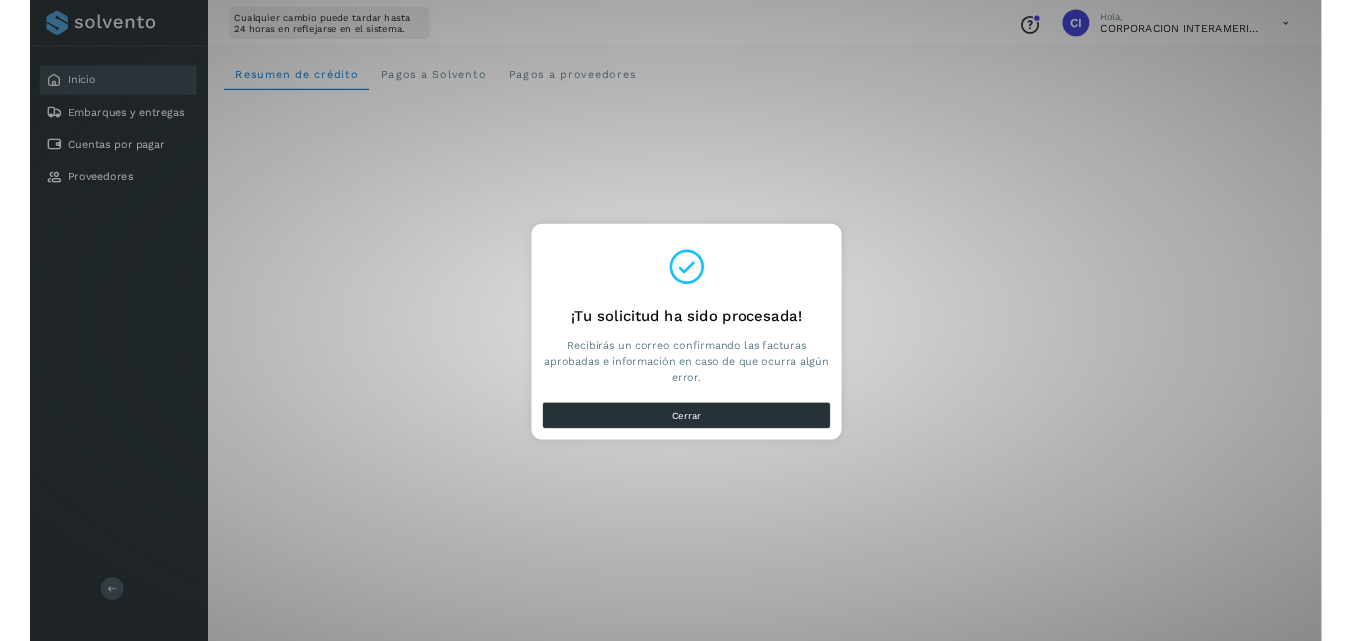 scroll, scrollTop: 0, scrollLeft: 0, axis: both 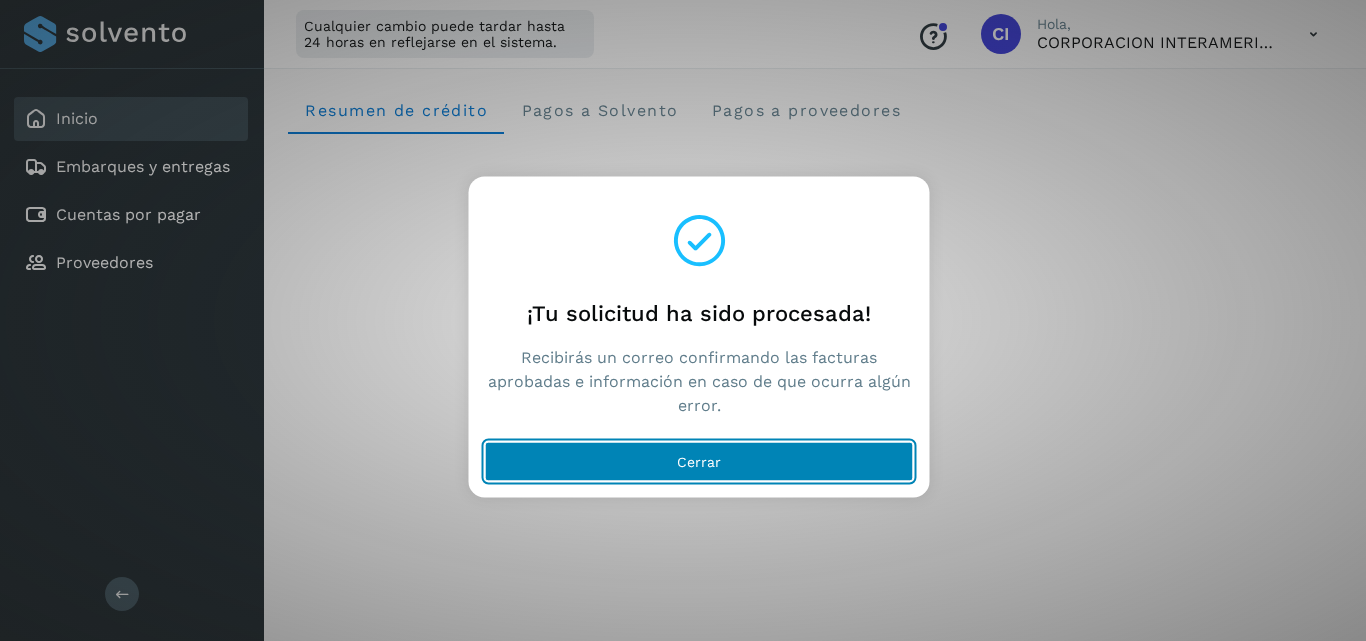 click on "Cerrar" 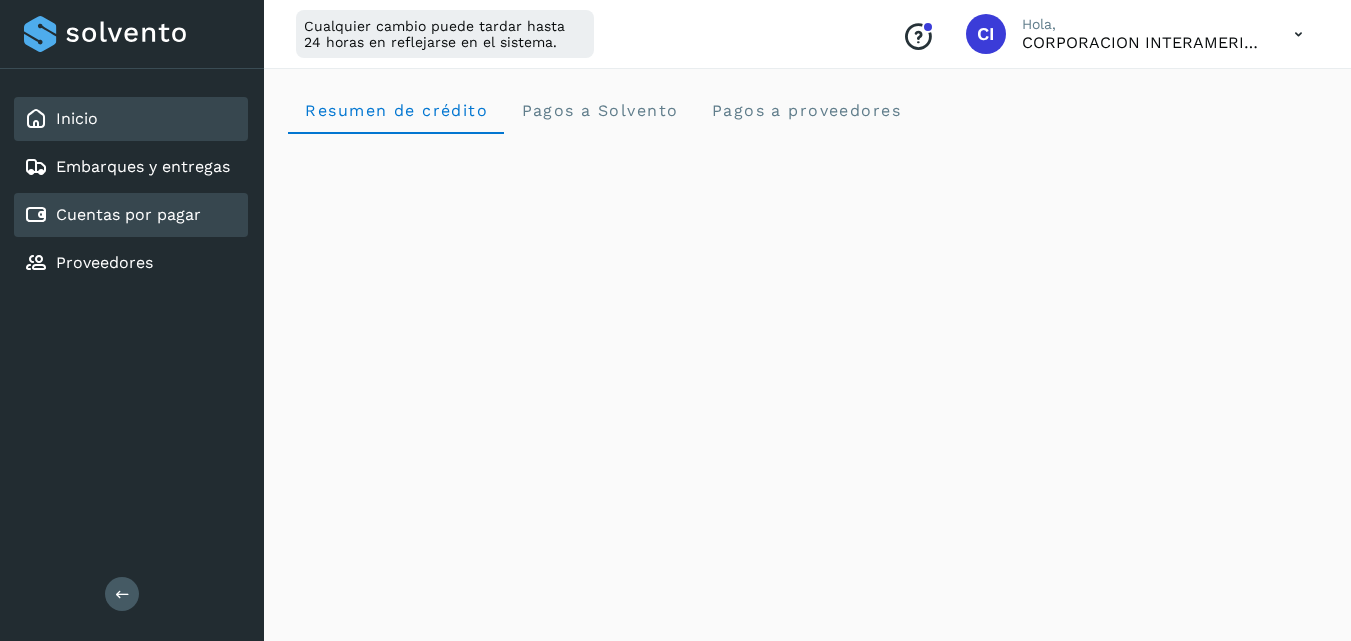 click on "Cuentas por pagar" at bounding box center [128, 214] 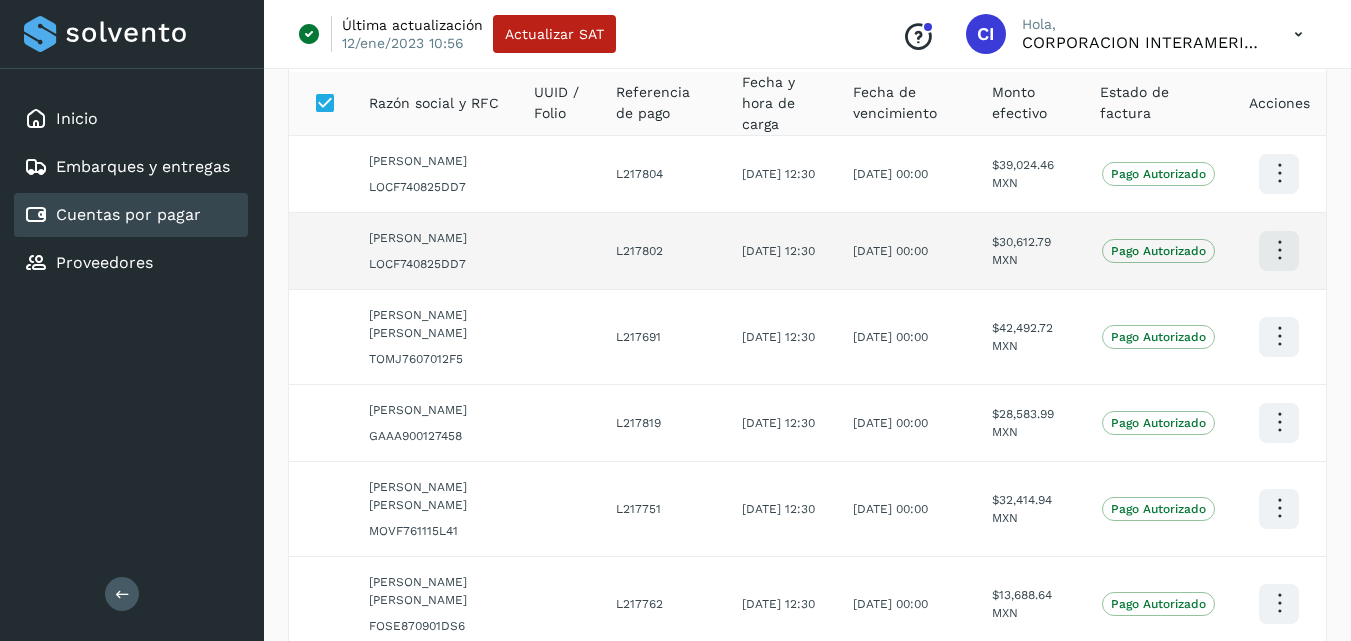 scroll, scrollTop: 0, scrollLeft: 0, axis: both 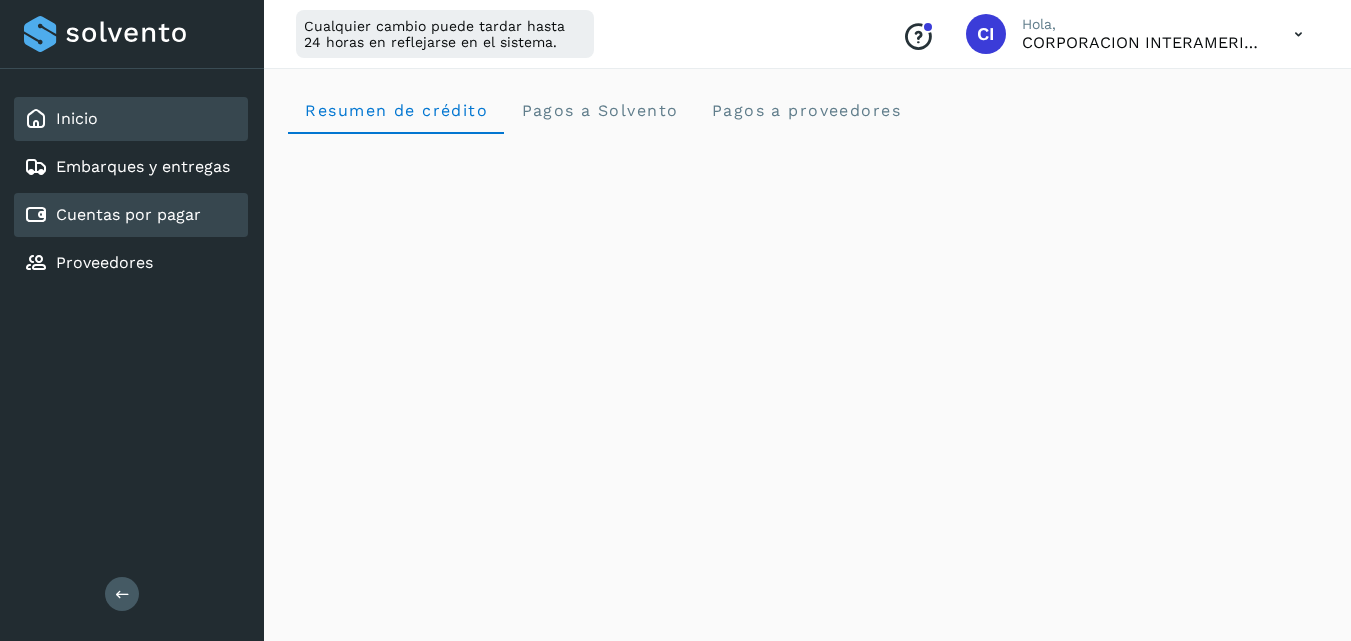 click on "Cuentas por pagar" at bounding box center [112, 215] 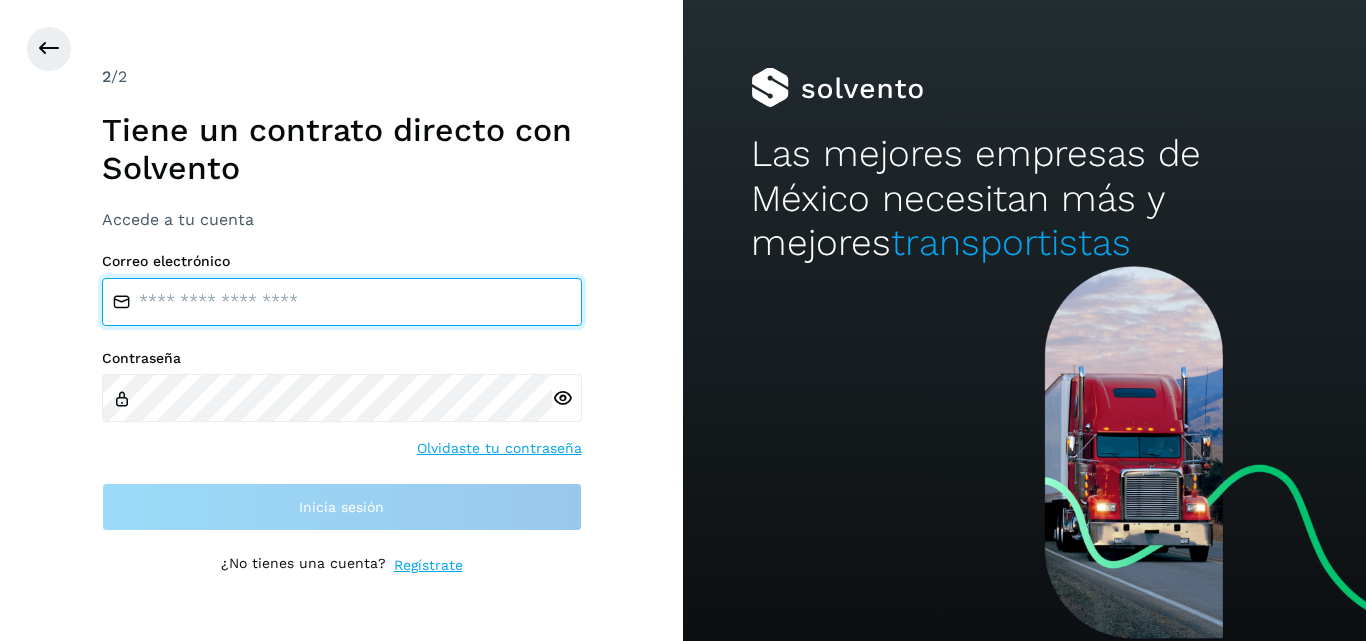 click at bounding box center (342, 302) 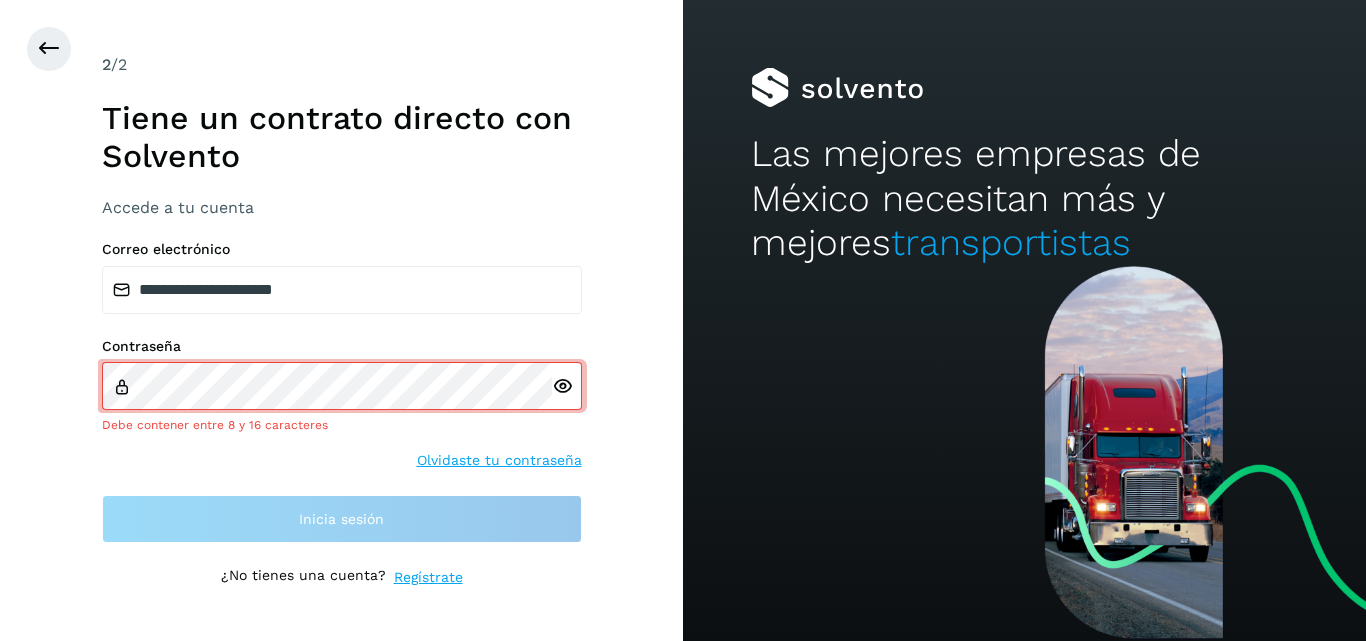 click at bounding box center (562, 386) 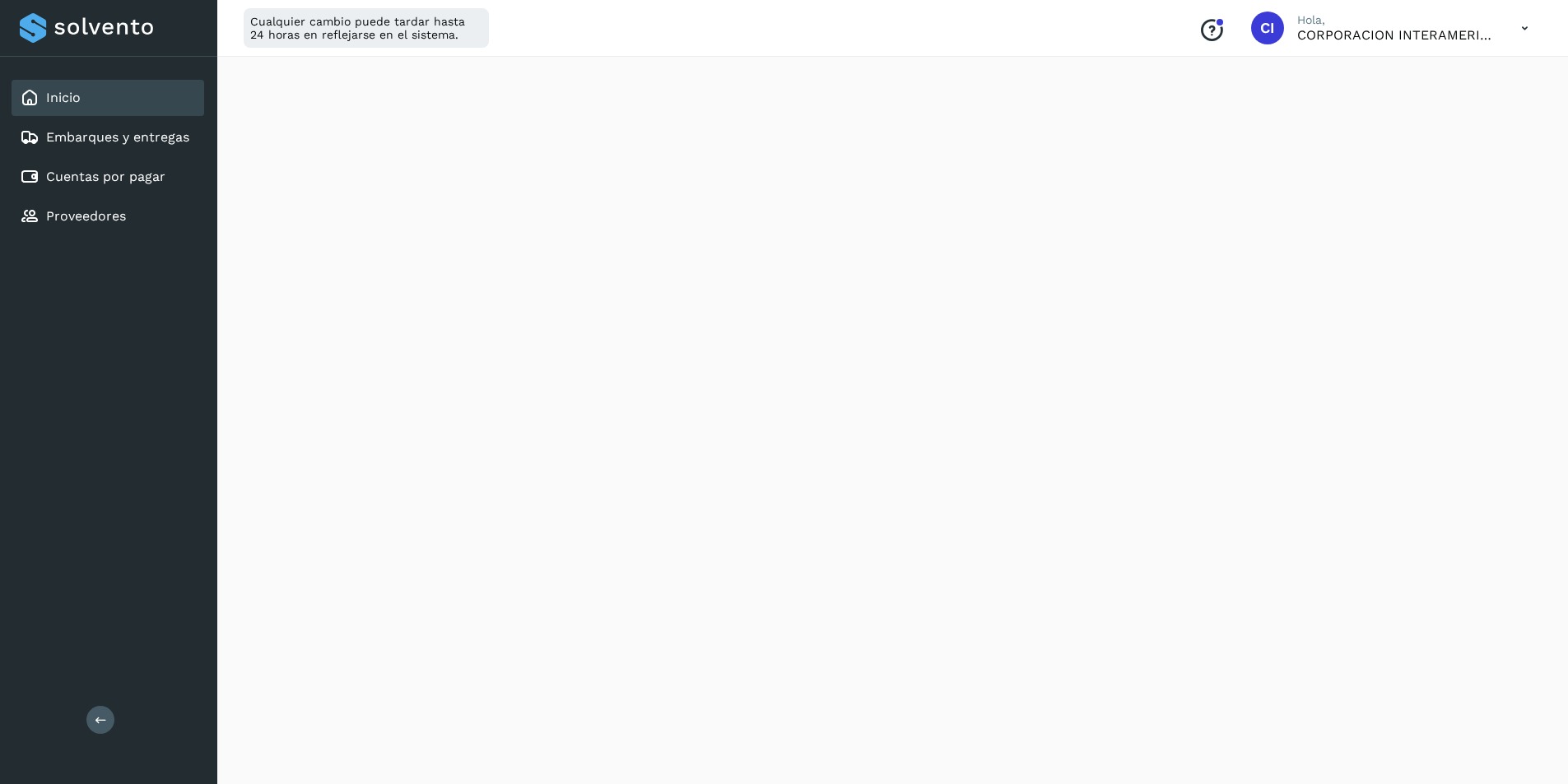 scroll, scrollTop: 768, scrollLeft: 0, axis: vertical 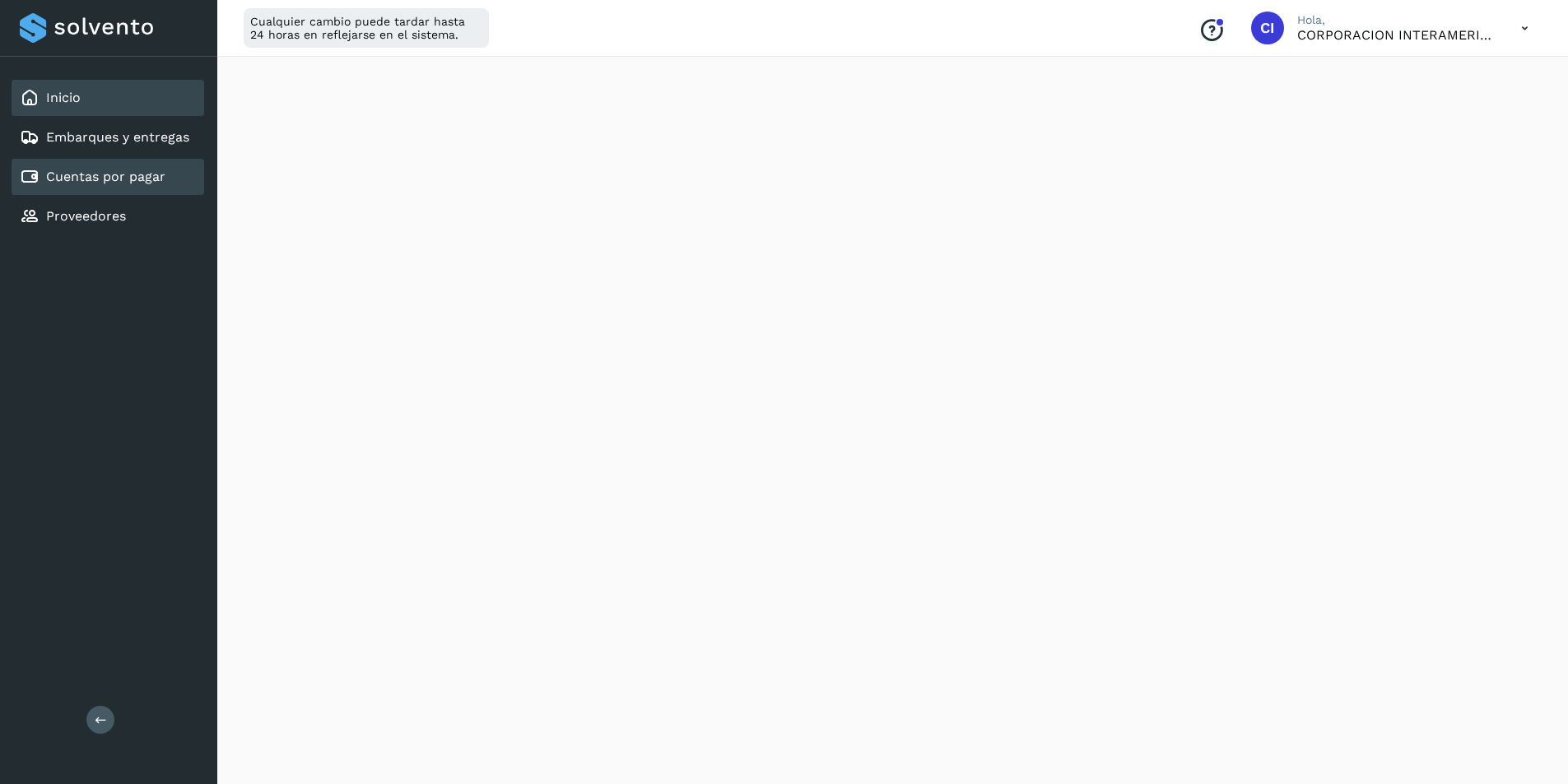 click on "Cuentas por pagar" at bounding box center [105, 176] 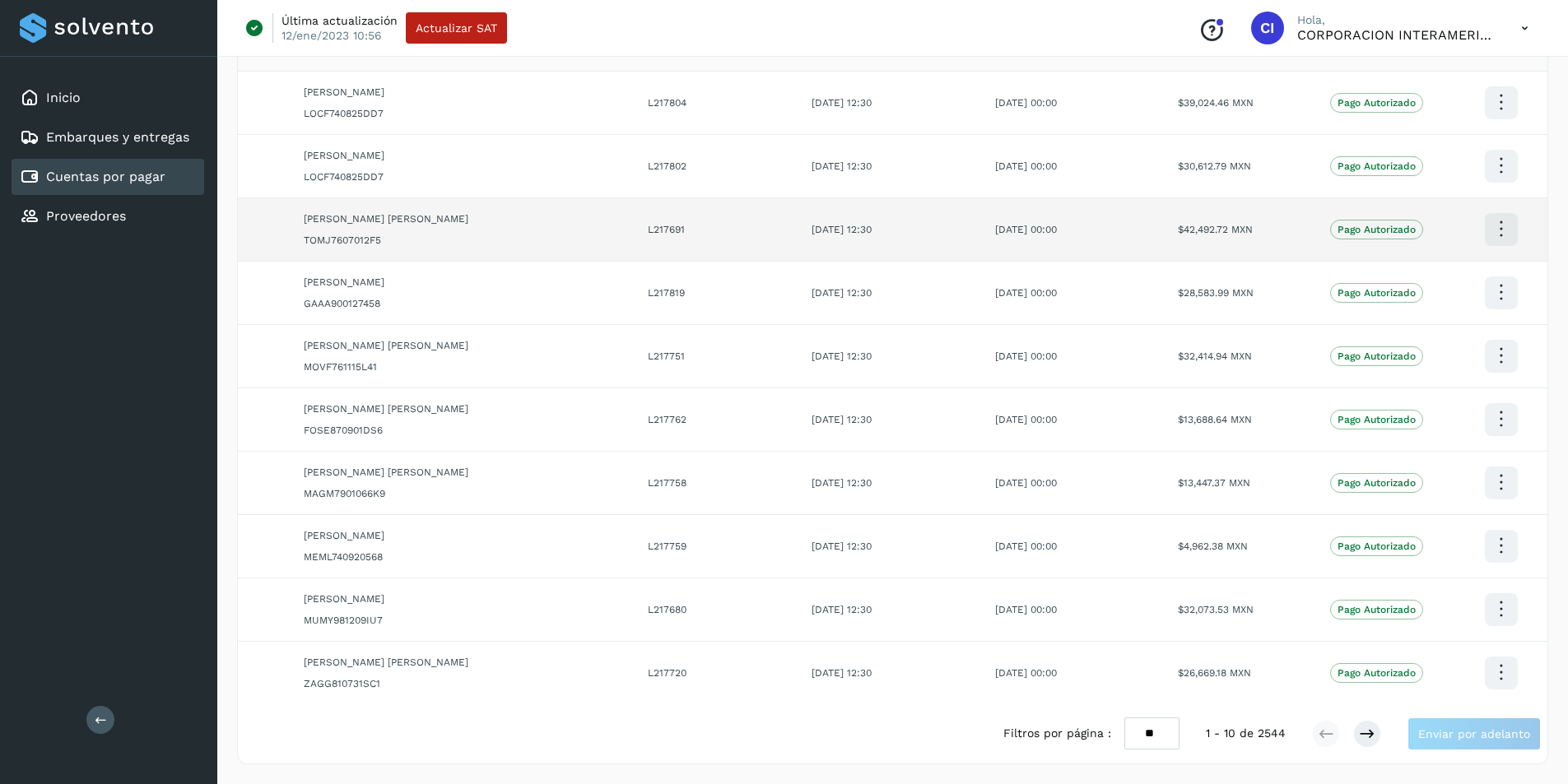 scroll, scrollTop: 0, scrollLeft: 0, axis: both 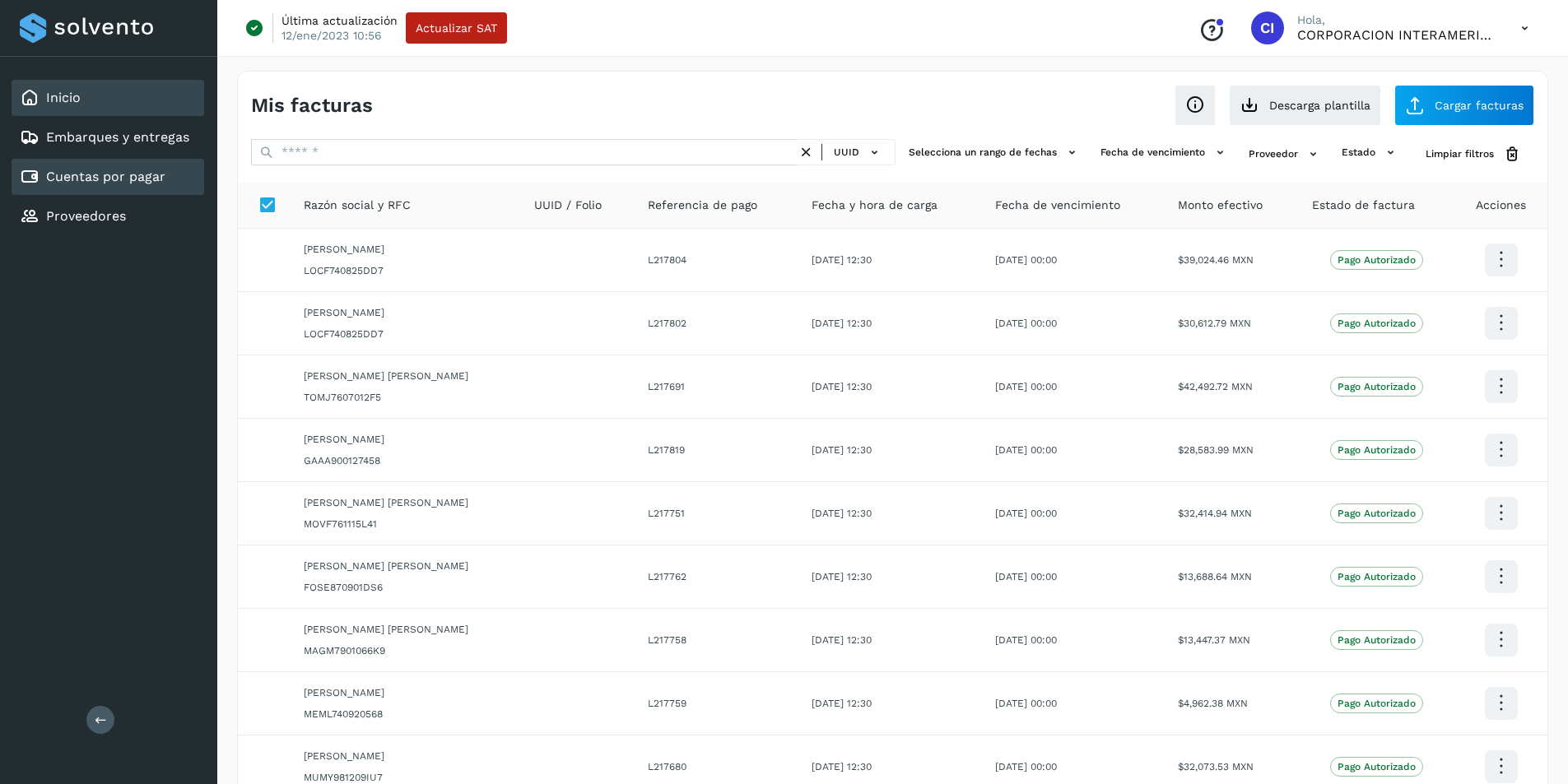 click on "Inicio" 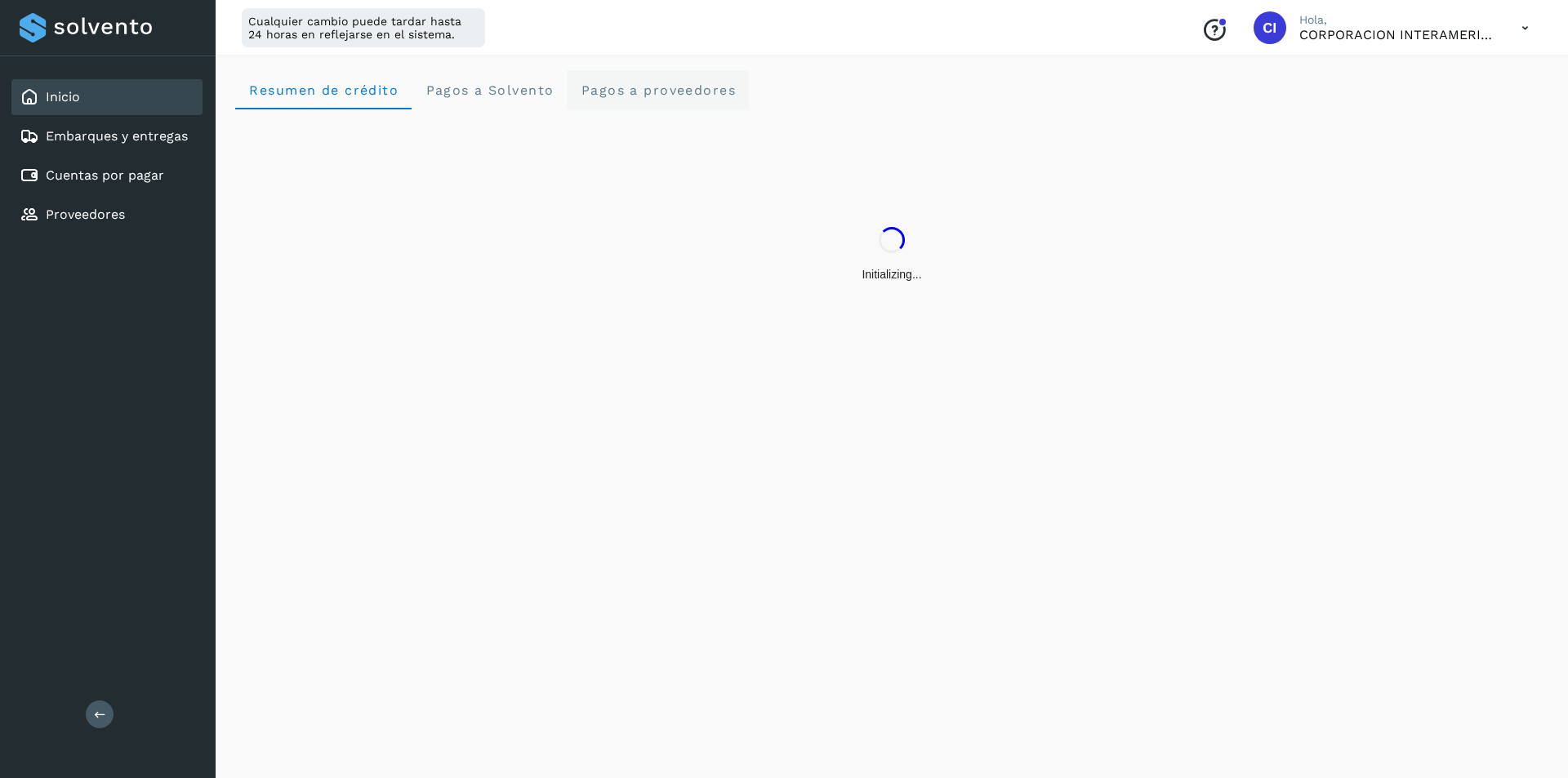 click on "Pagos a proveedores" 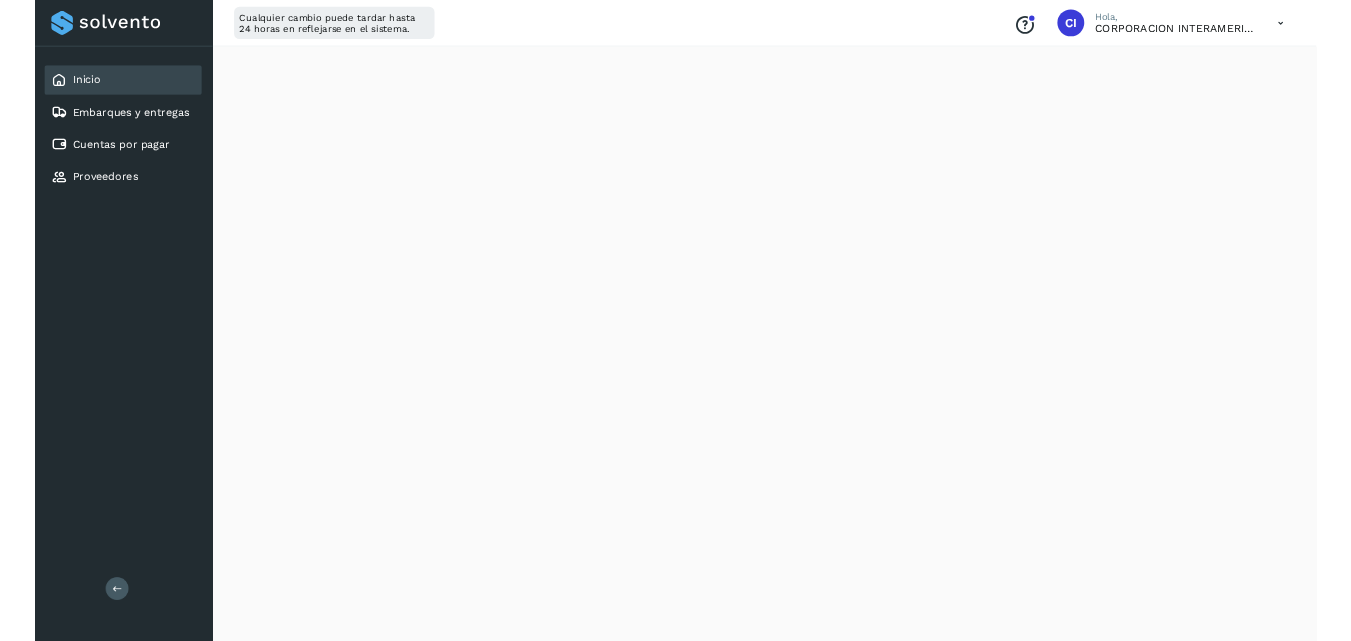 scroll, scrollTop: 384, scrollLeft: 0, axis: vertical 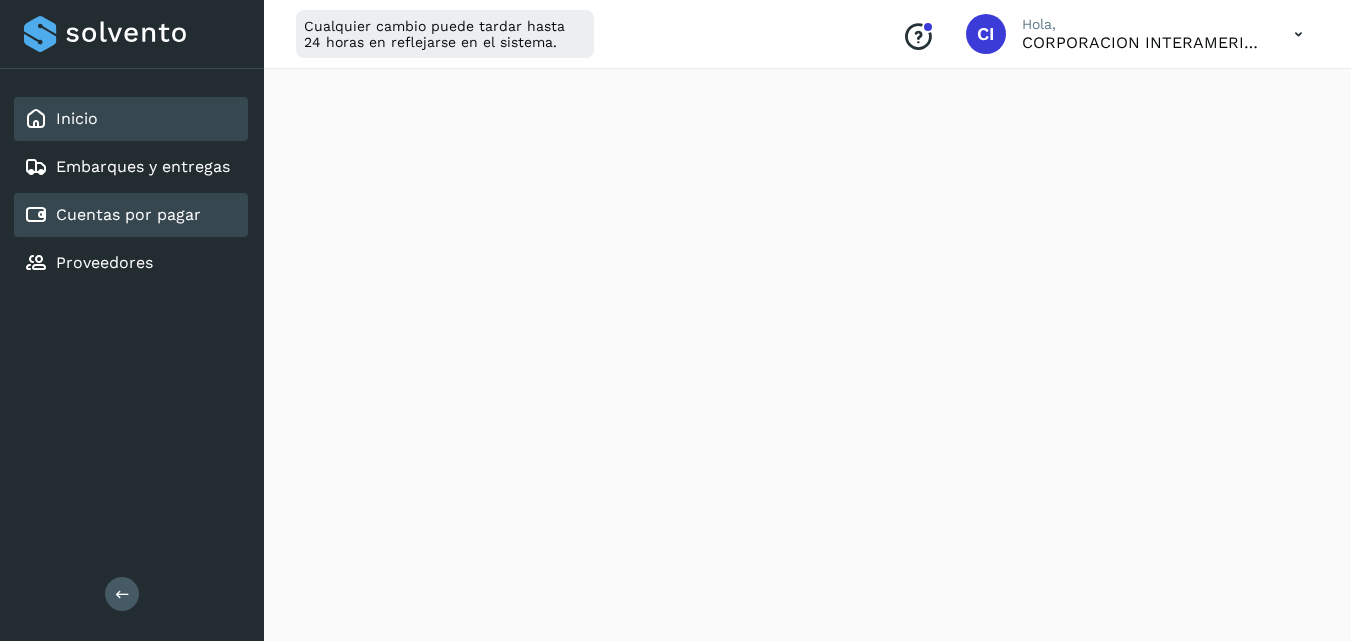 click on "Cuentas por pagar" 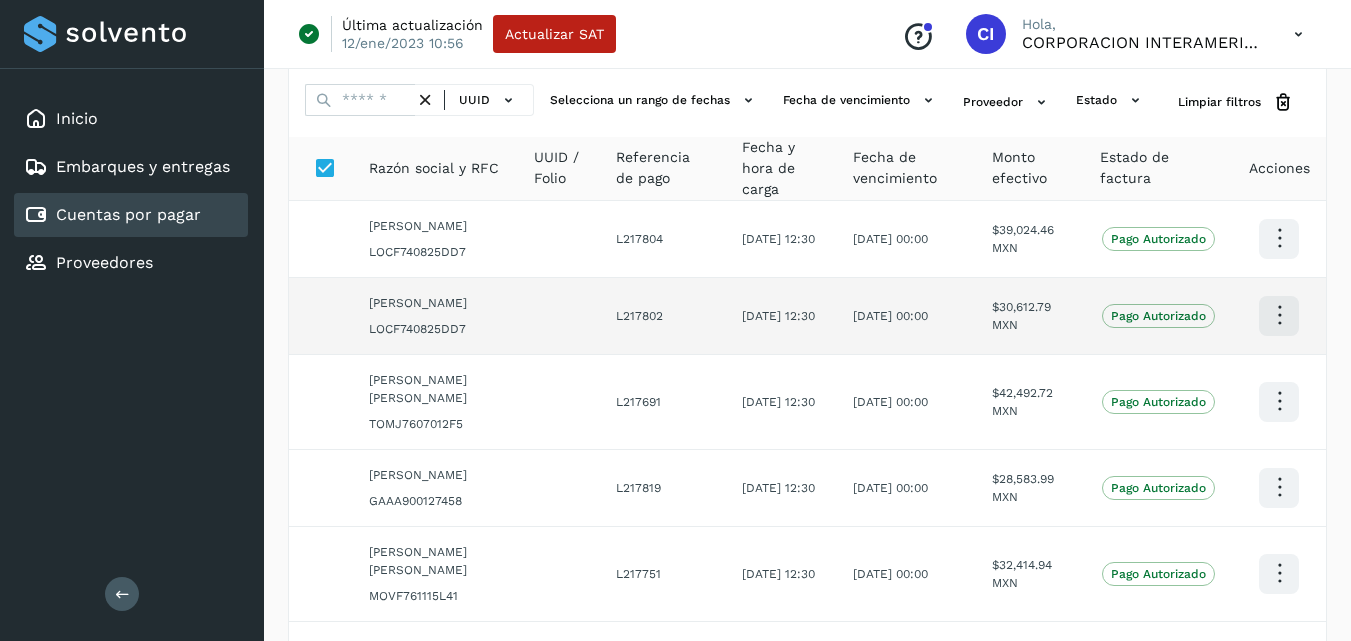 scroll, scrollTop: 0, scrollLeft: 0, axis: both 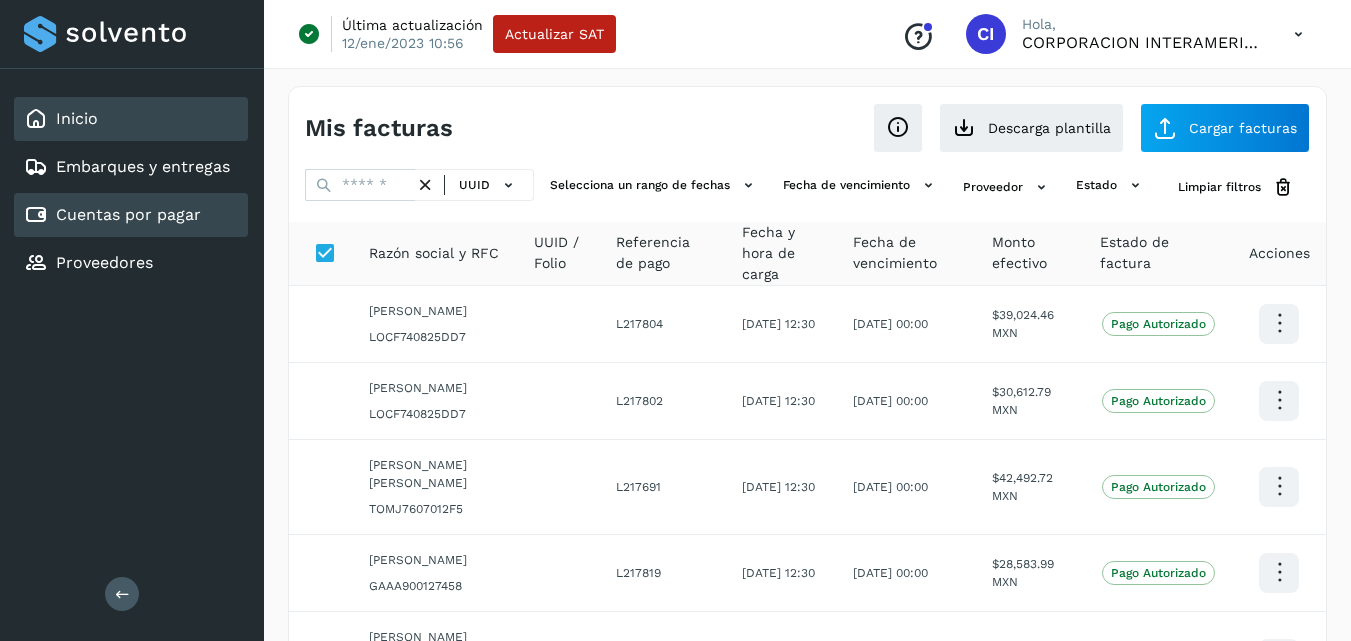 click on "Inicio" 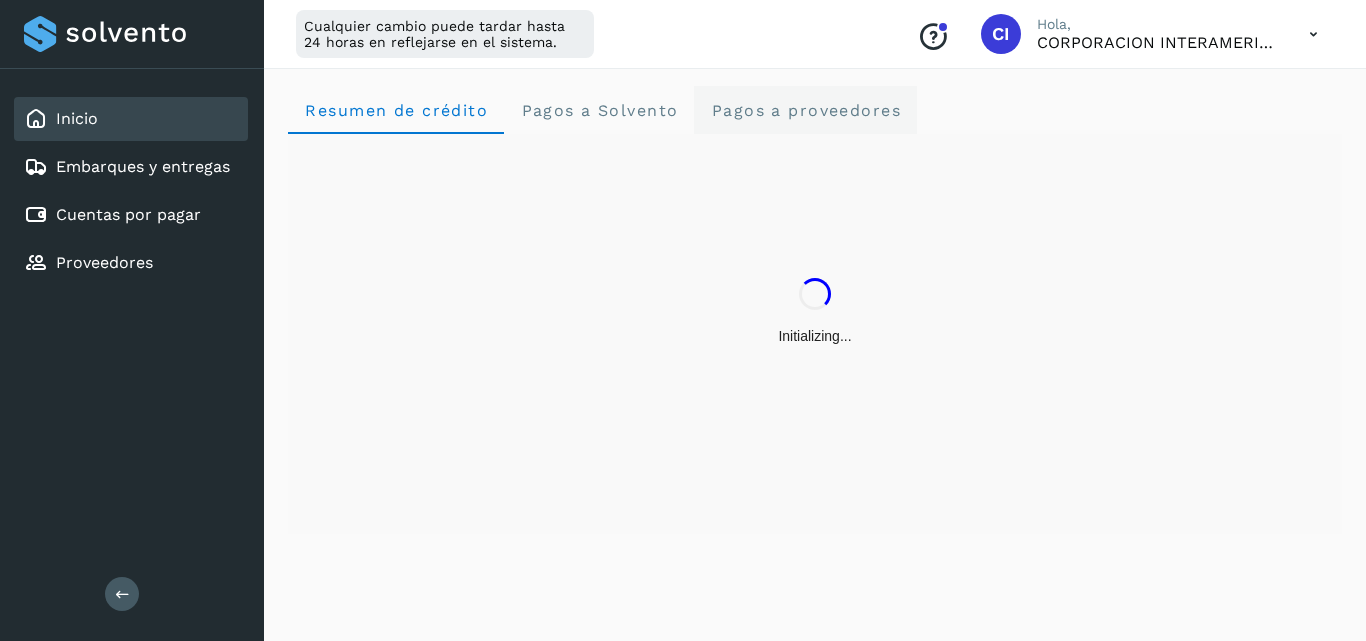 click on "Pagos a proveedores" 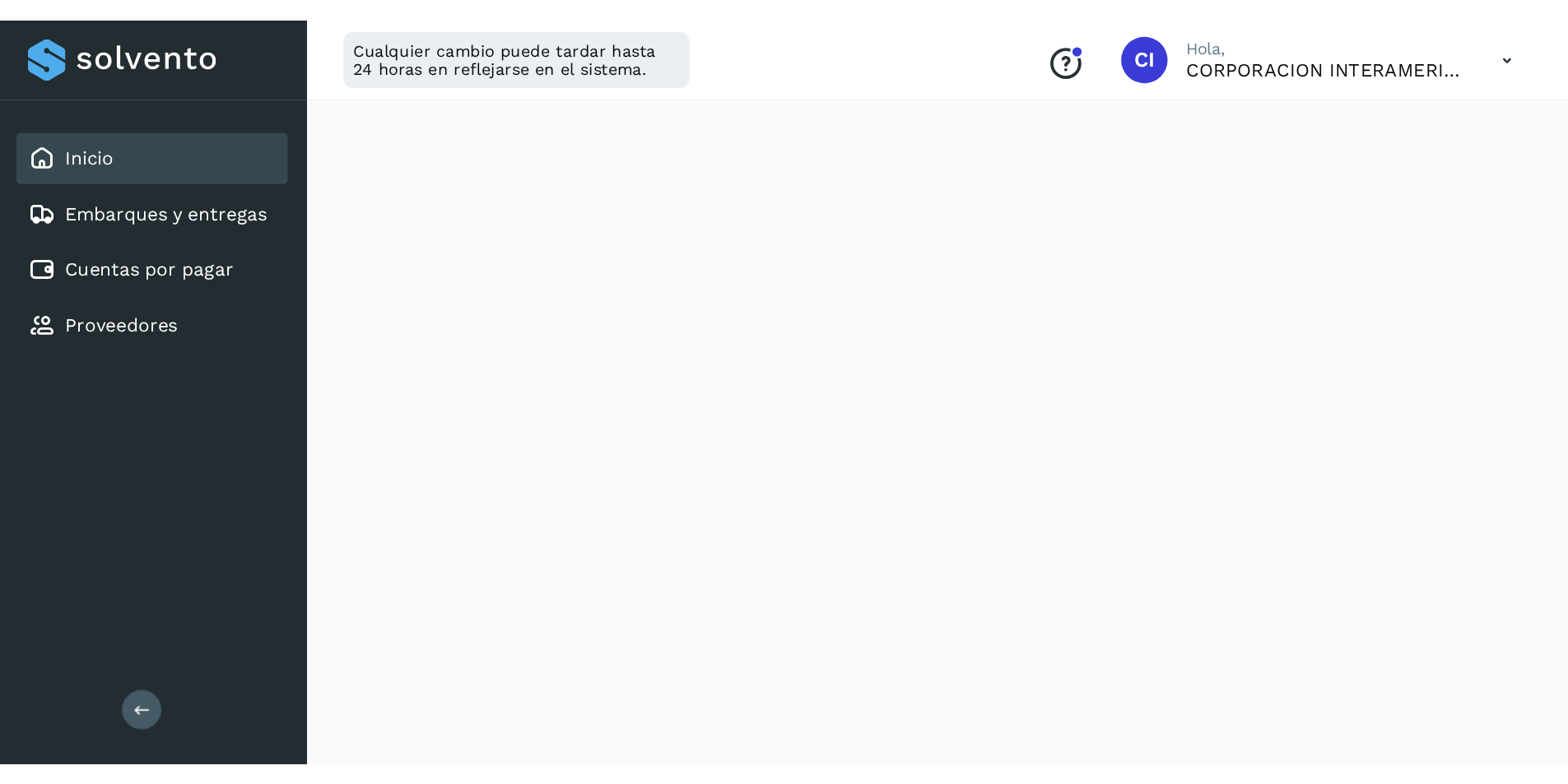 scroll, scrollTop: 587, scrollLeft: 0, axis: vertical 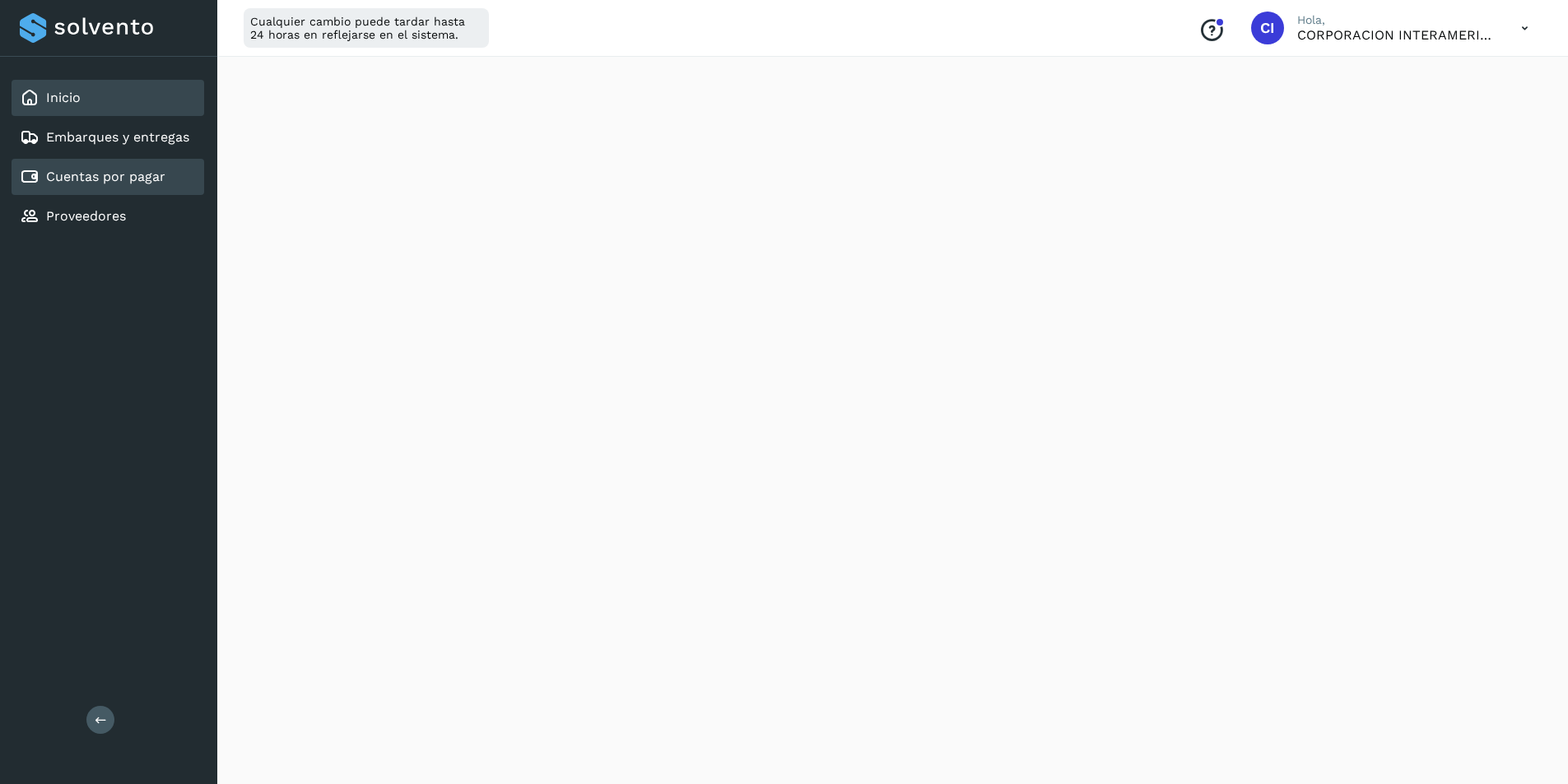 click on "Cuentas por pagar" 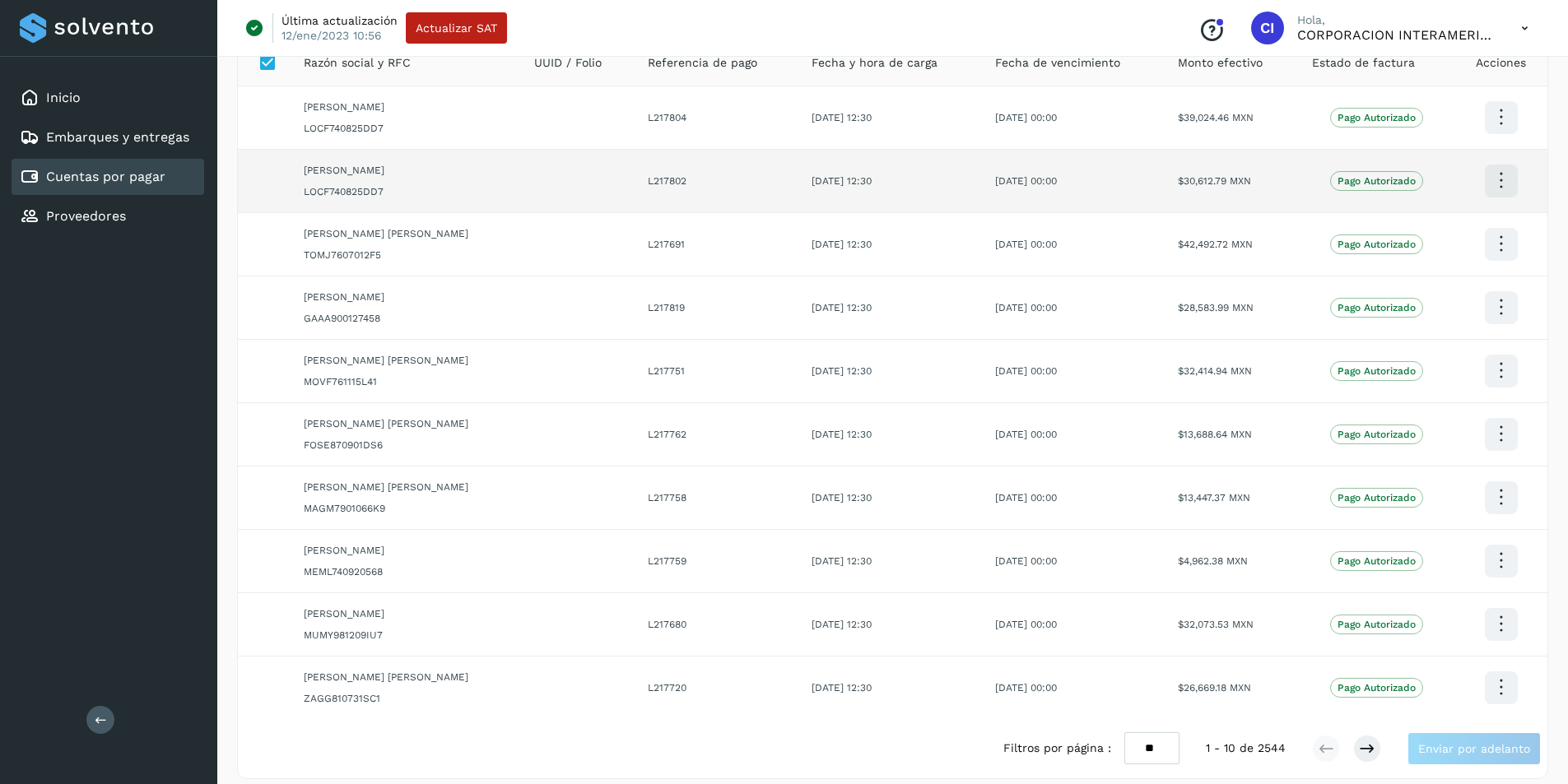 scroll, scrollTop: 0, scrollLeft: 0, axis: both 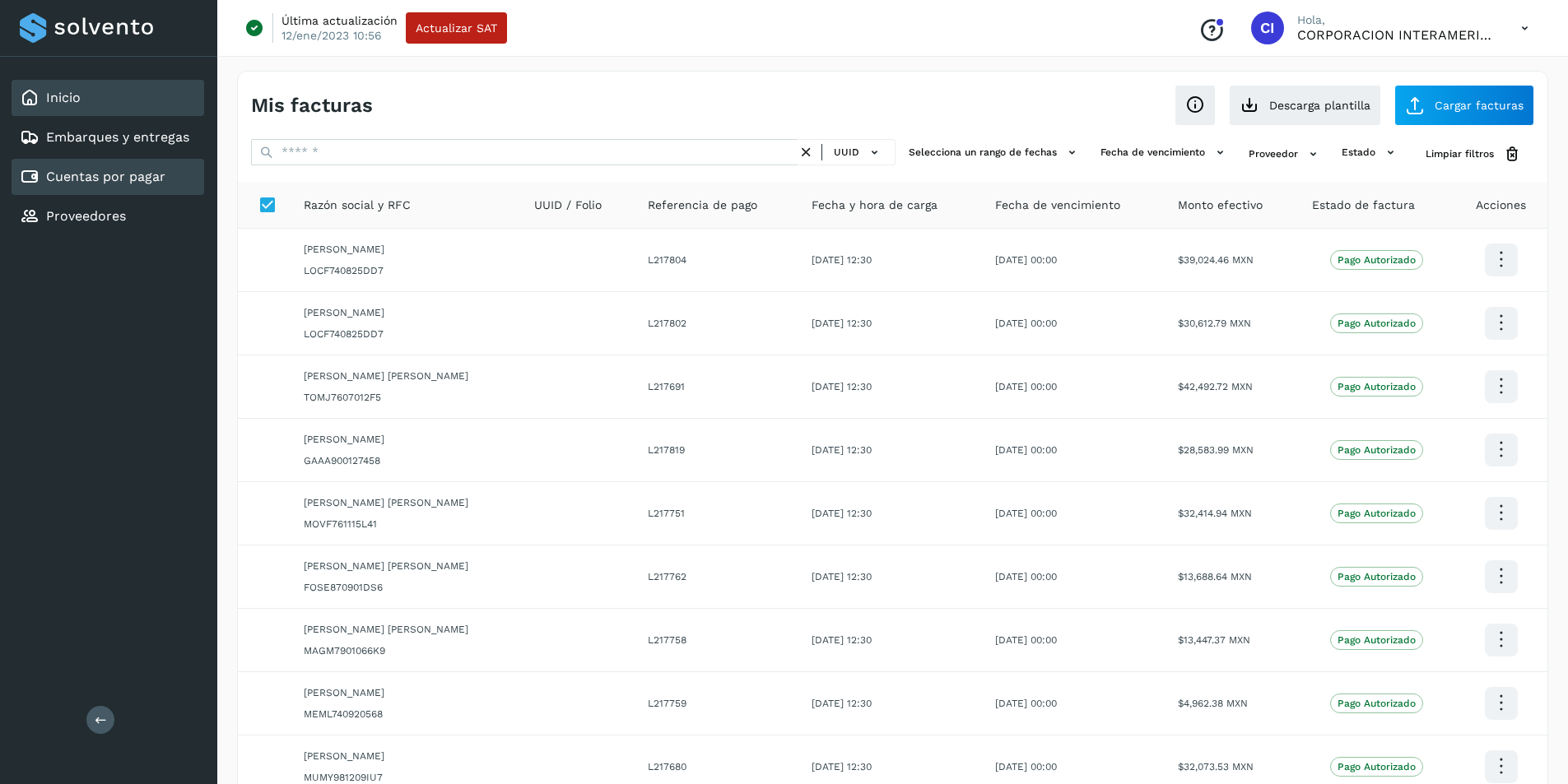 click on "Inicio" 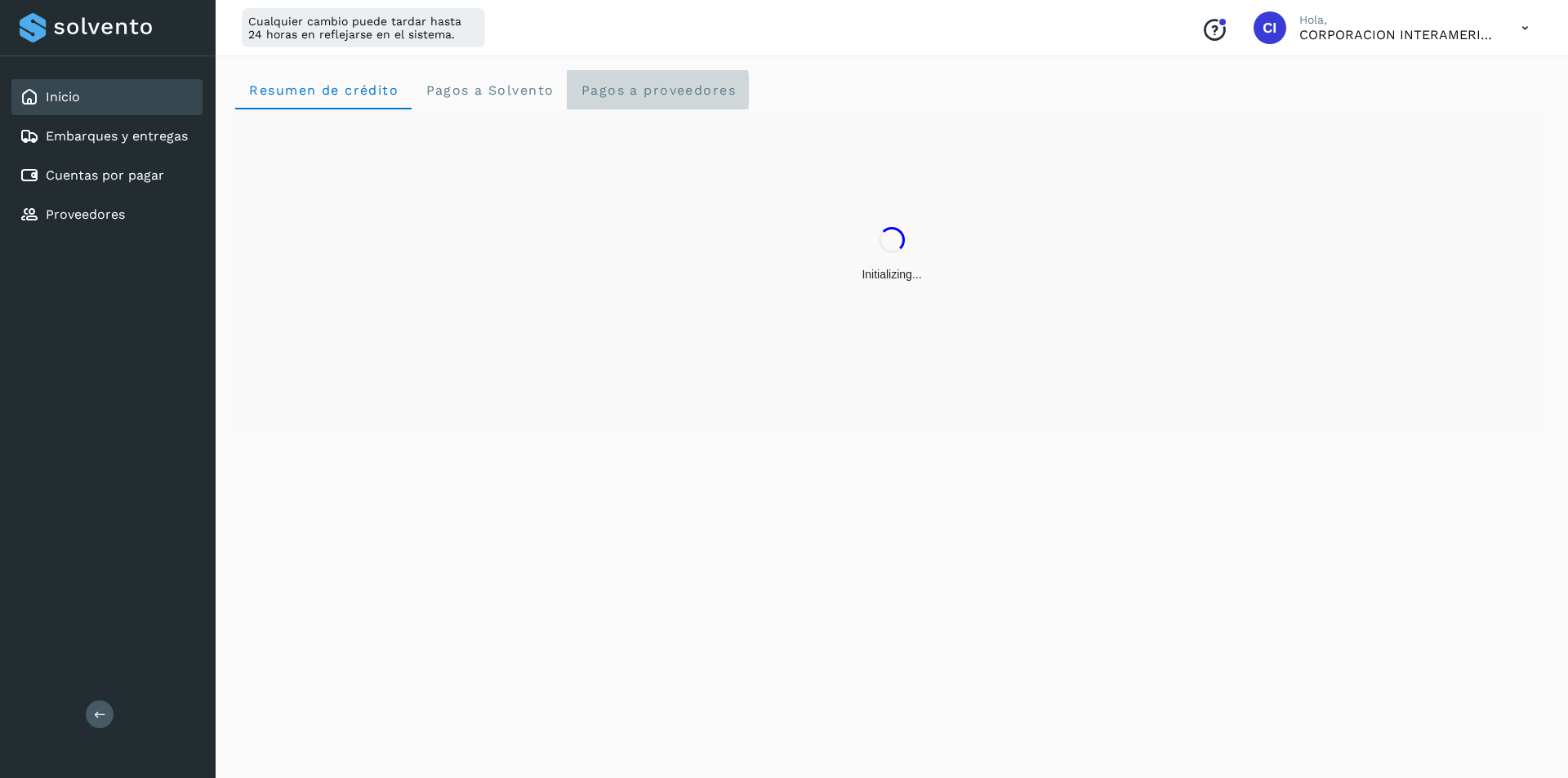 click on "Pagos a proveedores" 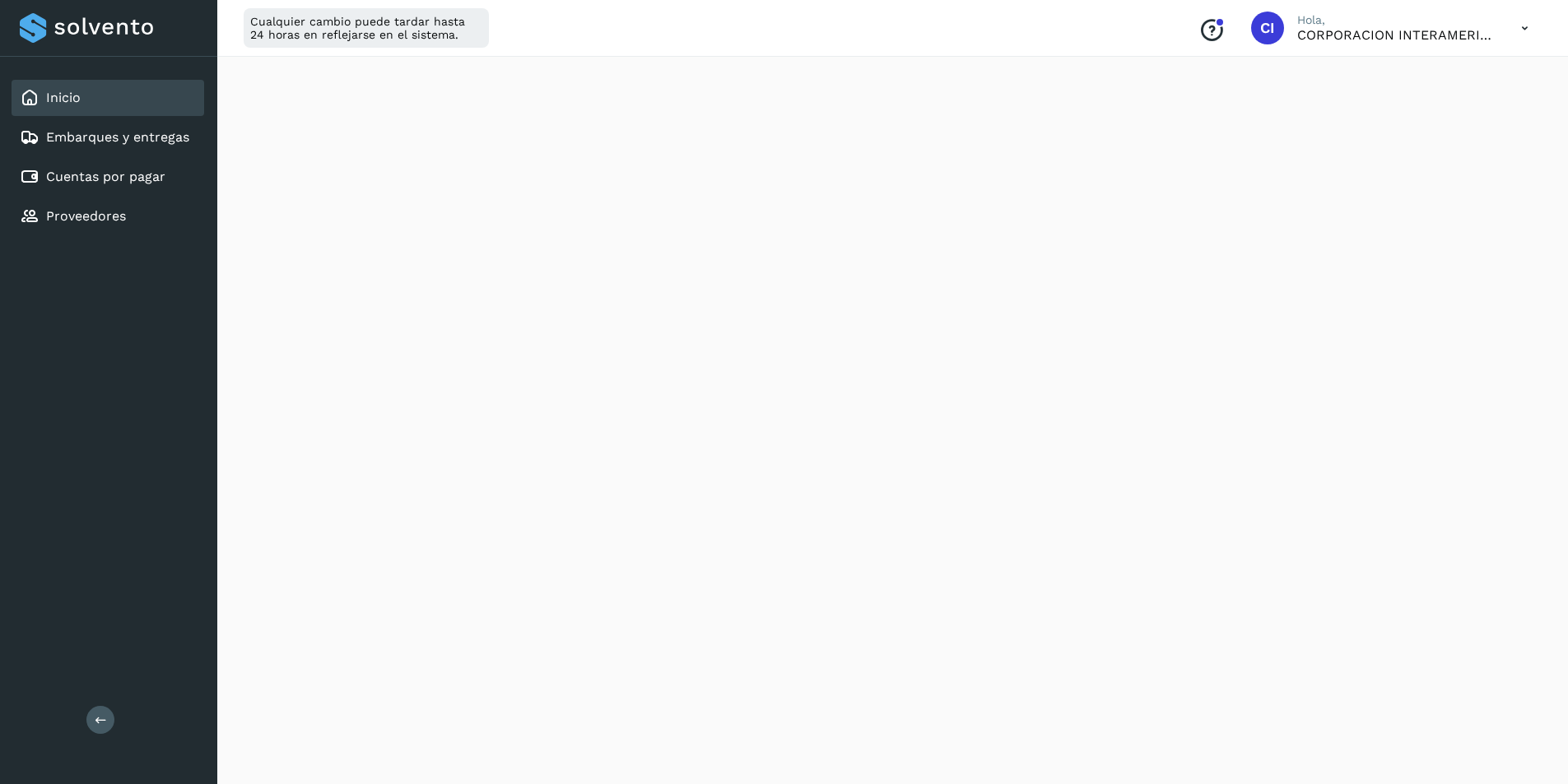 scroll, scrollTop: 647, scrollLeft: 0, axis: vertical 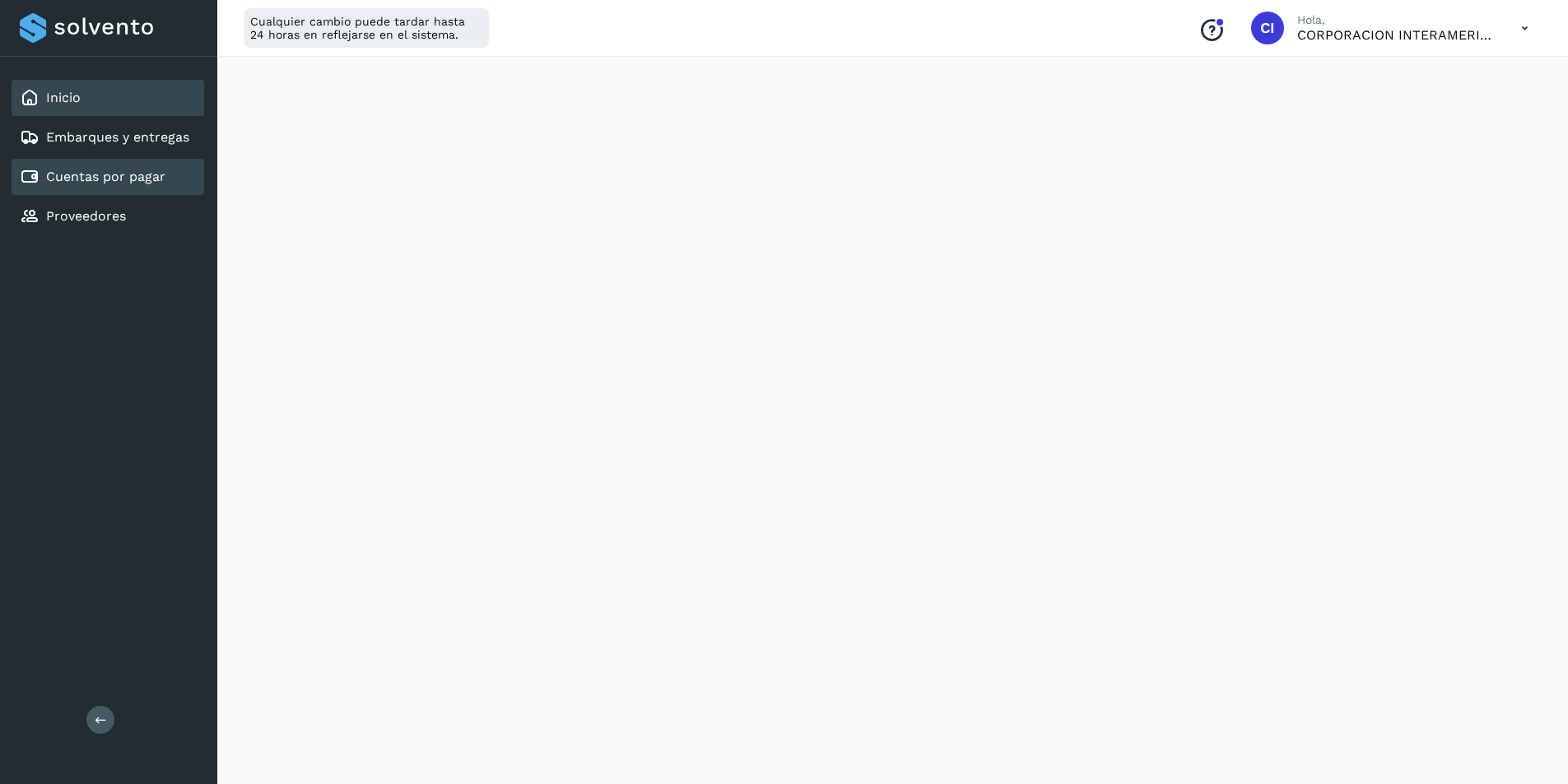 click on "Cuentas por pagar" 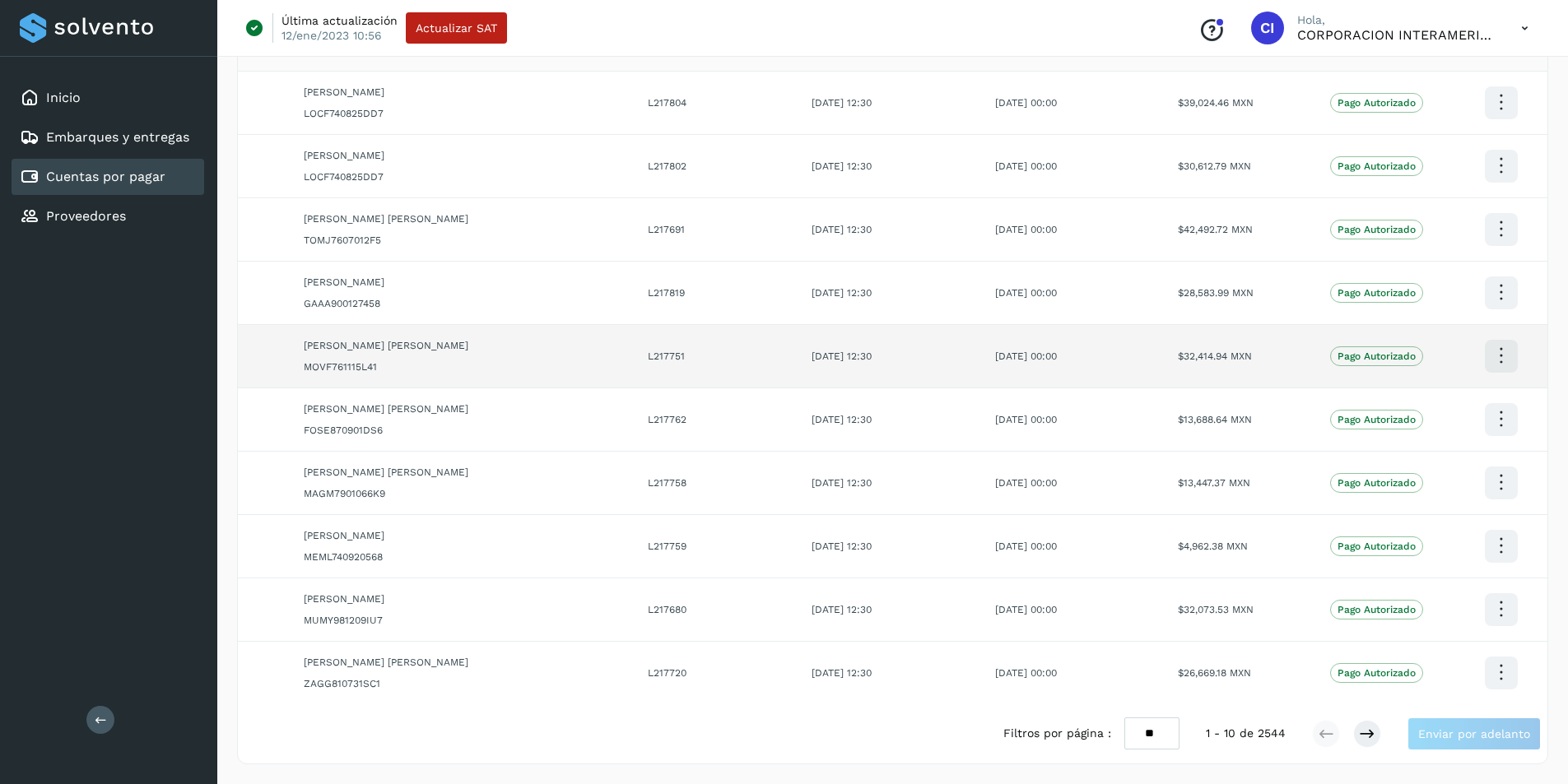 scroll, scrollTop: 0, scrollLeft: 0, axis: both 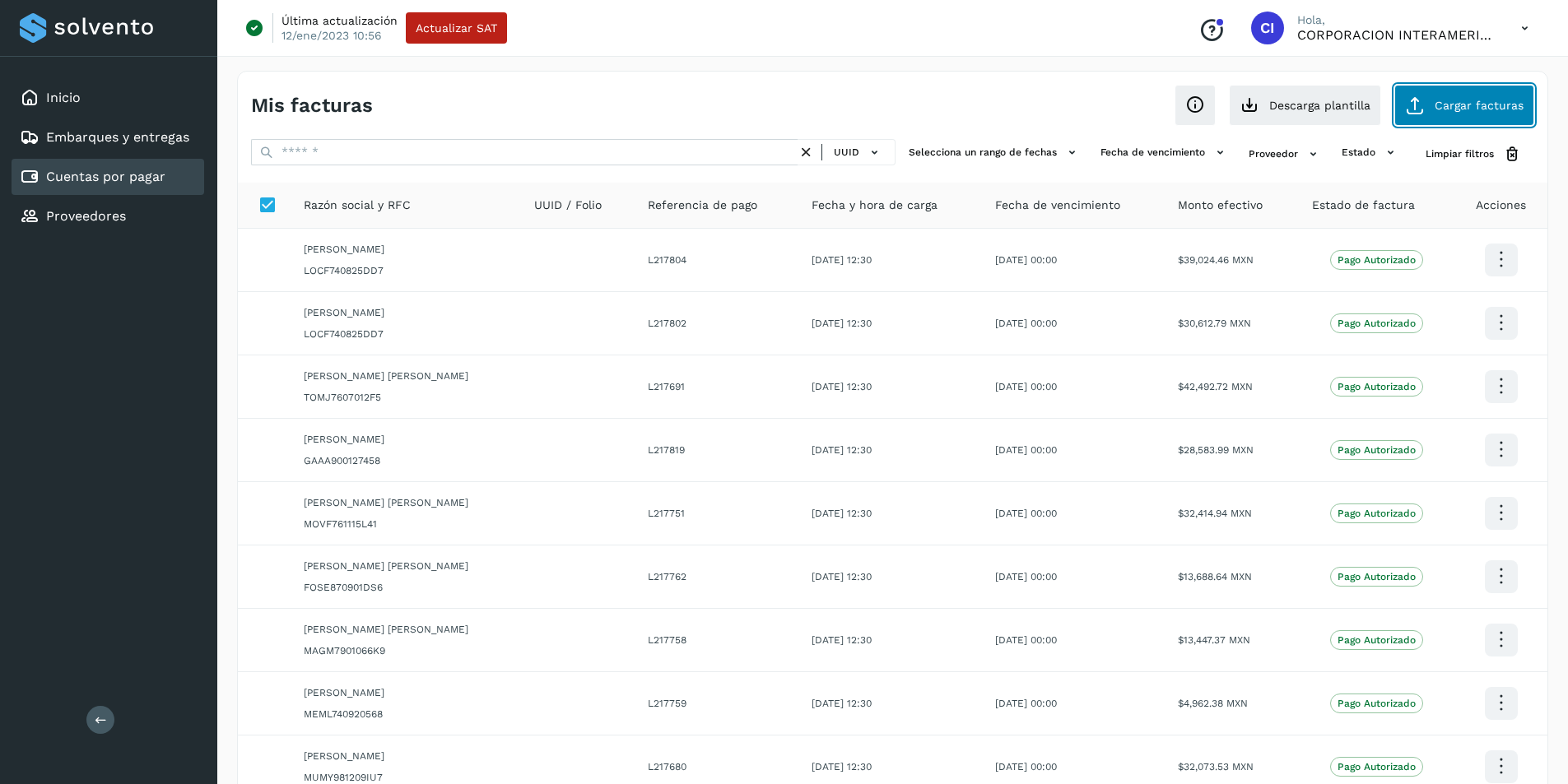 click on "Cargar facturas" 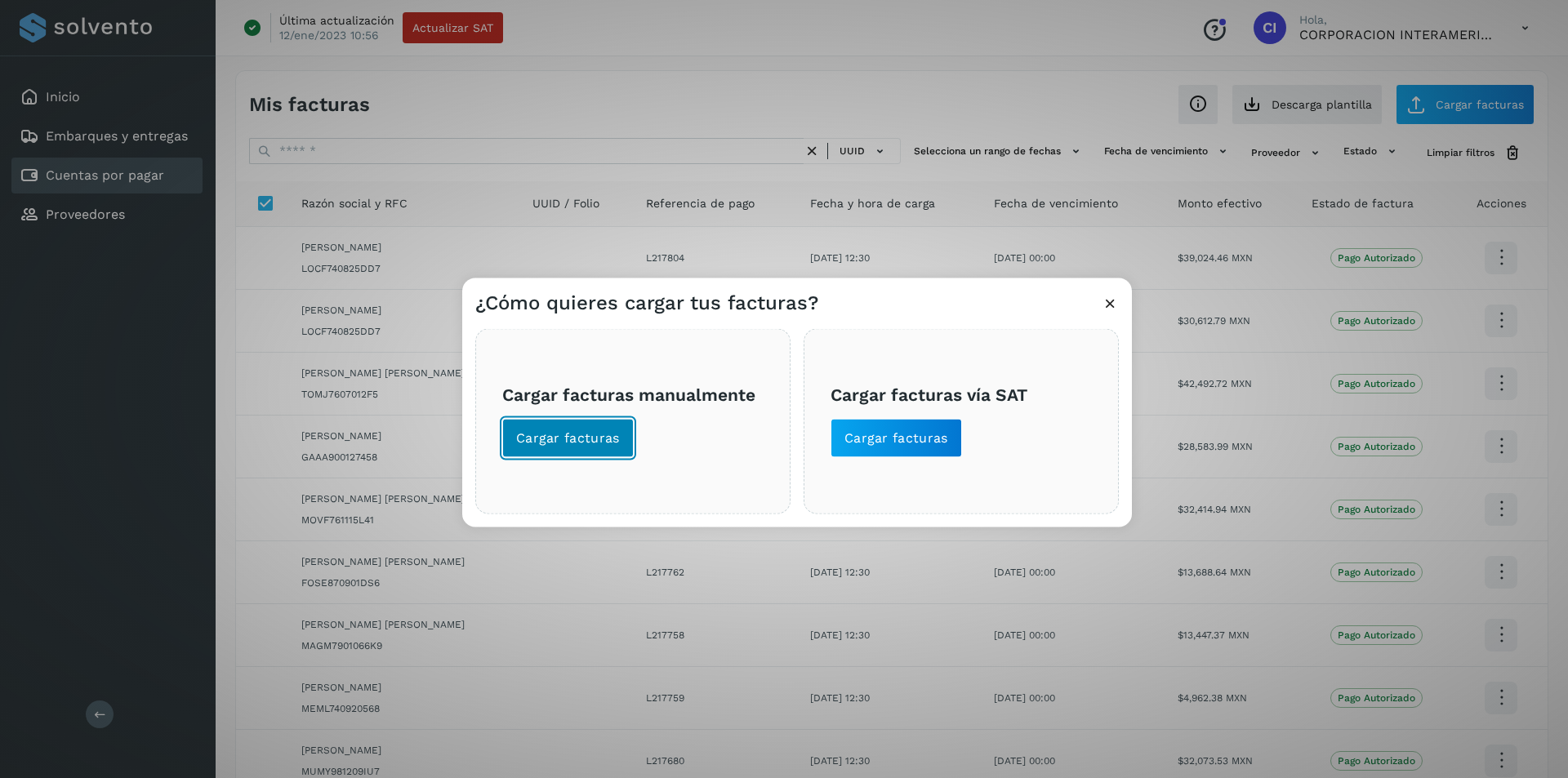 click on "Cargar facturas" 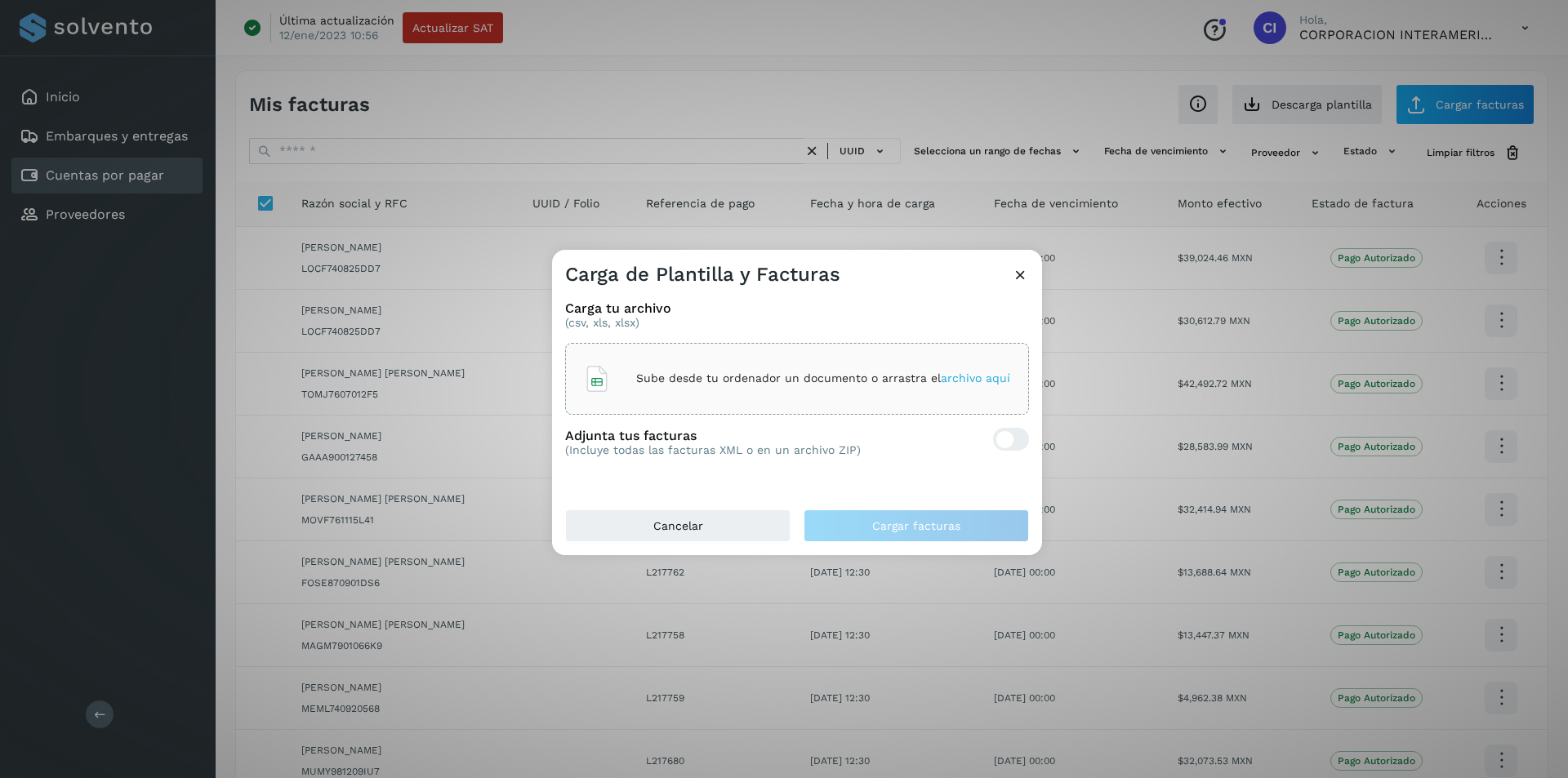 click on "Sube desde tu ordenador un documento o arrastra el  archivo aquí" 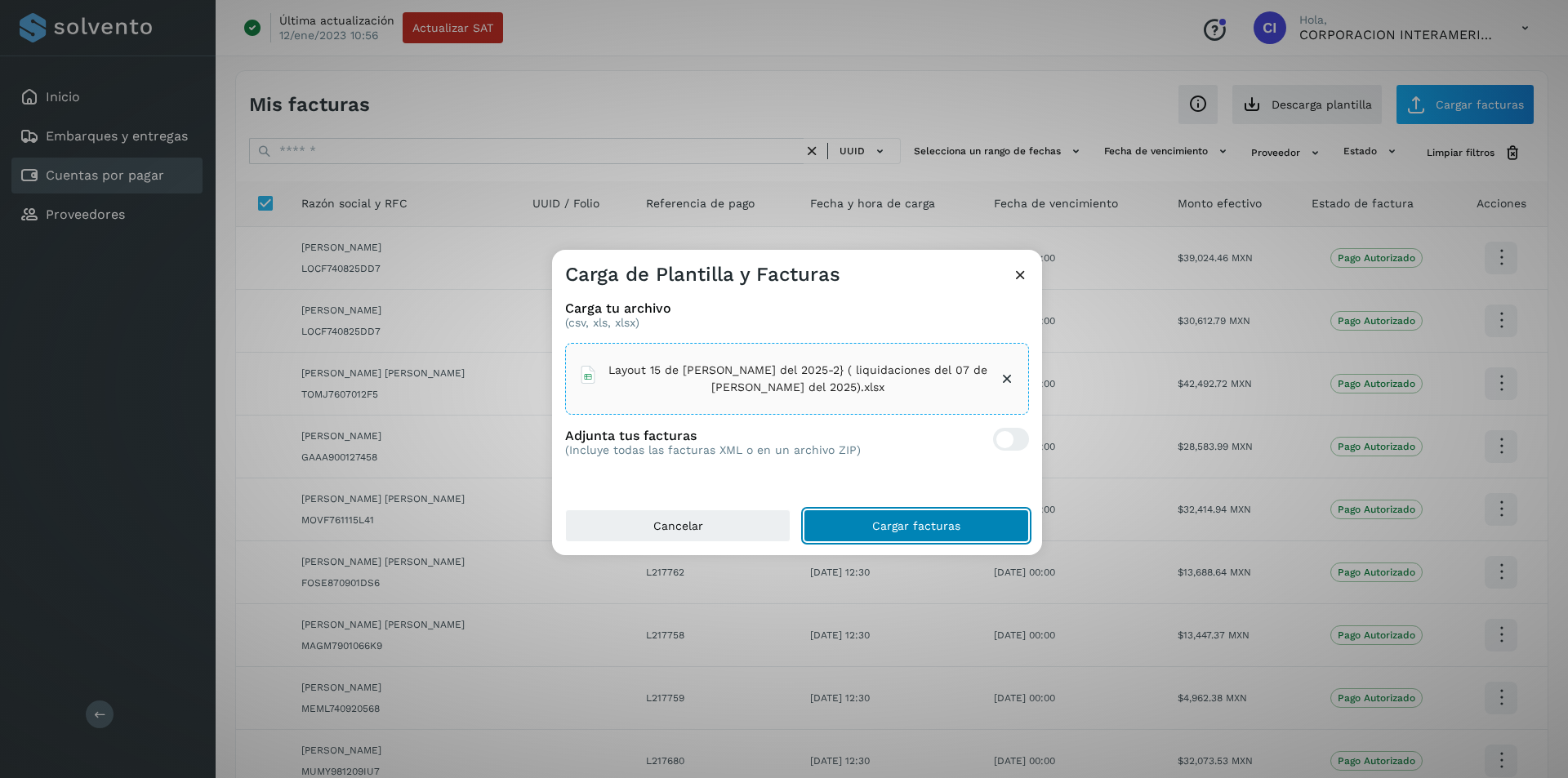 click on "Cargar facturas" 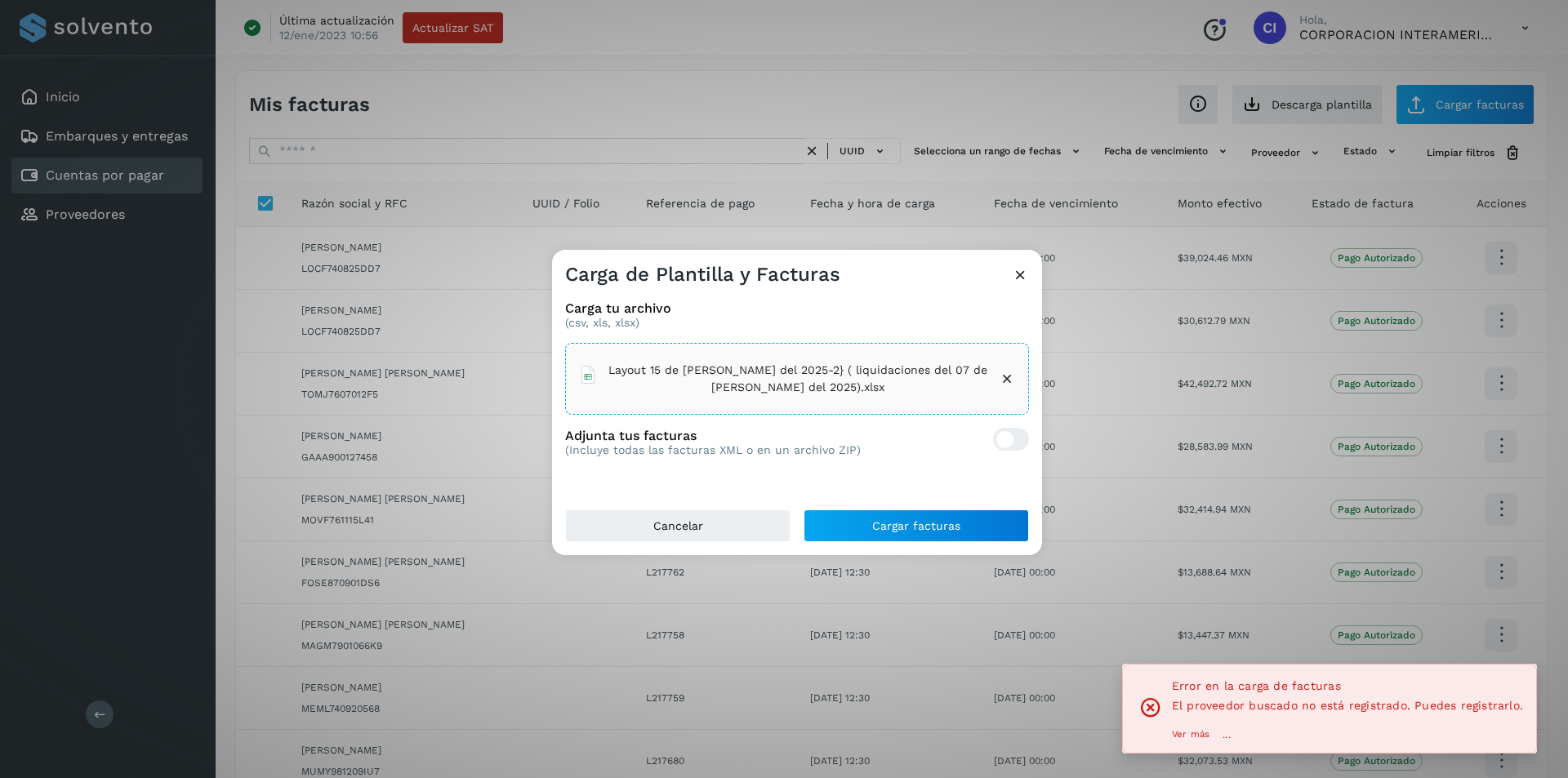 click on "Ver más" at bounding box center [1191, 735] 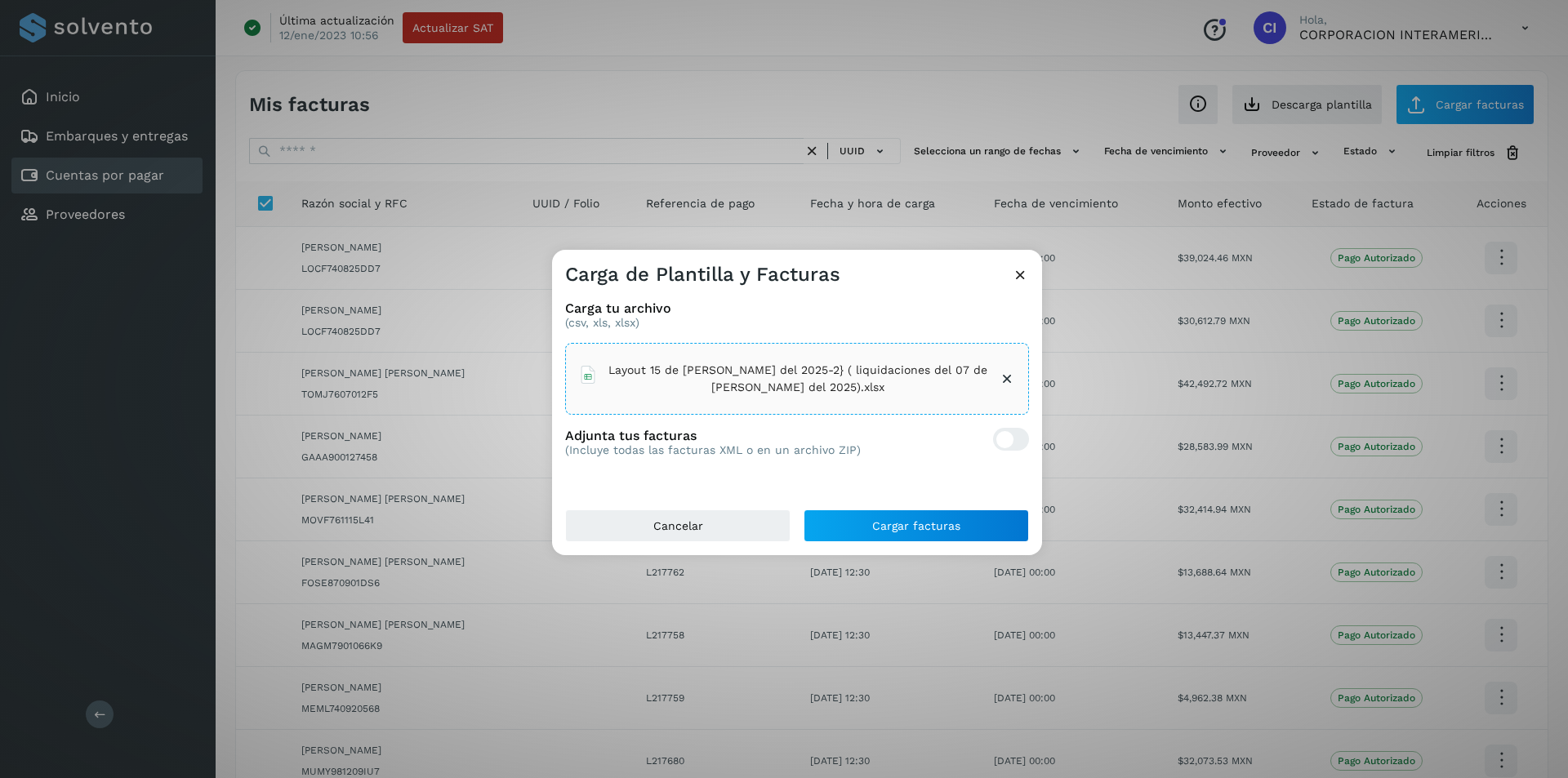 click at bounding box center (1020, 274) 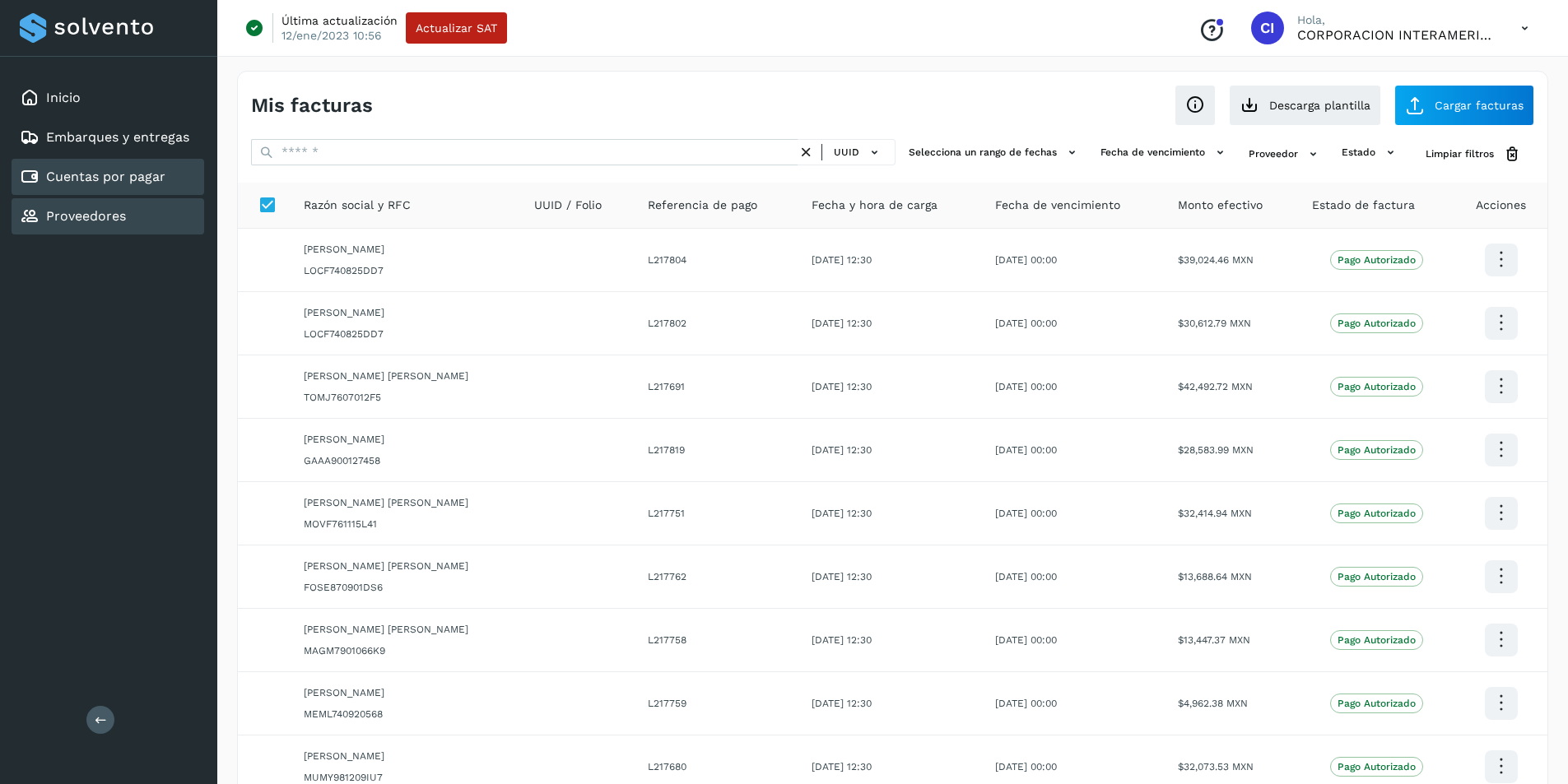 click on "Proveedores" 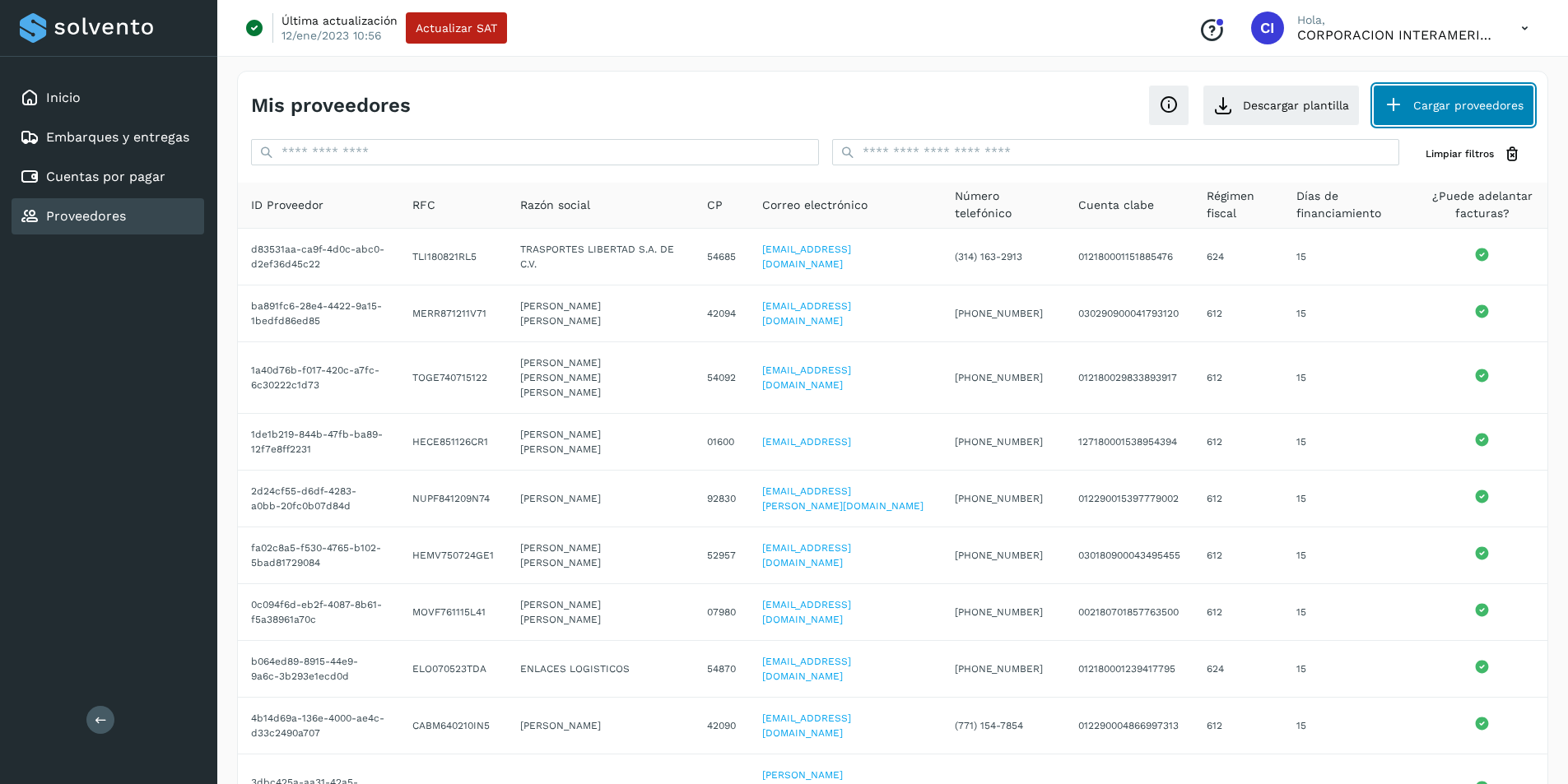 click on "Cargar proveedores" at bounding box center (1454, 105) 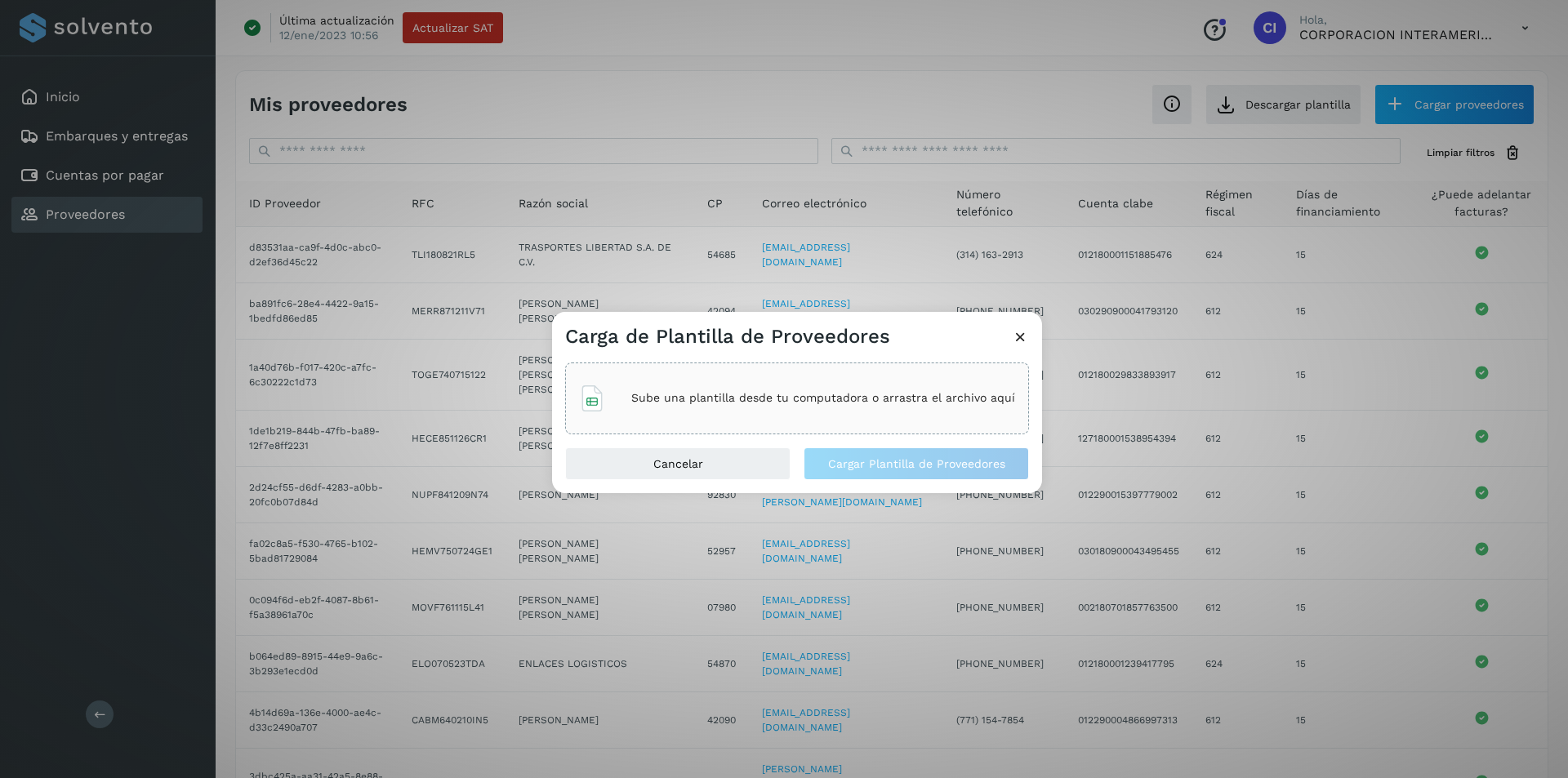 click on "Sube una plantilla desde tu computadora o arrastra el archivo aquí" 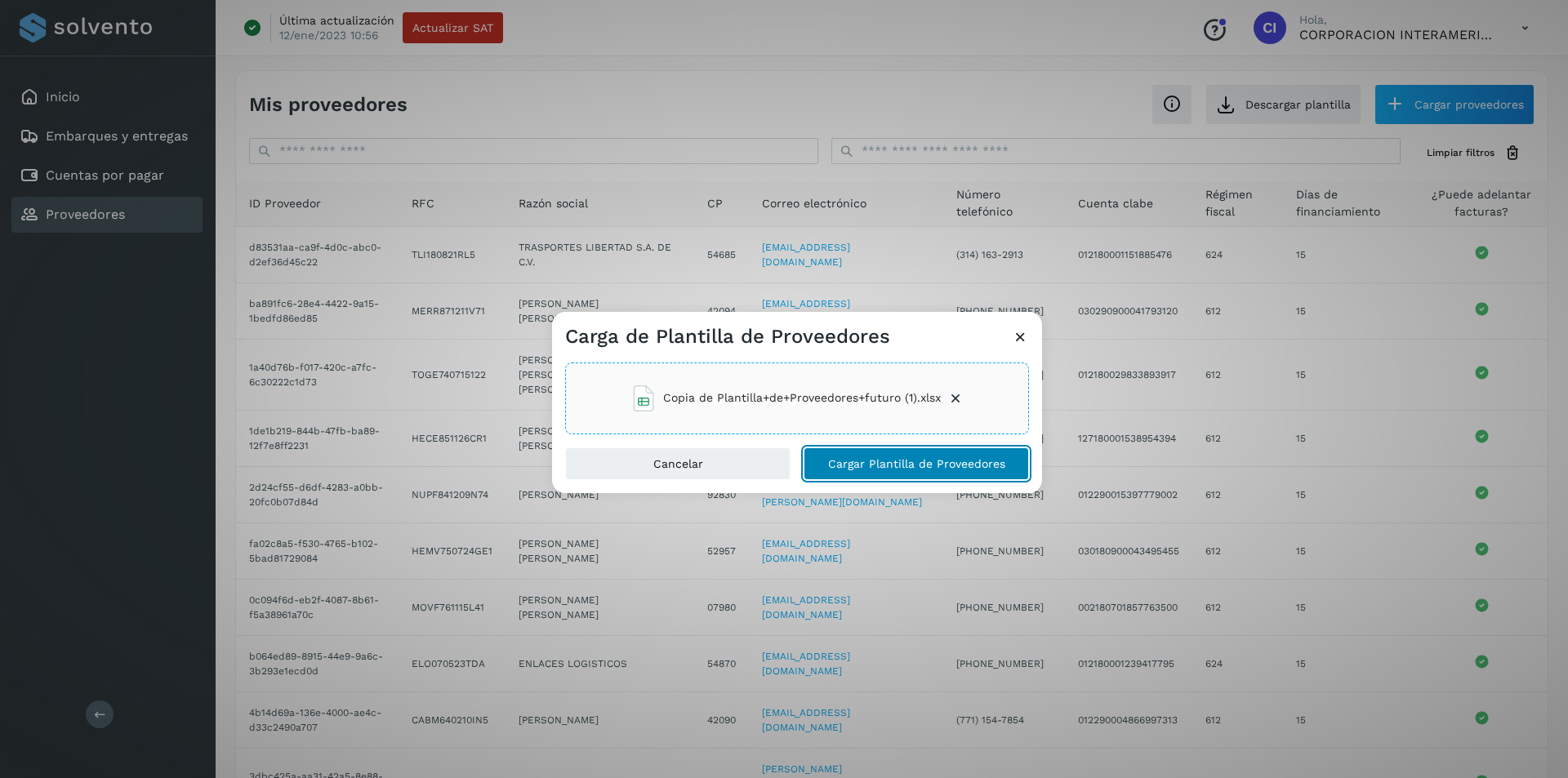 click on "Cargar Plantilla de Proveedores" 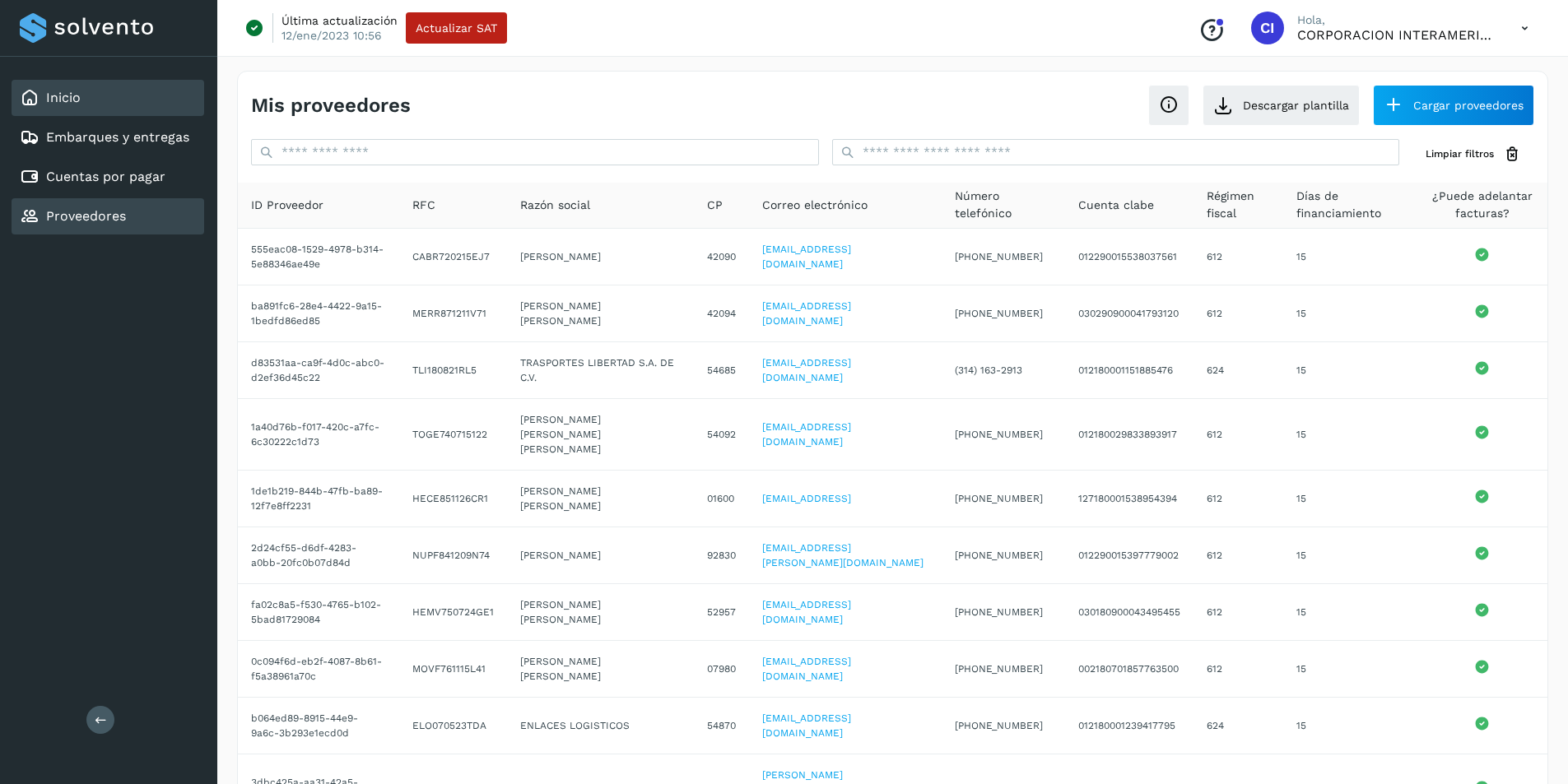 click on "Inicio" 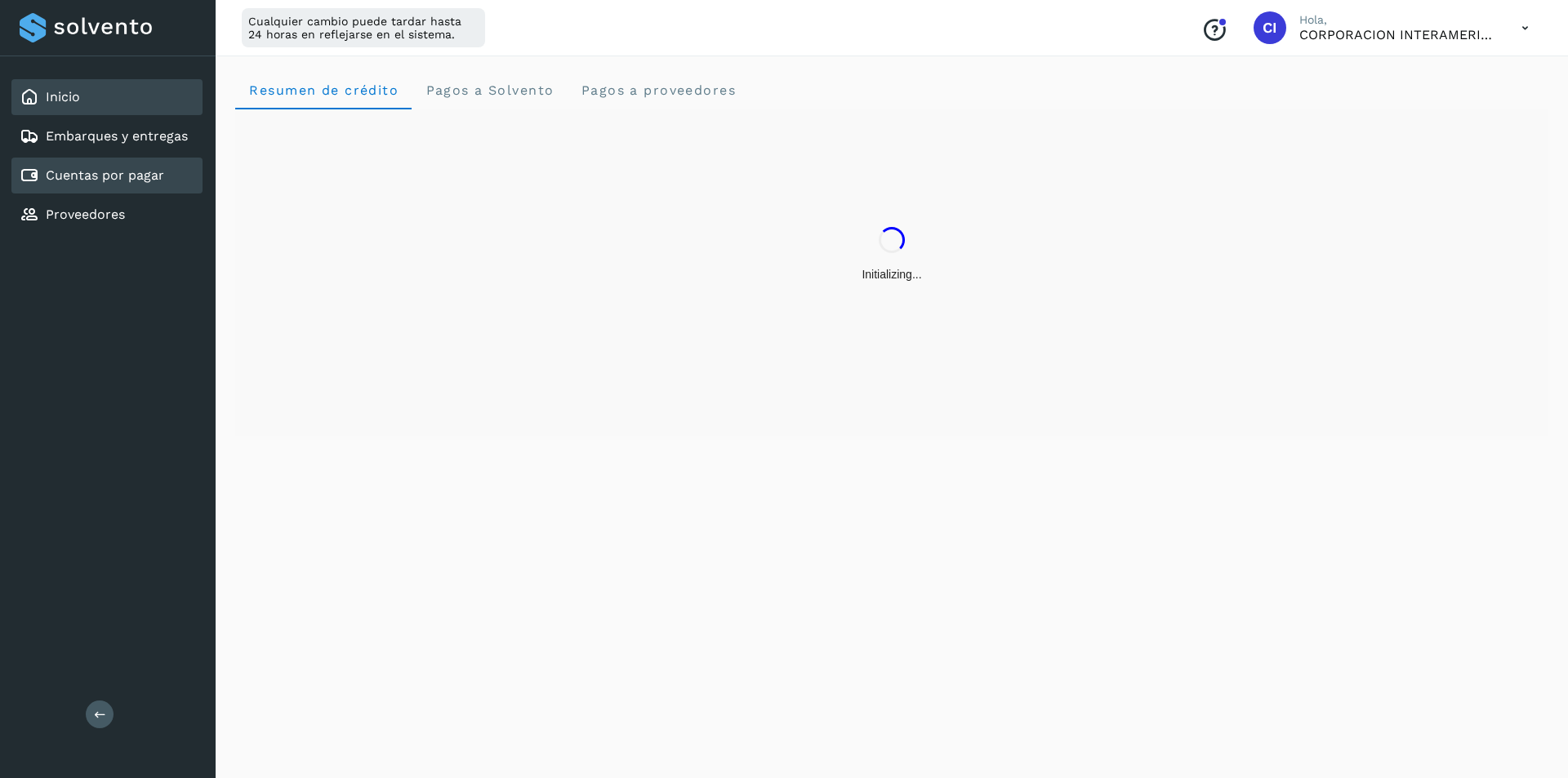 click on "Cuentas por pagar" 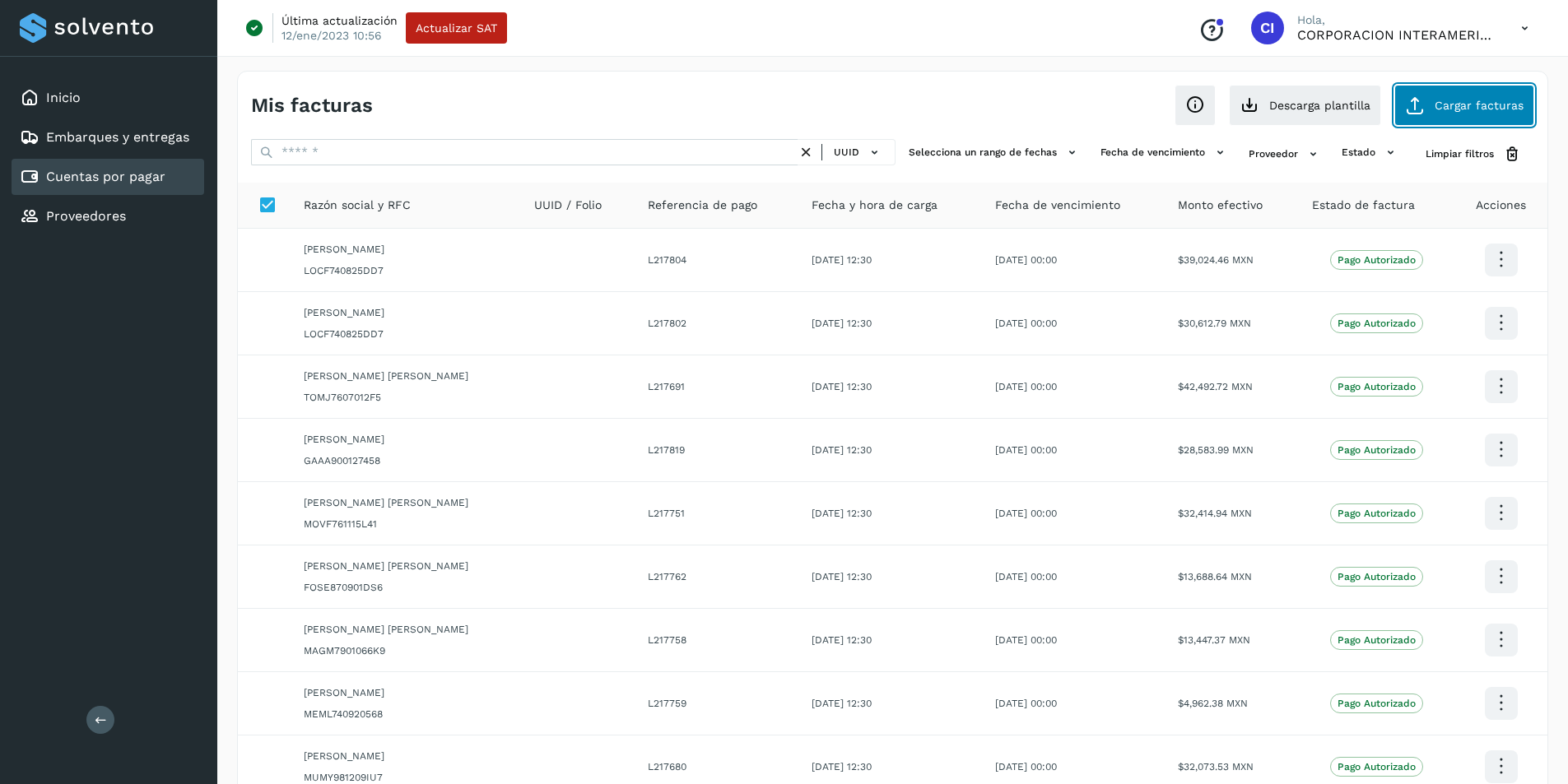 click on "Cargar facturas" 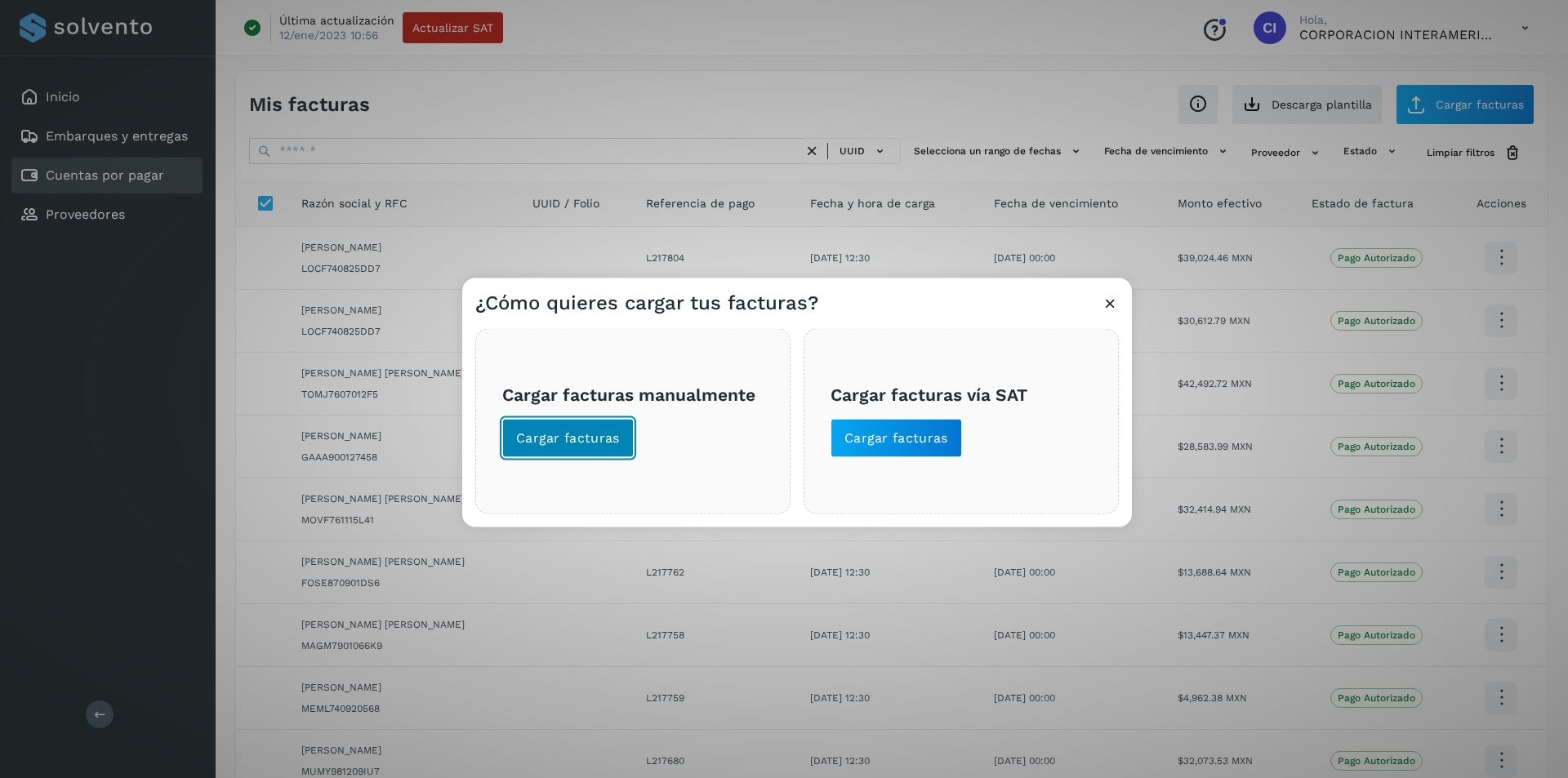 click on "Cargar facturas" 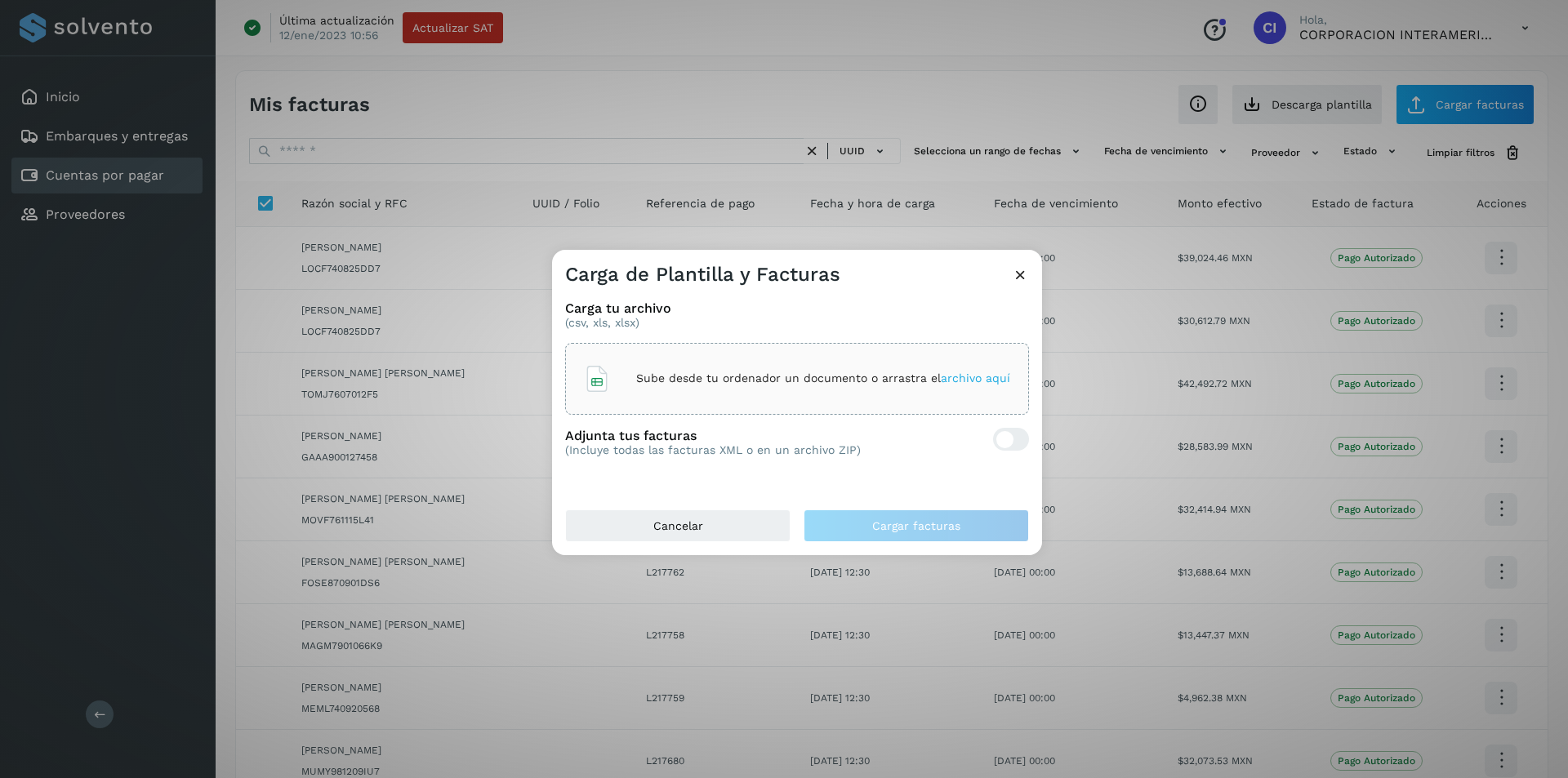 click on "Sube desde tu ordenador un documento o arrastra el  archivo aquí" 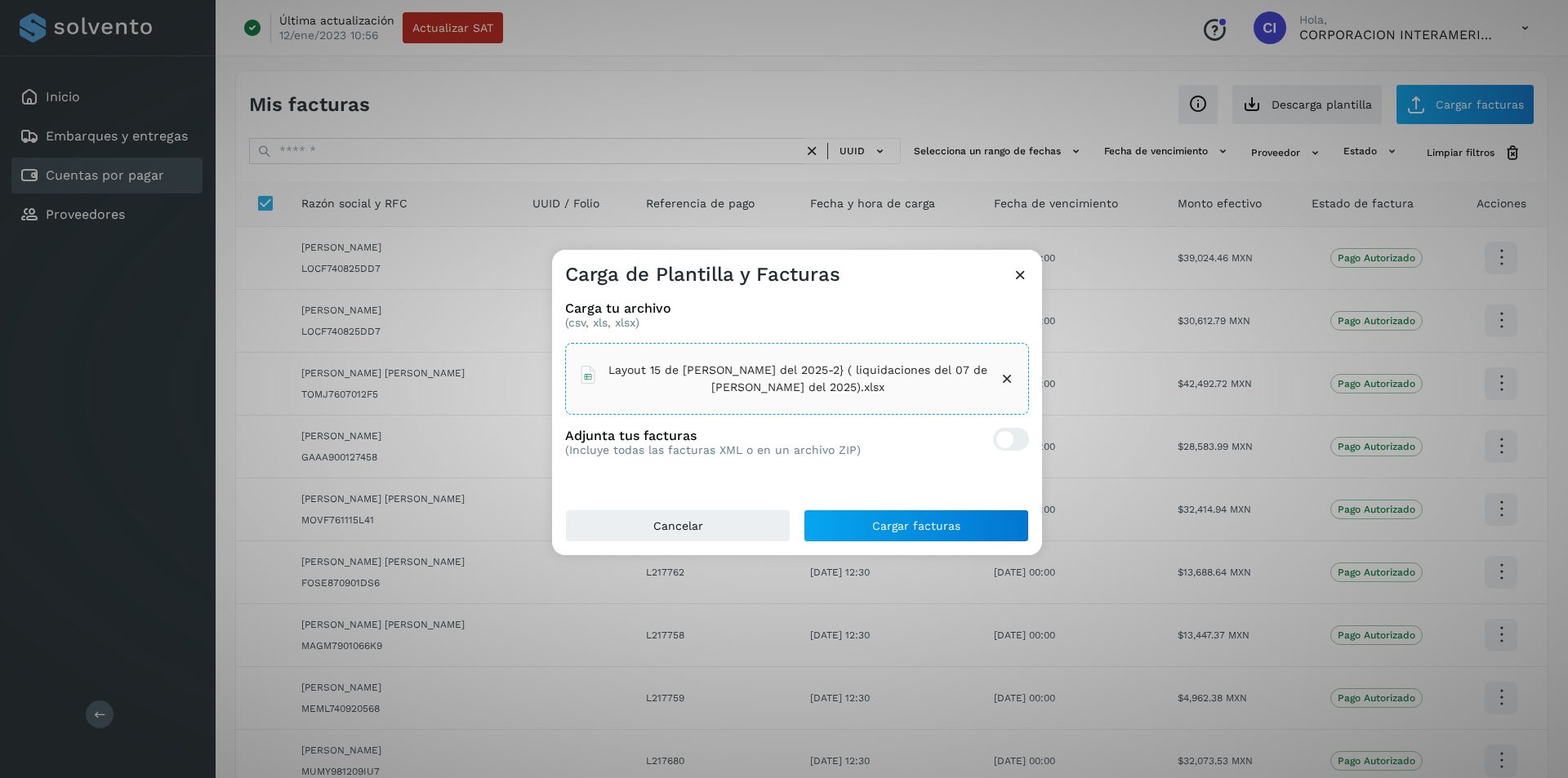 click at bounding box center (1020, 274) 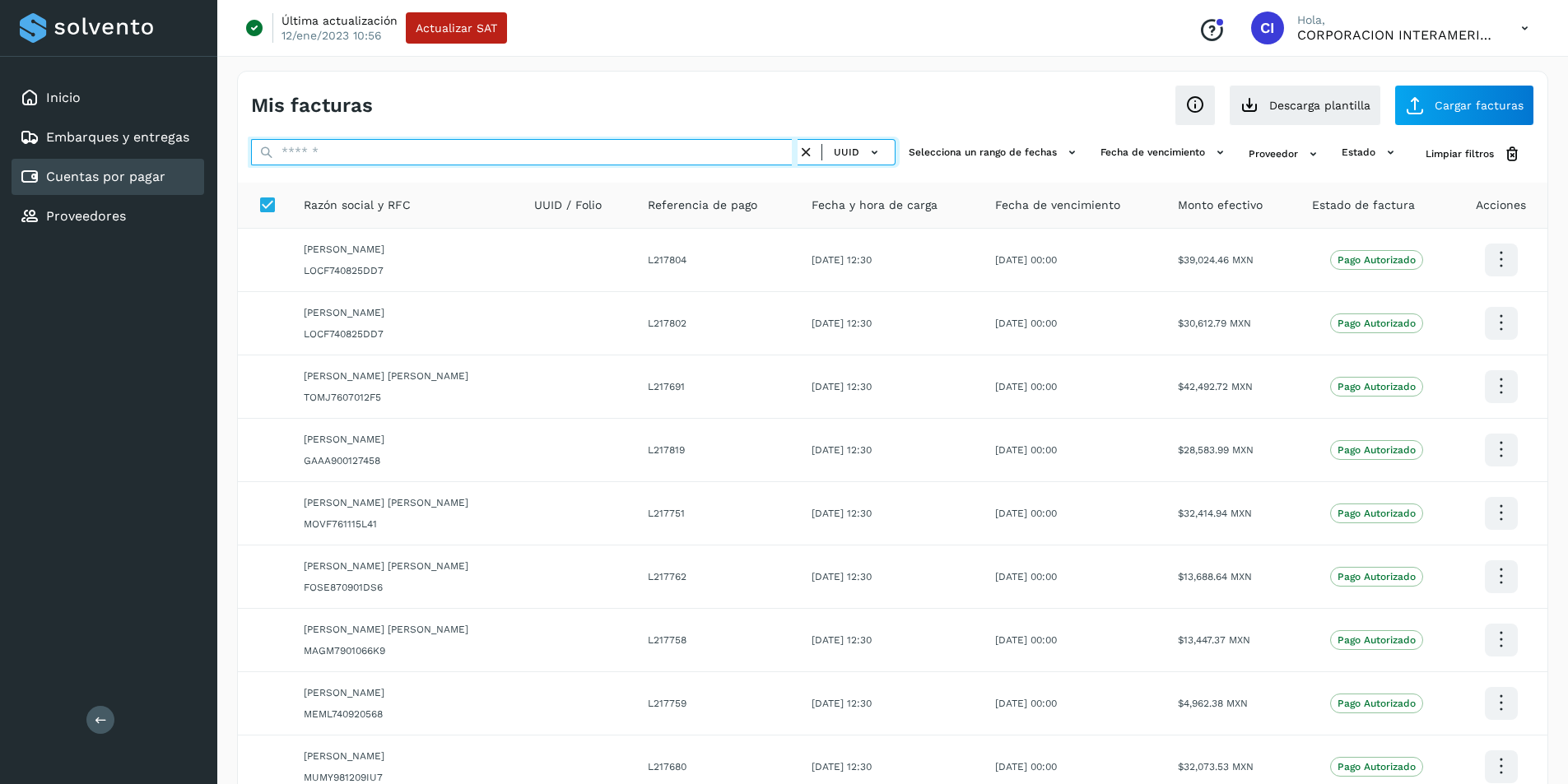 click at bounding box center (524, 152) 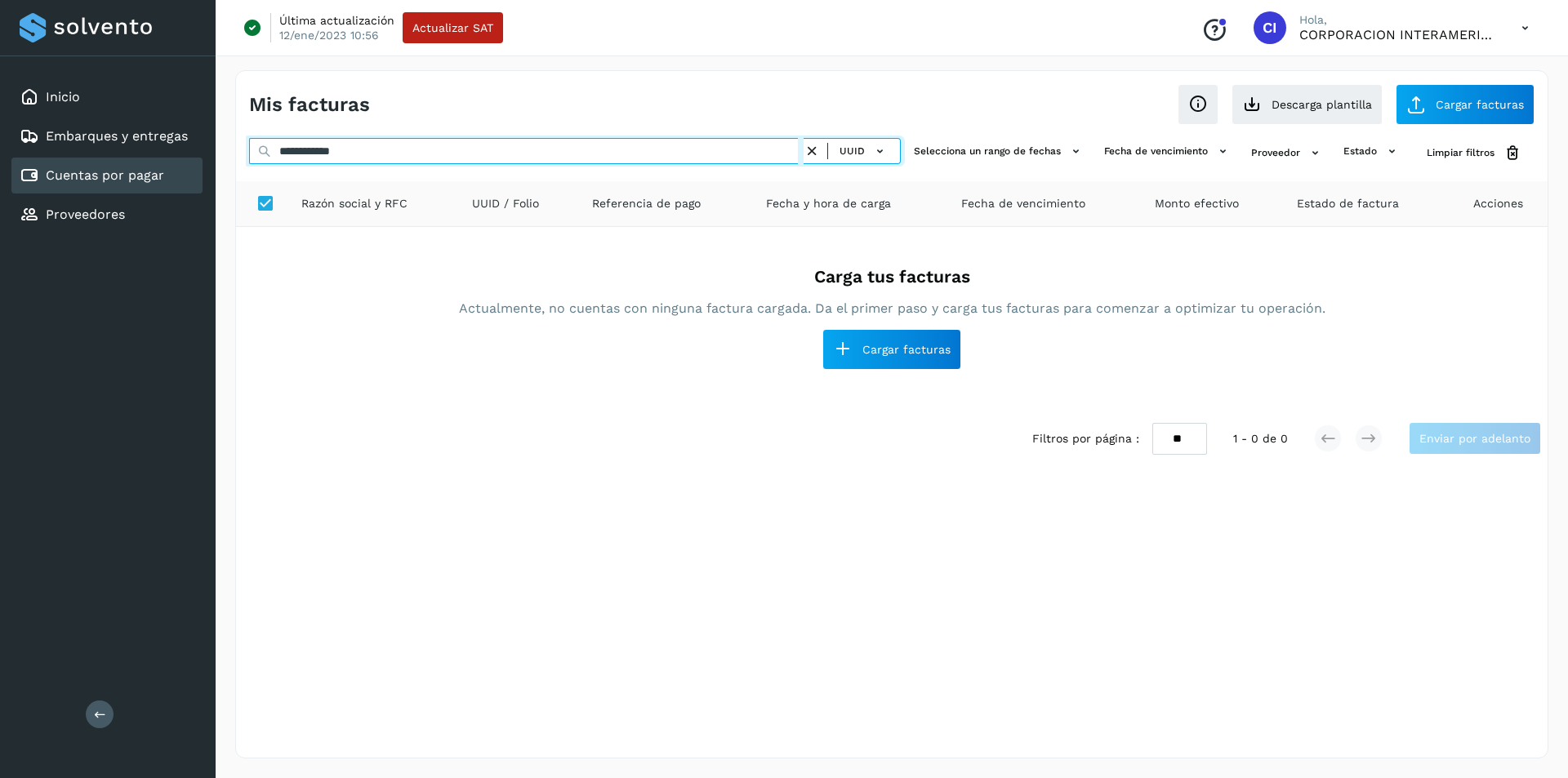 click on "**********" at bounding box center (526, 151) 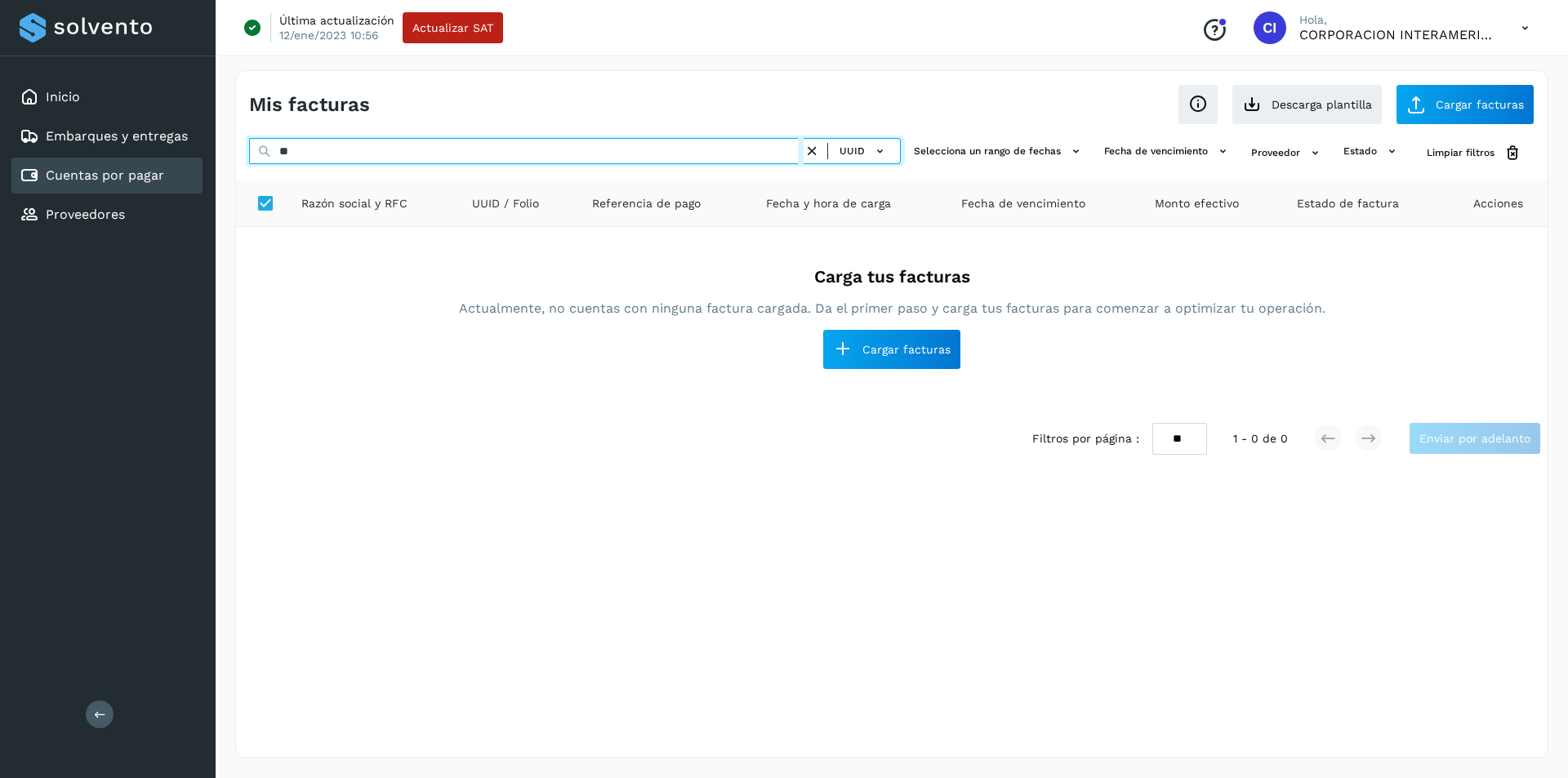 type on "*" 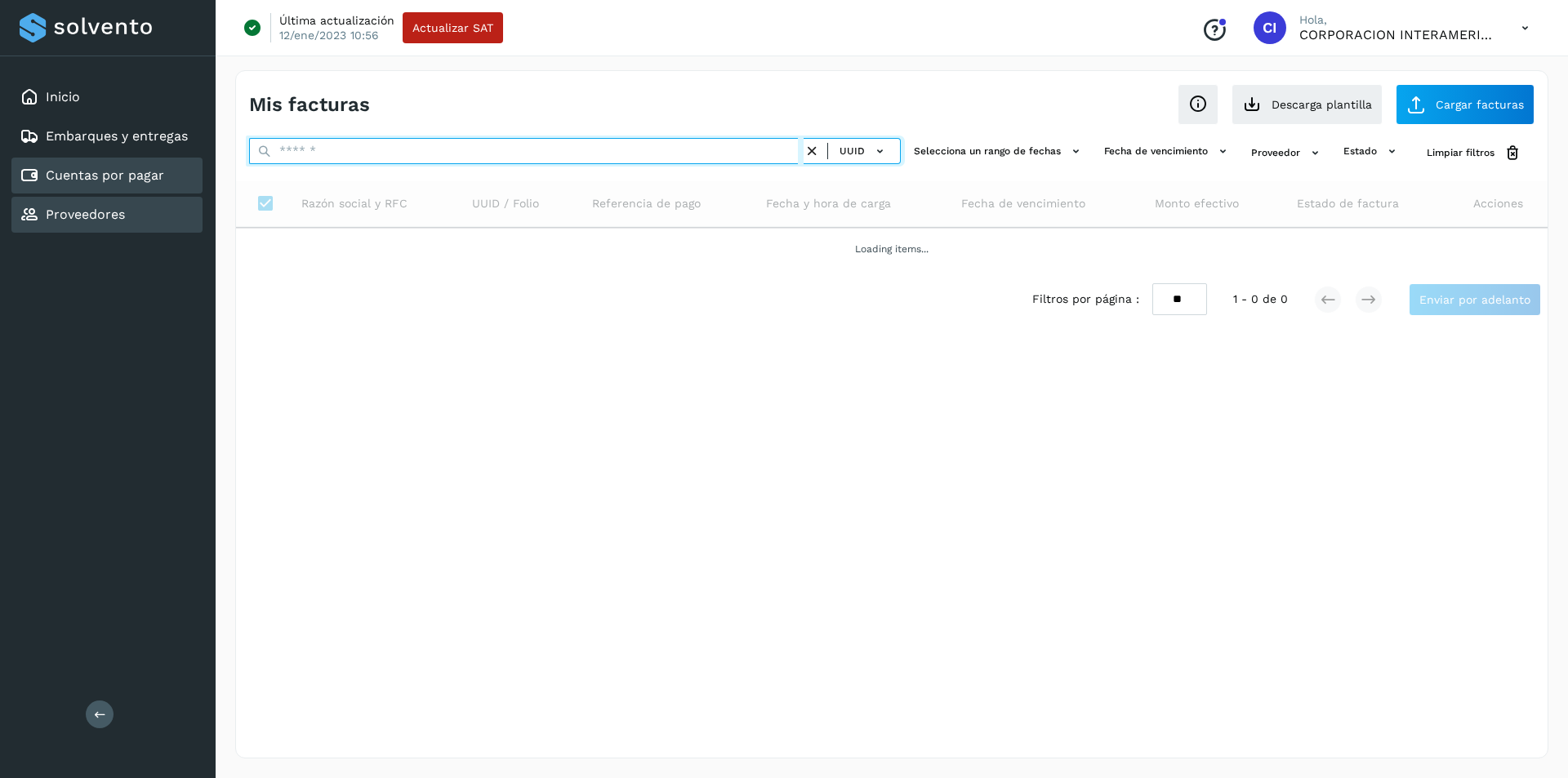 type 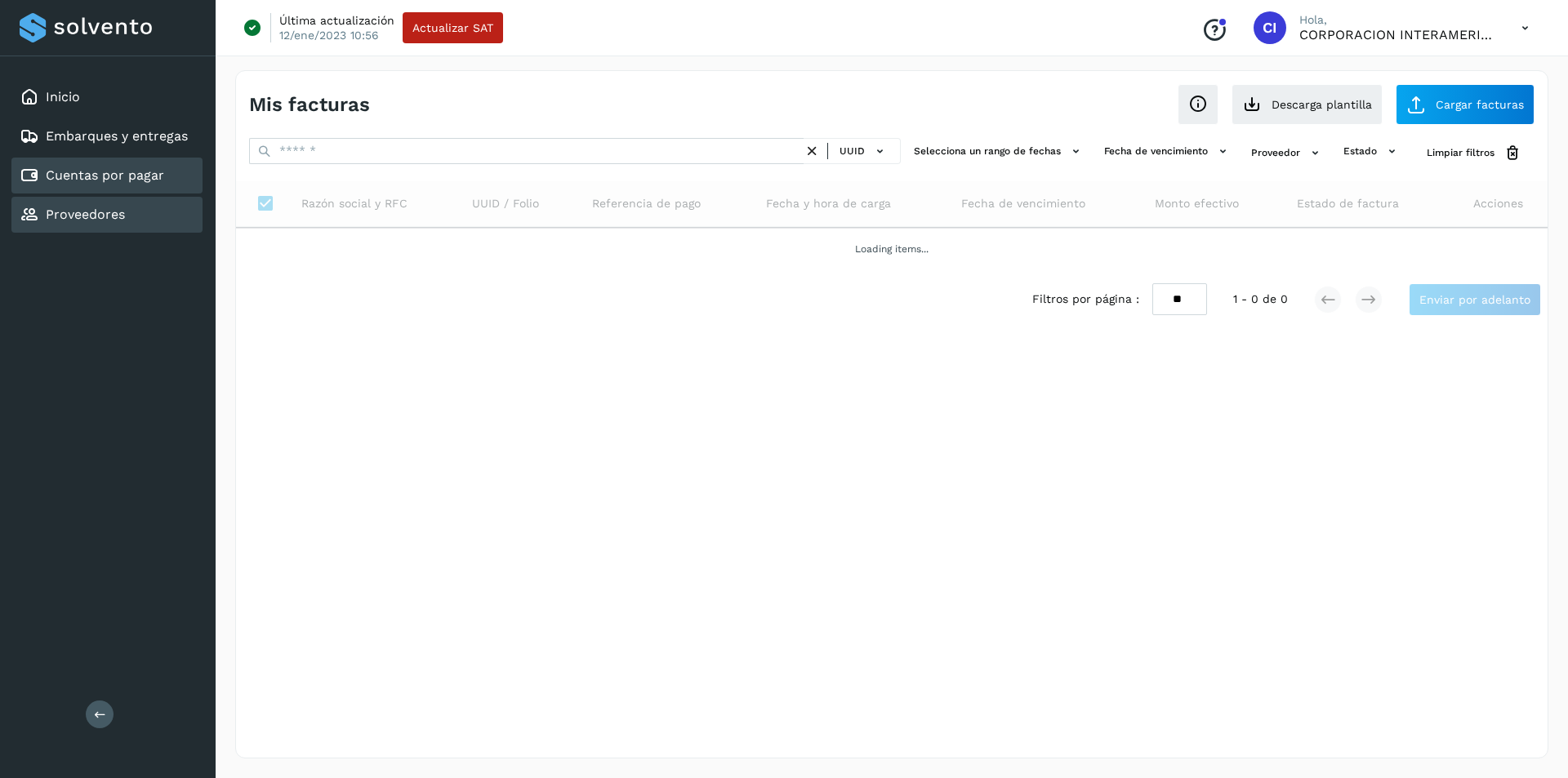 click on "Proveedores" 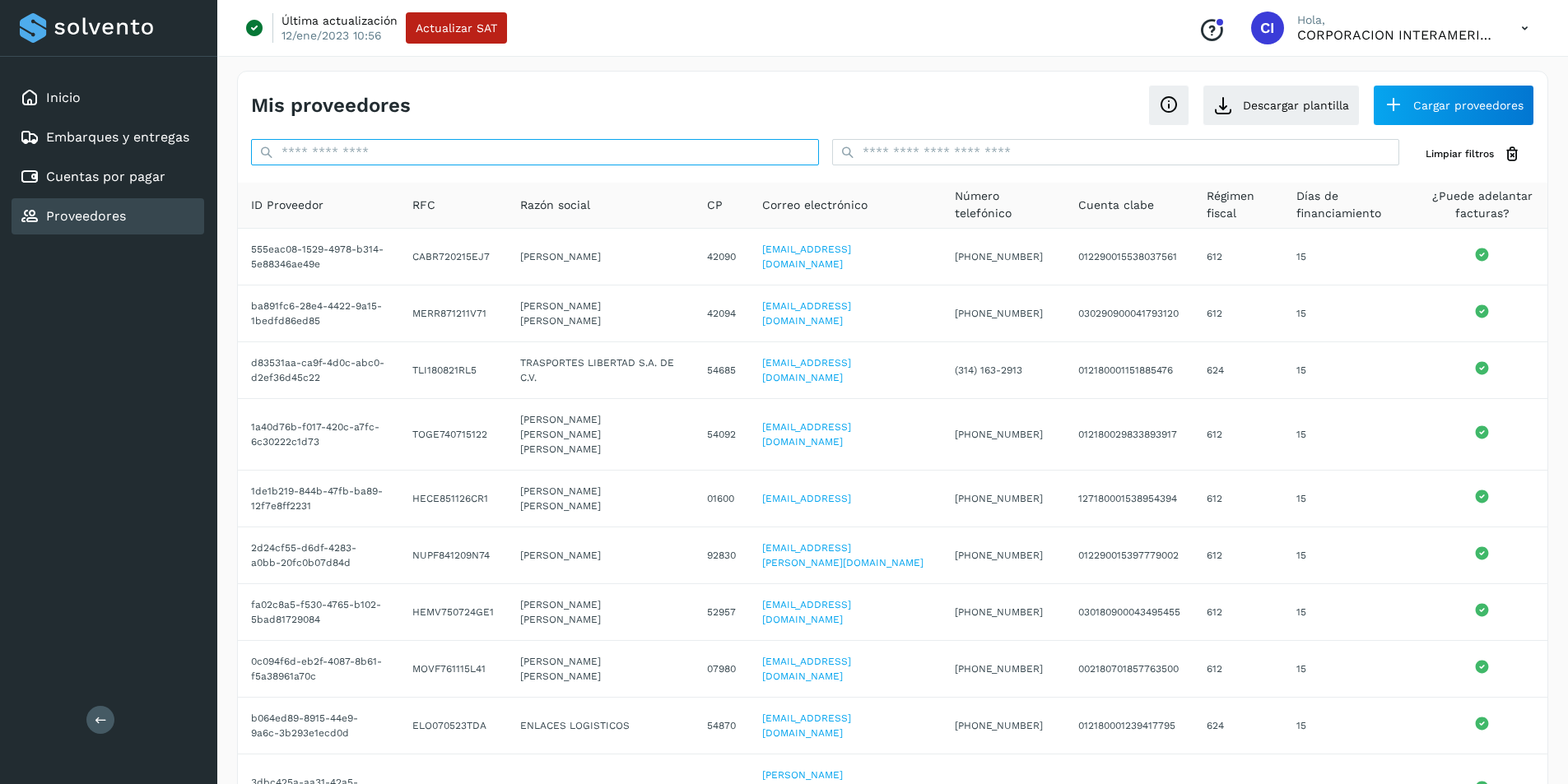 click at bounding box center [535, 152] 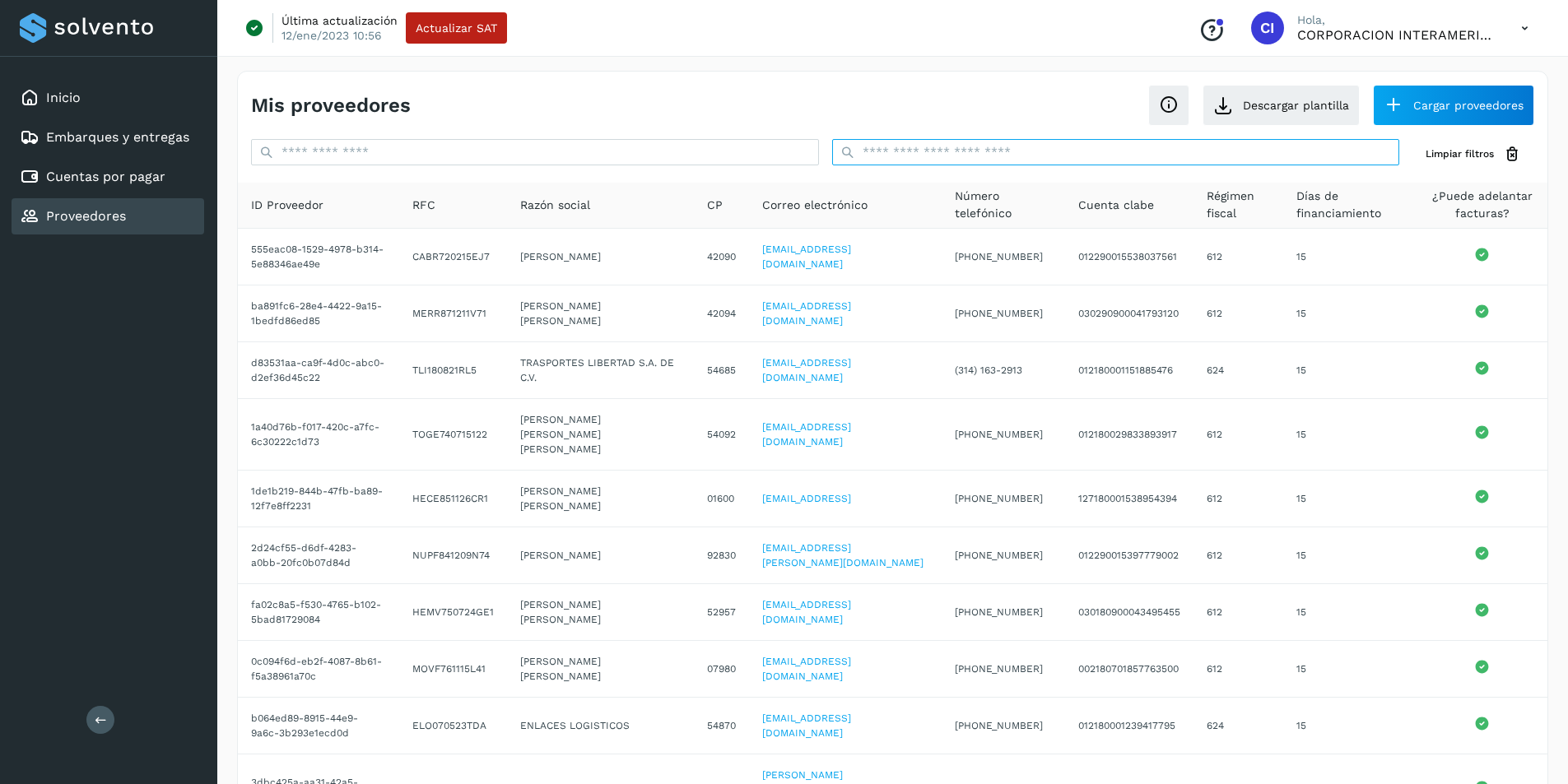 click at bounding box center [1116, 152] 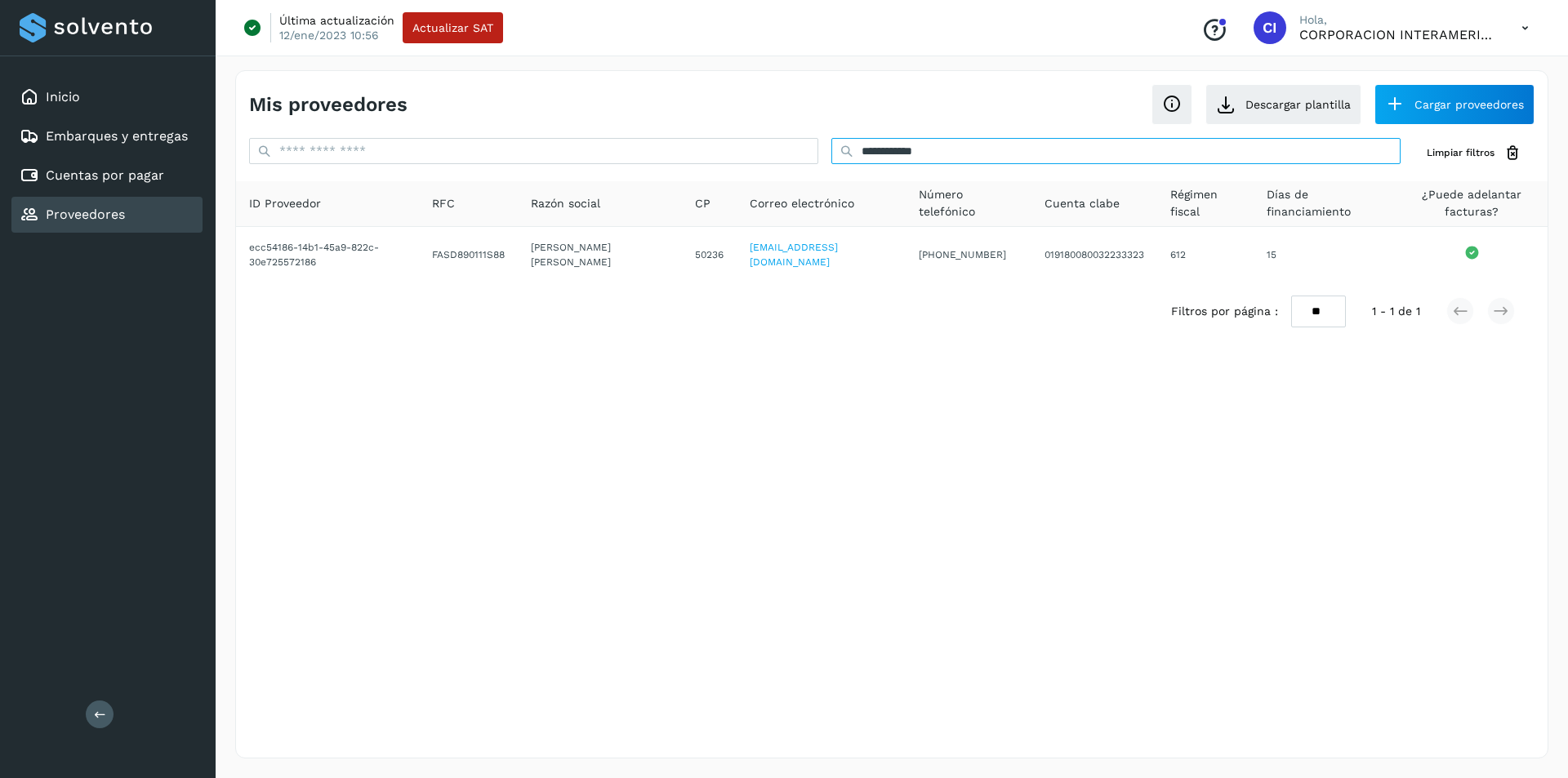 type on "**********" 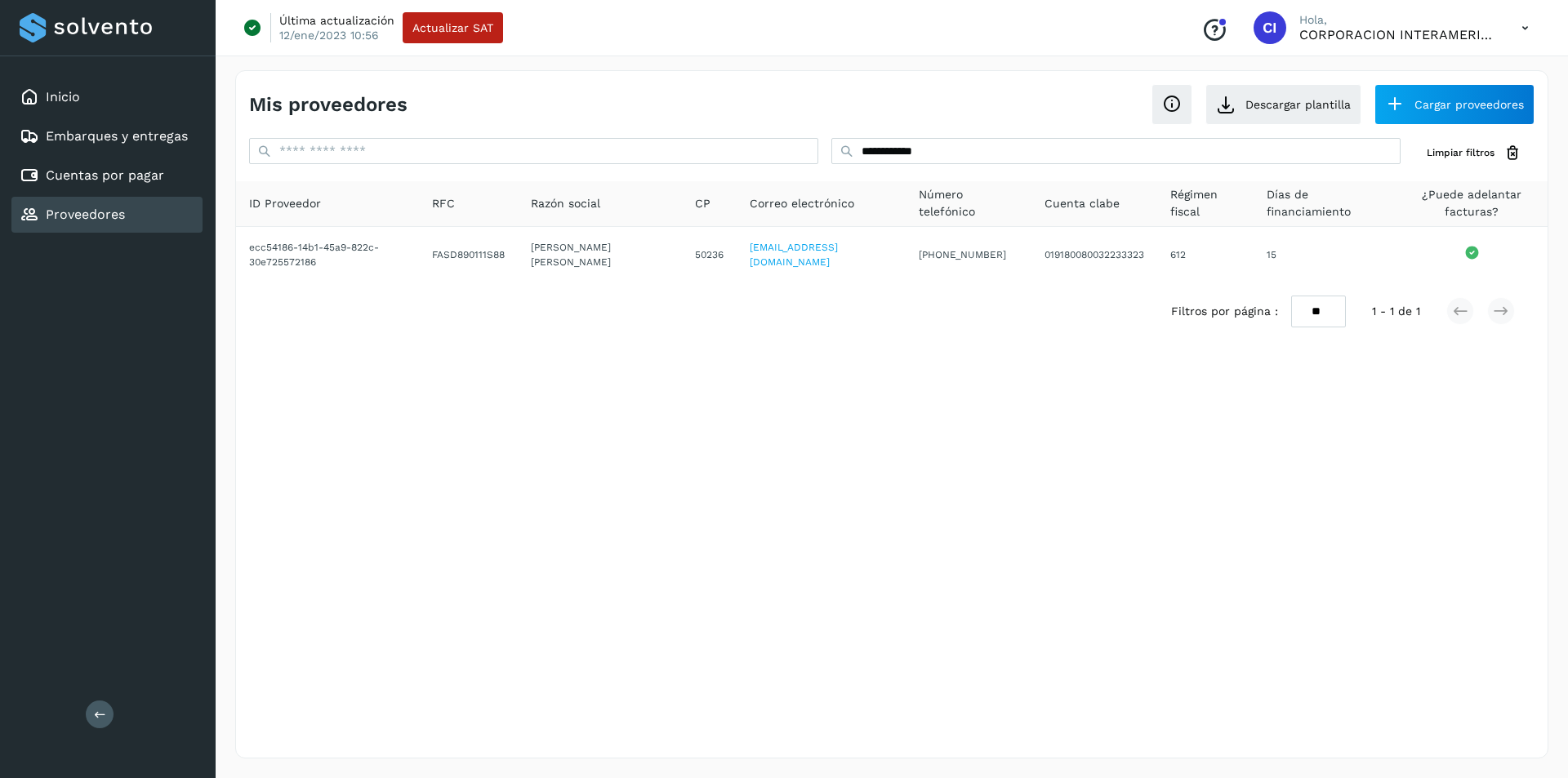 click on "**********" at bounding box center (892, 414) 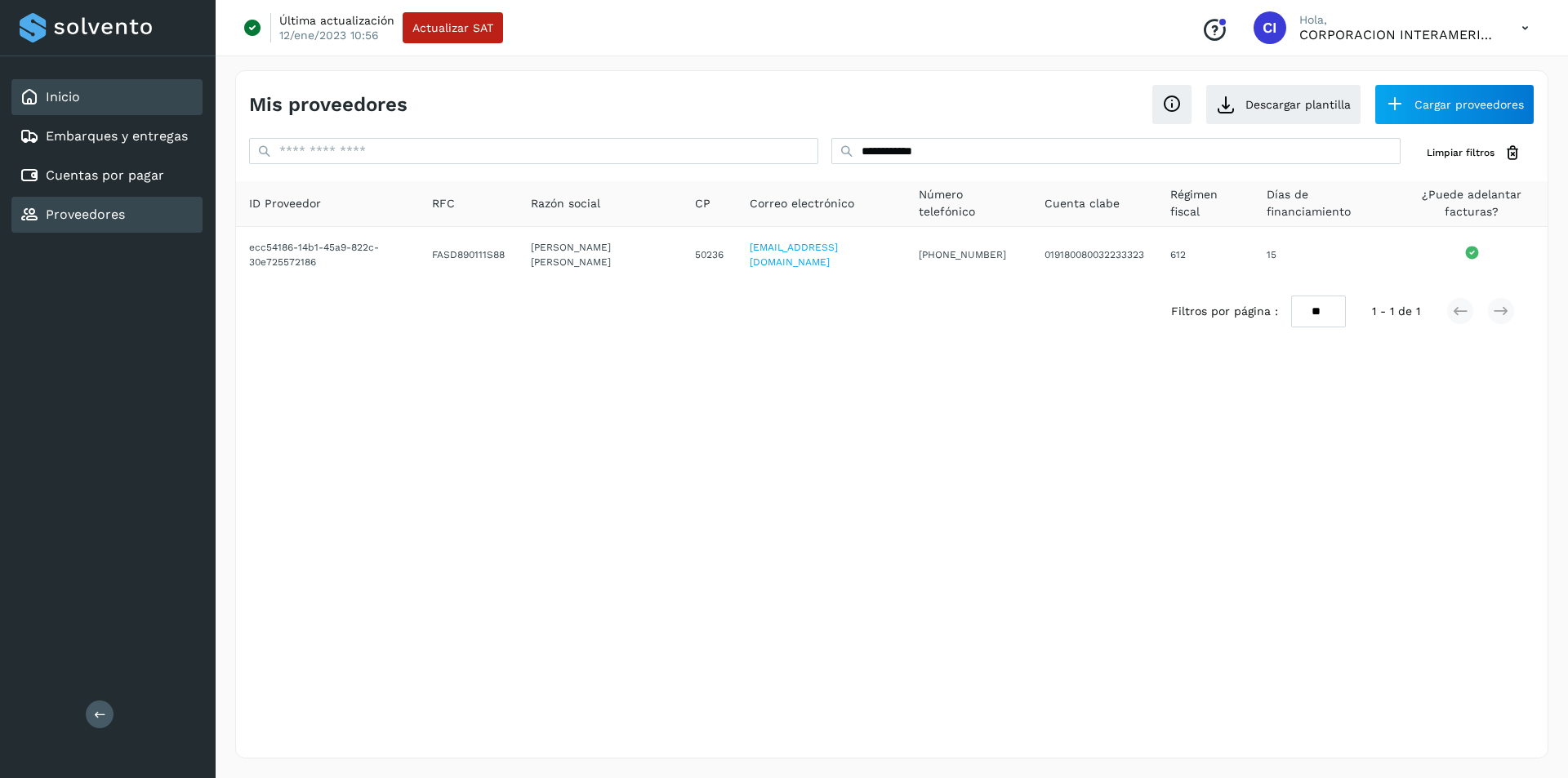 click on "Inicio" 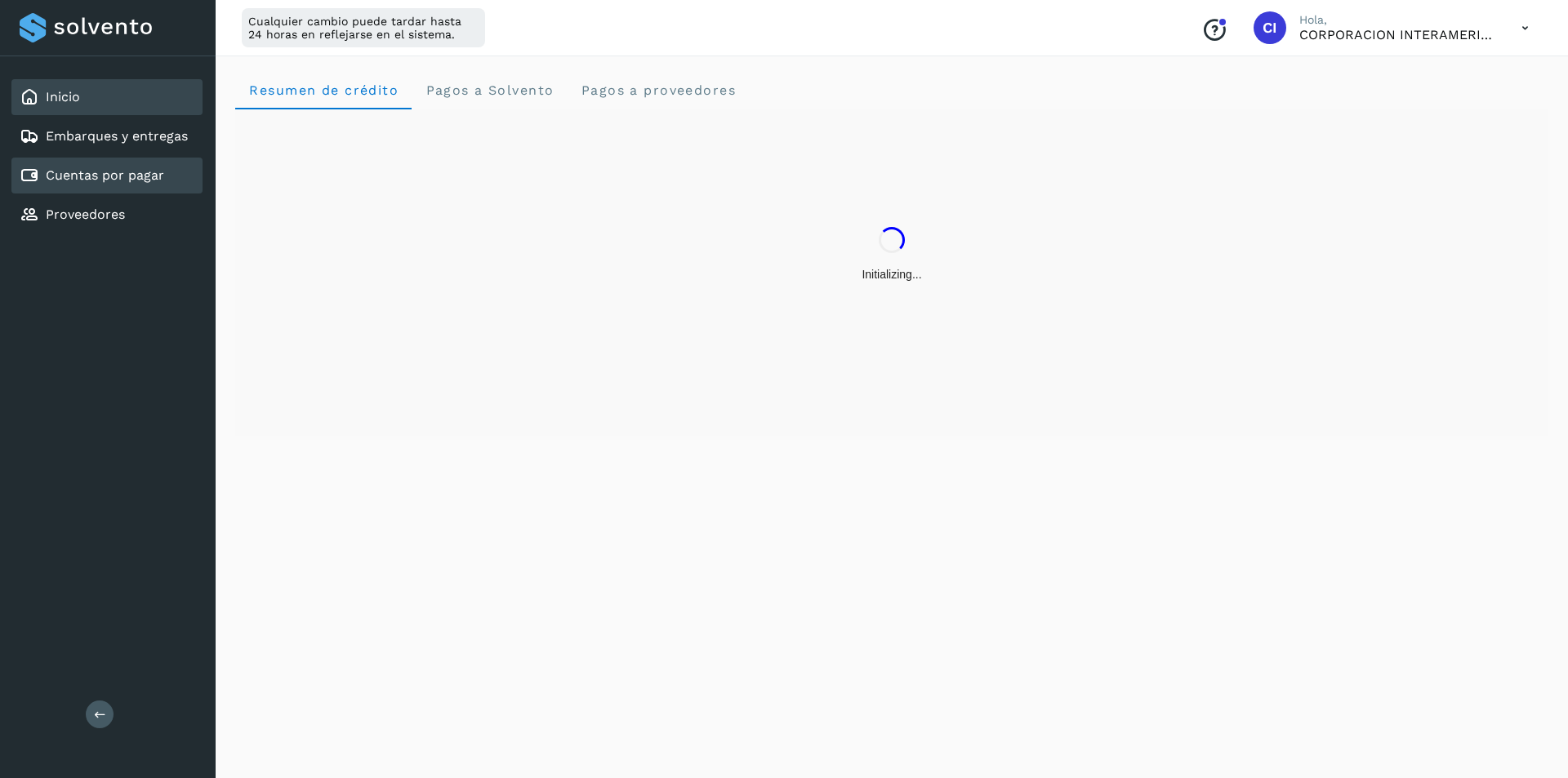click on "Cuentas por pagar" at bounding box center [105, 175] 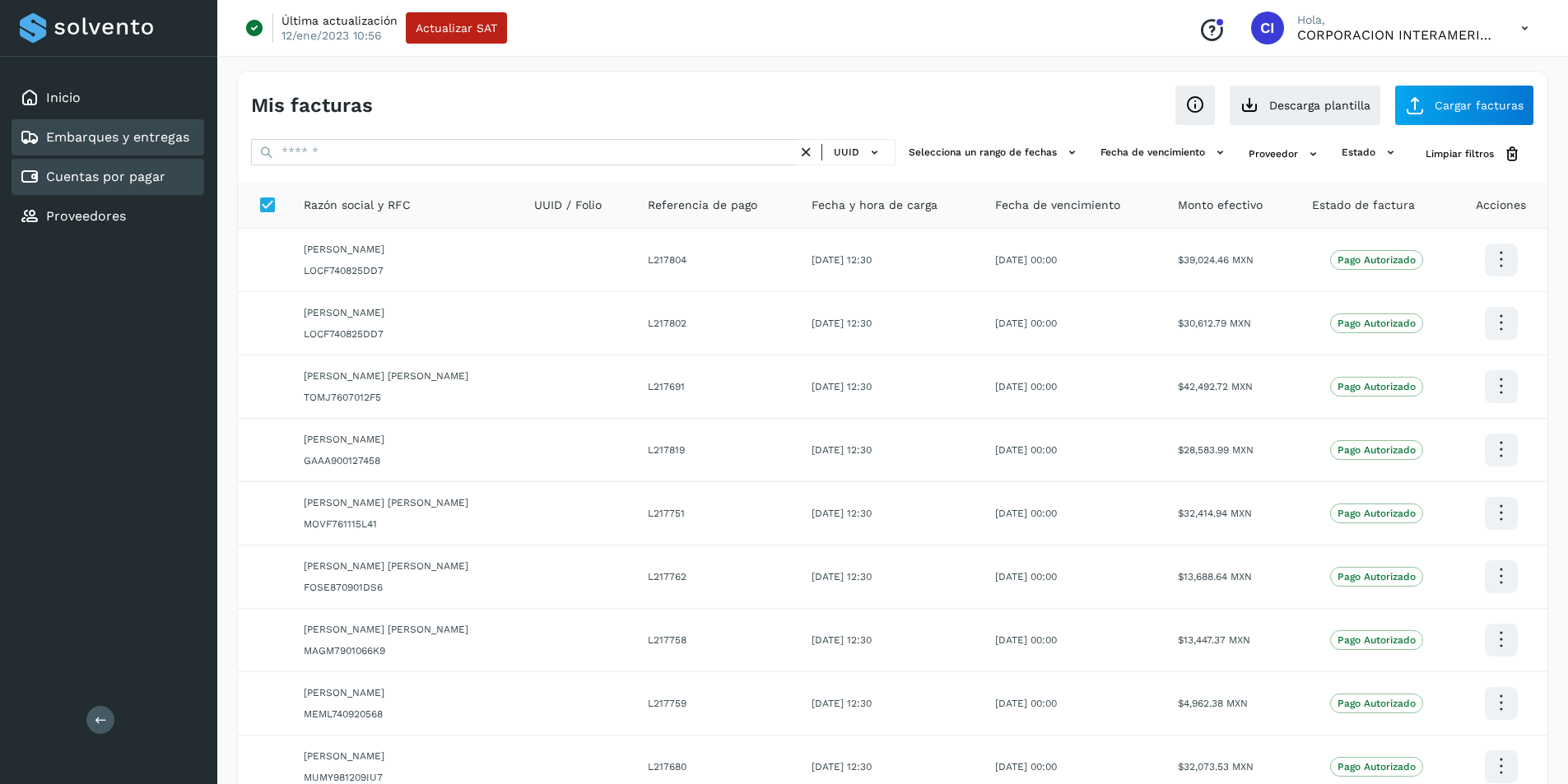 click on "Embarques y entregas" at bounding box center [118, 137] 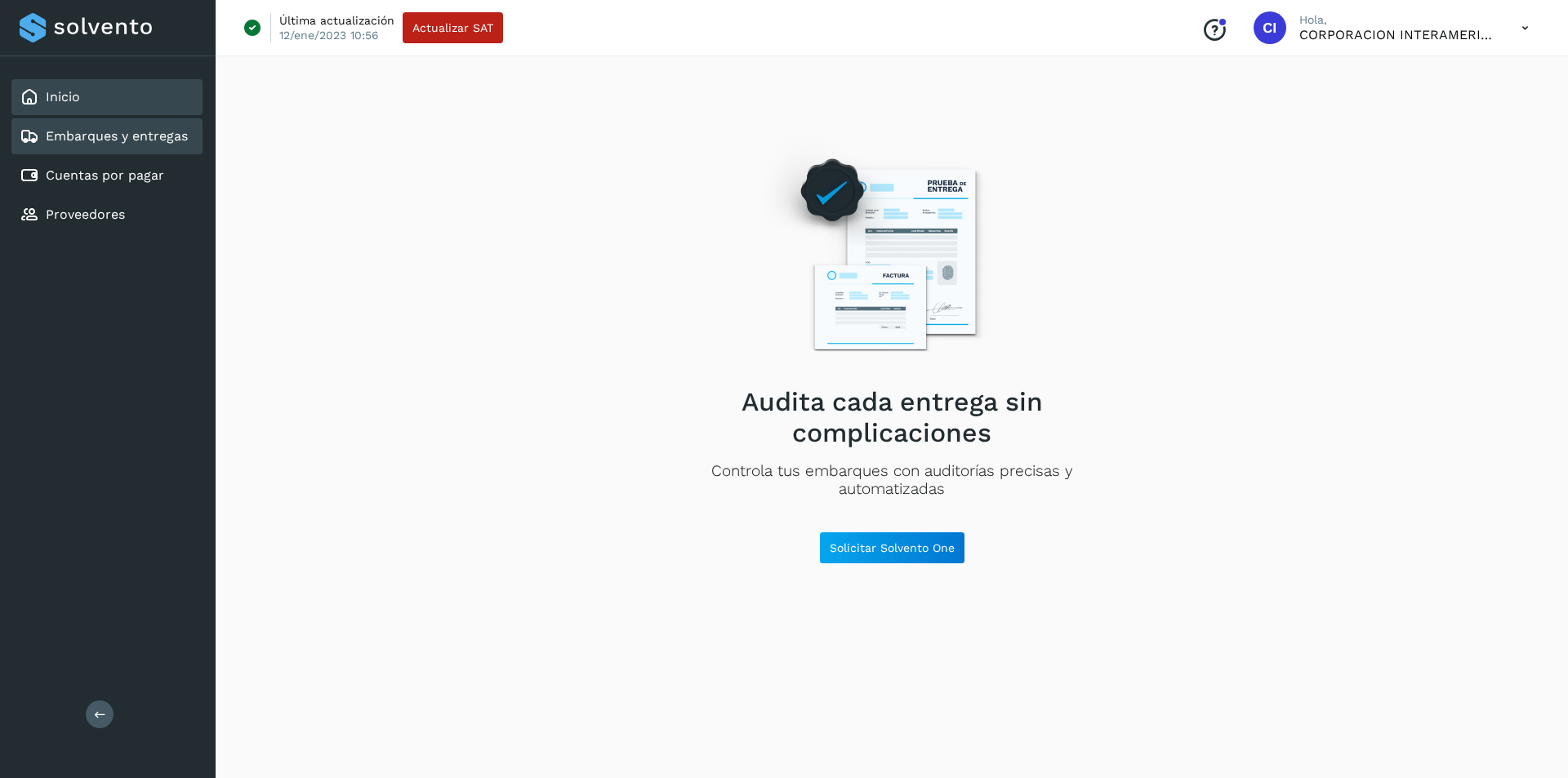 click on "Inicio" 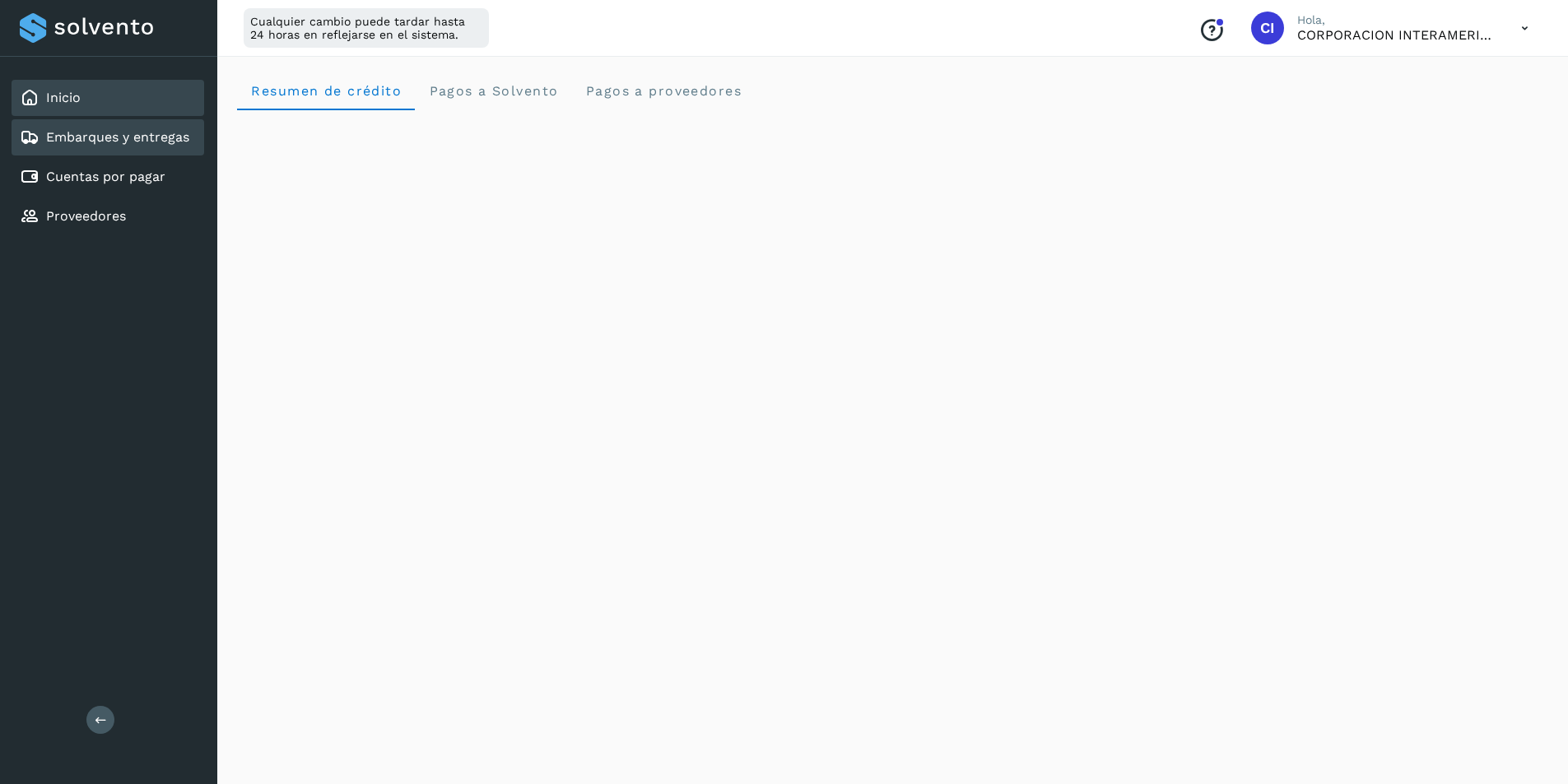 click on "Embarques y entregas" at bounding box center (118, 137) 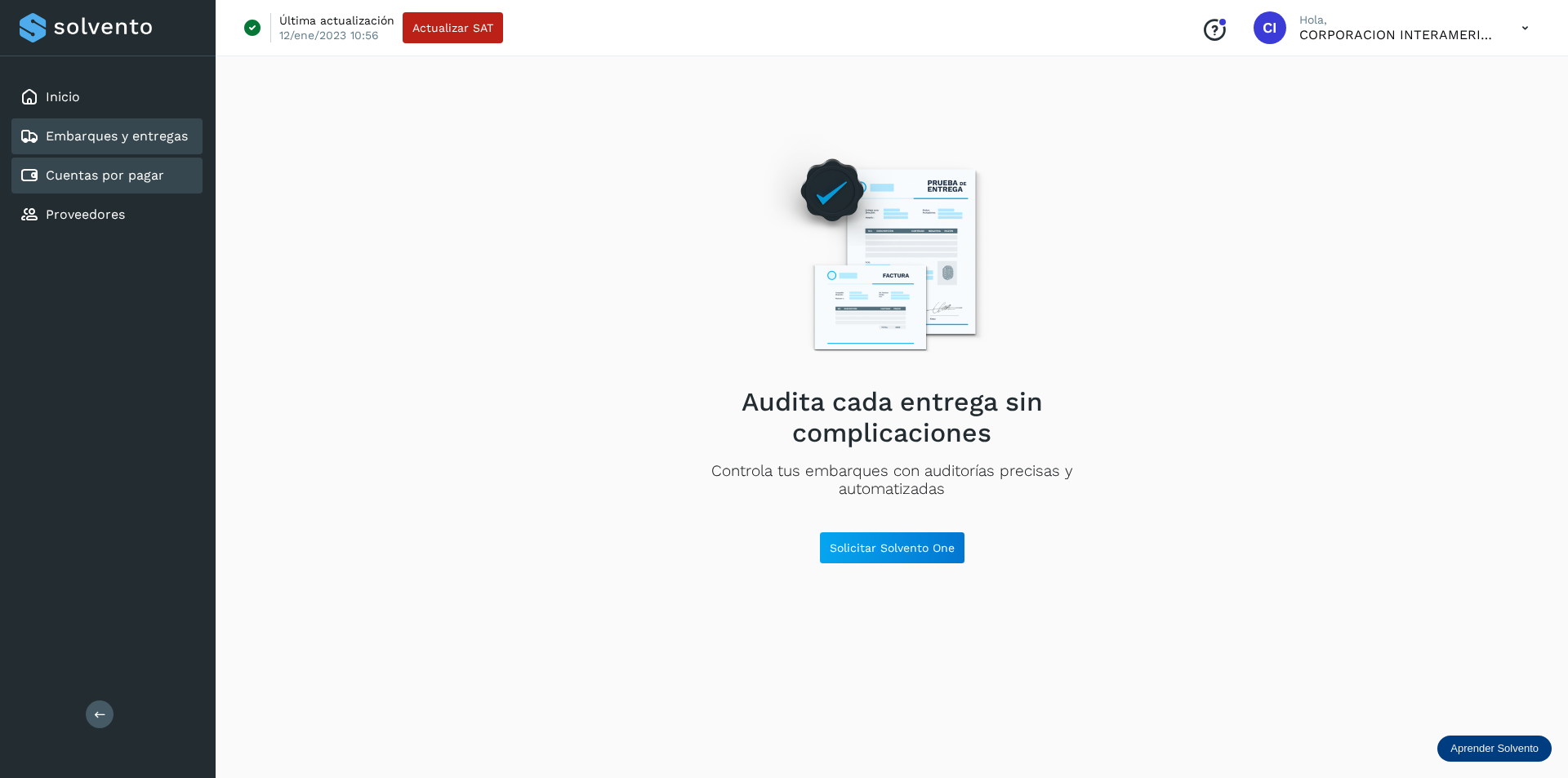 click on "Cuentas por pagar" at bounding box center (105, 175) 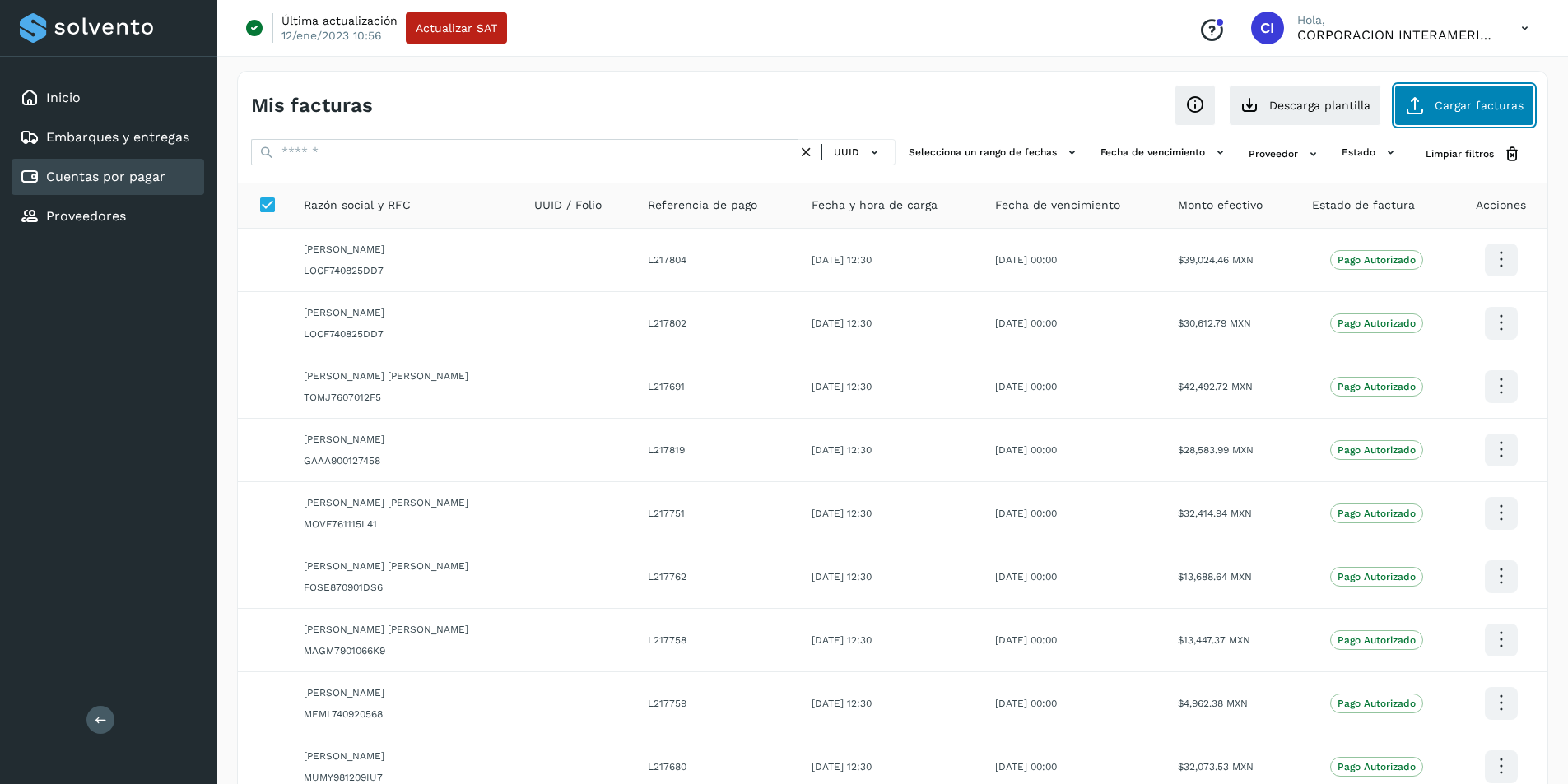 click on "Cargar facturas" 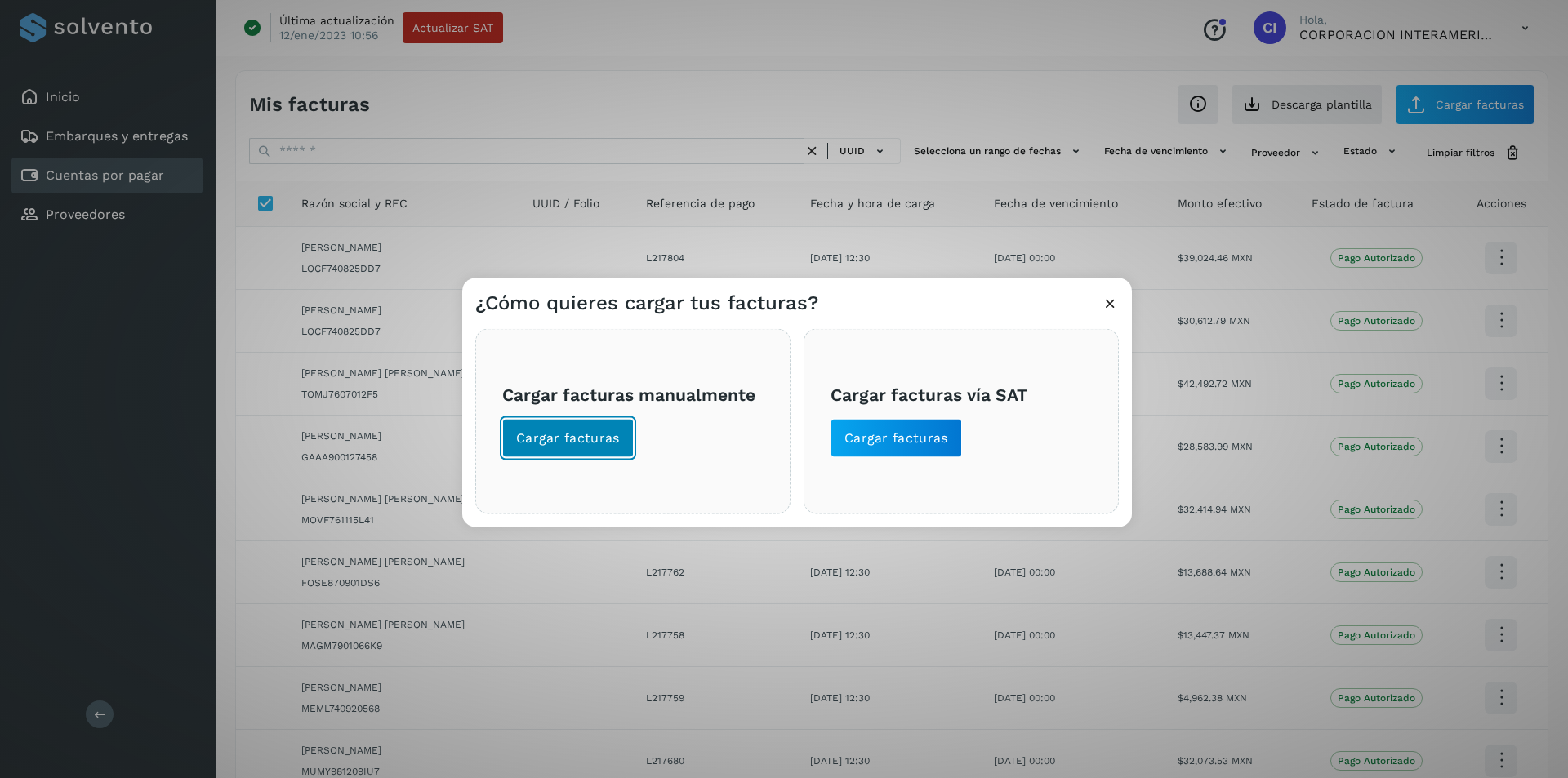 click on "Cargar facturas" 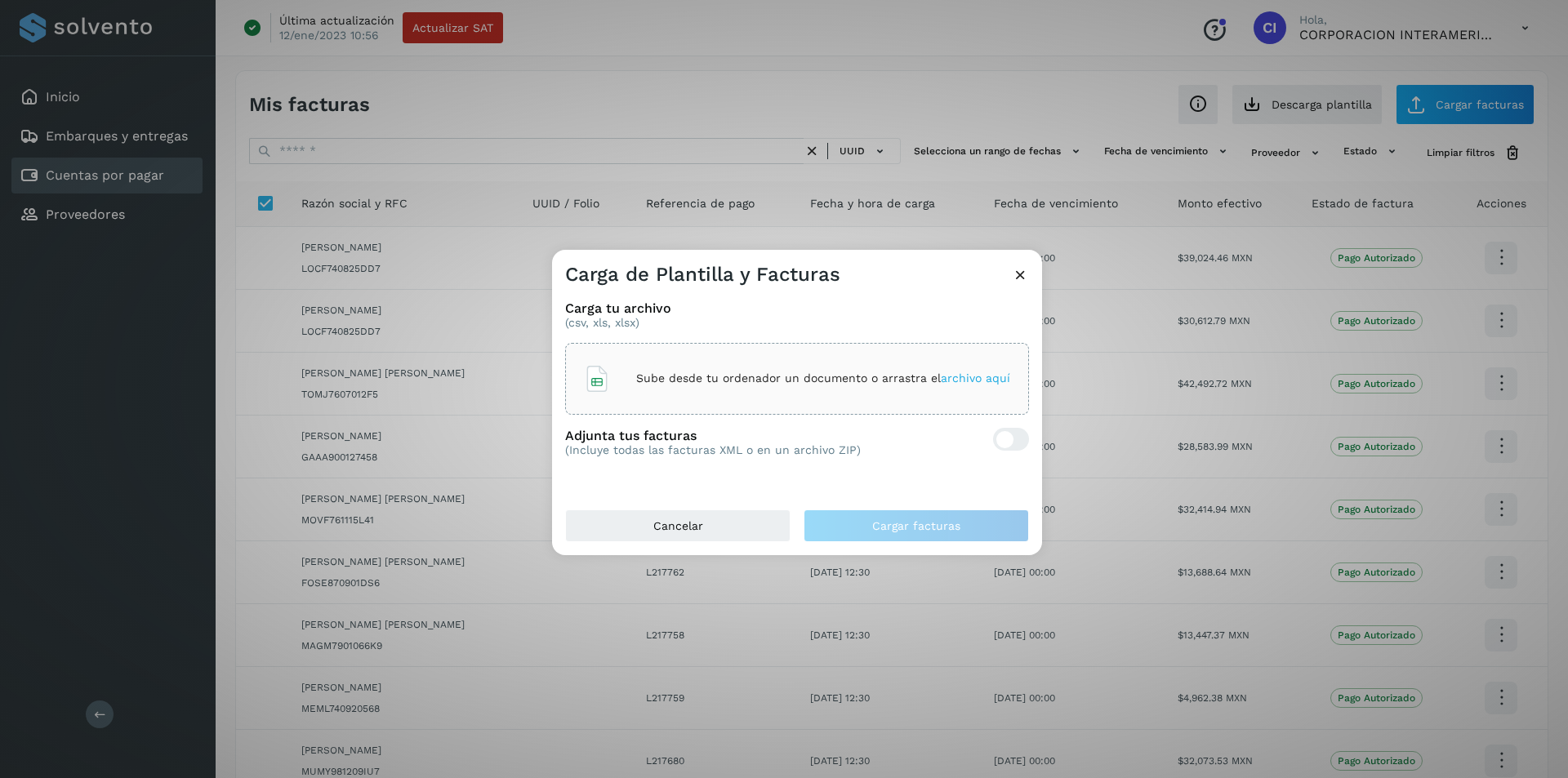 click on "Sube desde tu ordenador un documento o arrastra el  archivo aquí" at bounding box center [797, 379] 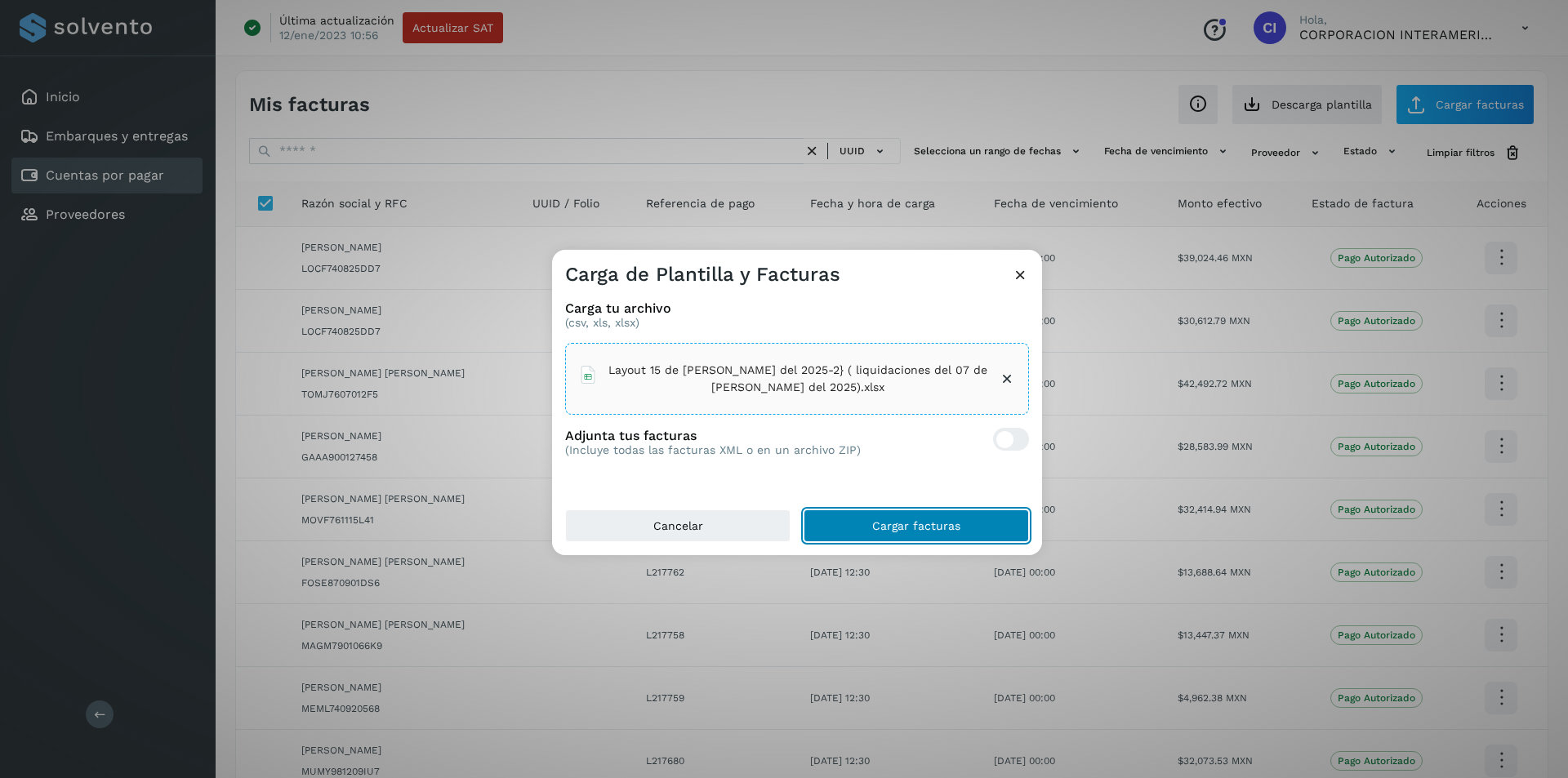 click on "Cargar facturas" 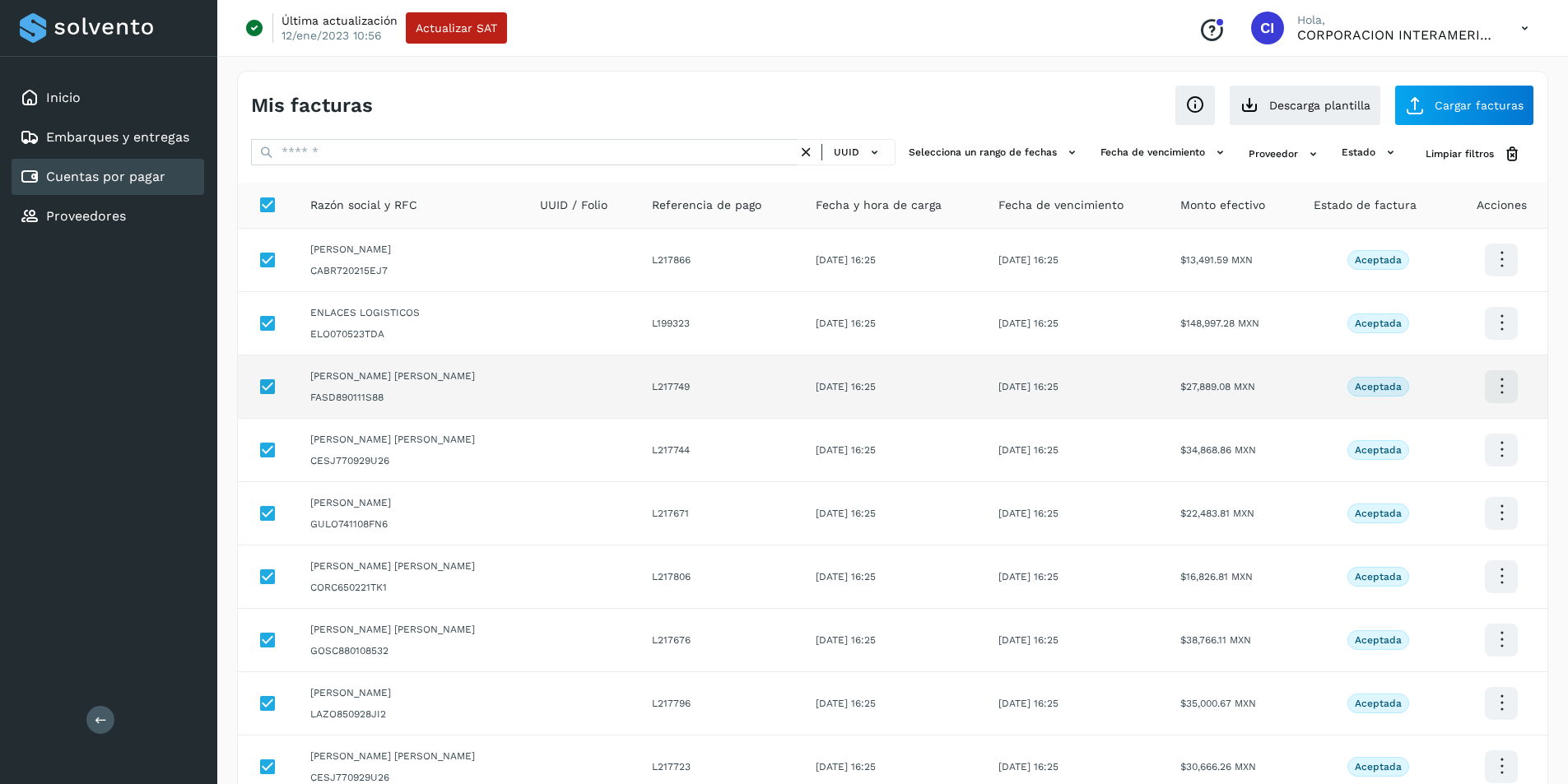 scroll, scrollTop: 225, scrollLeft: 0, axis: vertical 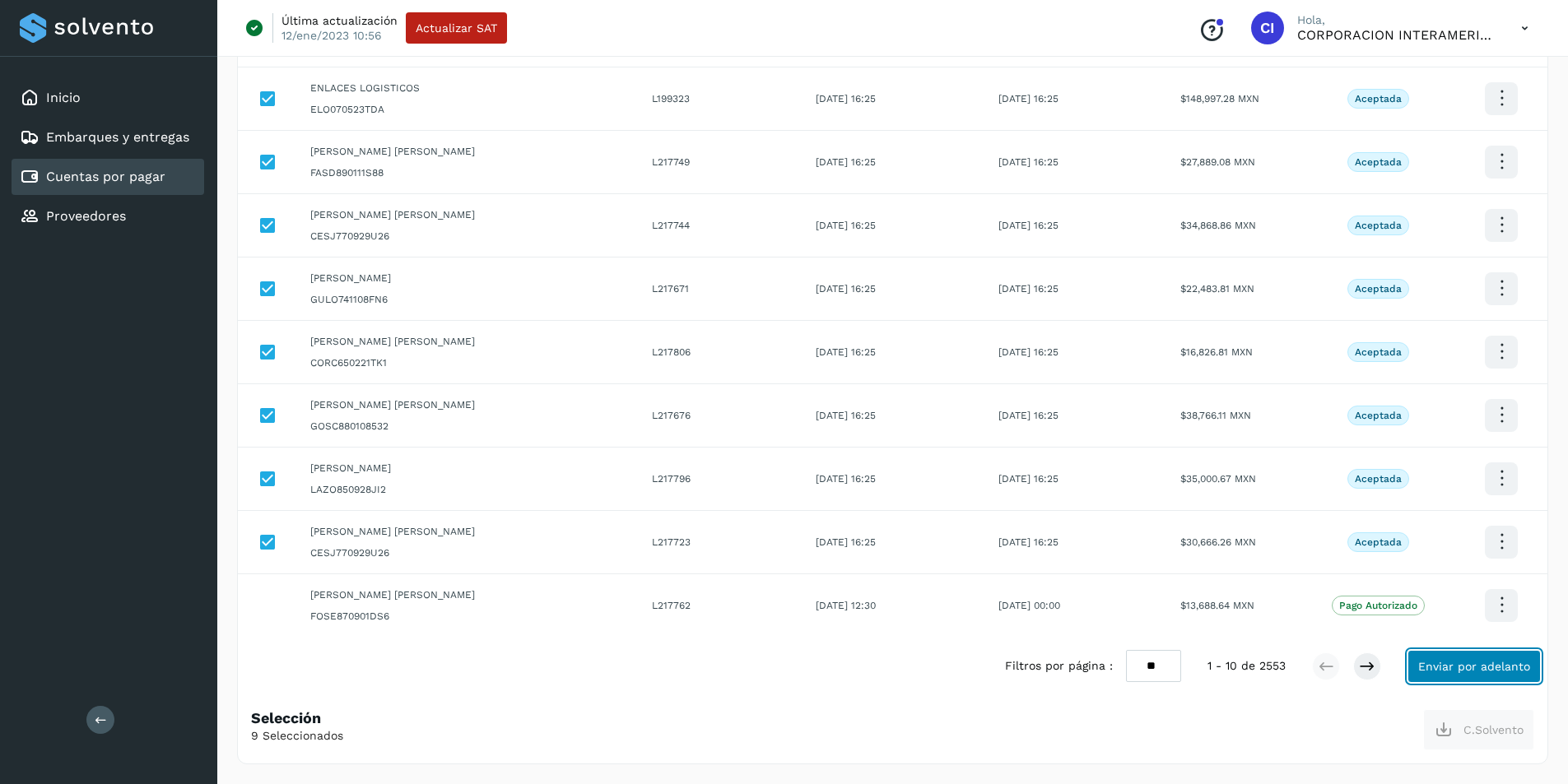 click on "Enviar por adelanto" 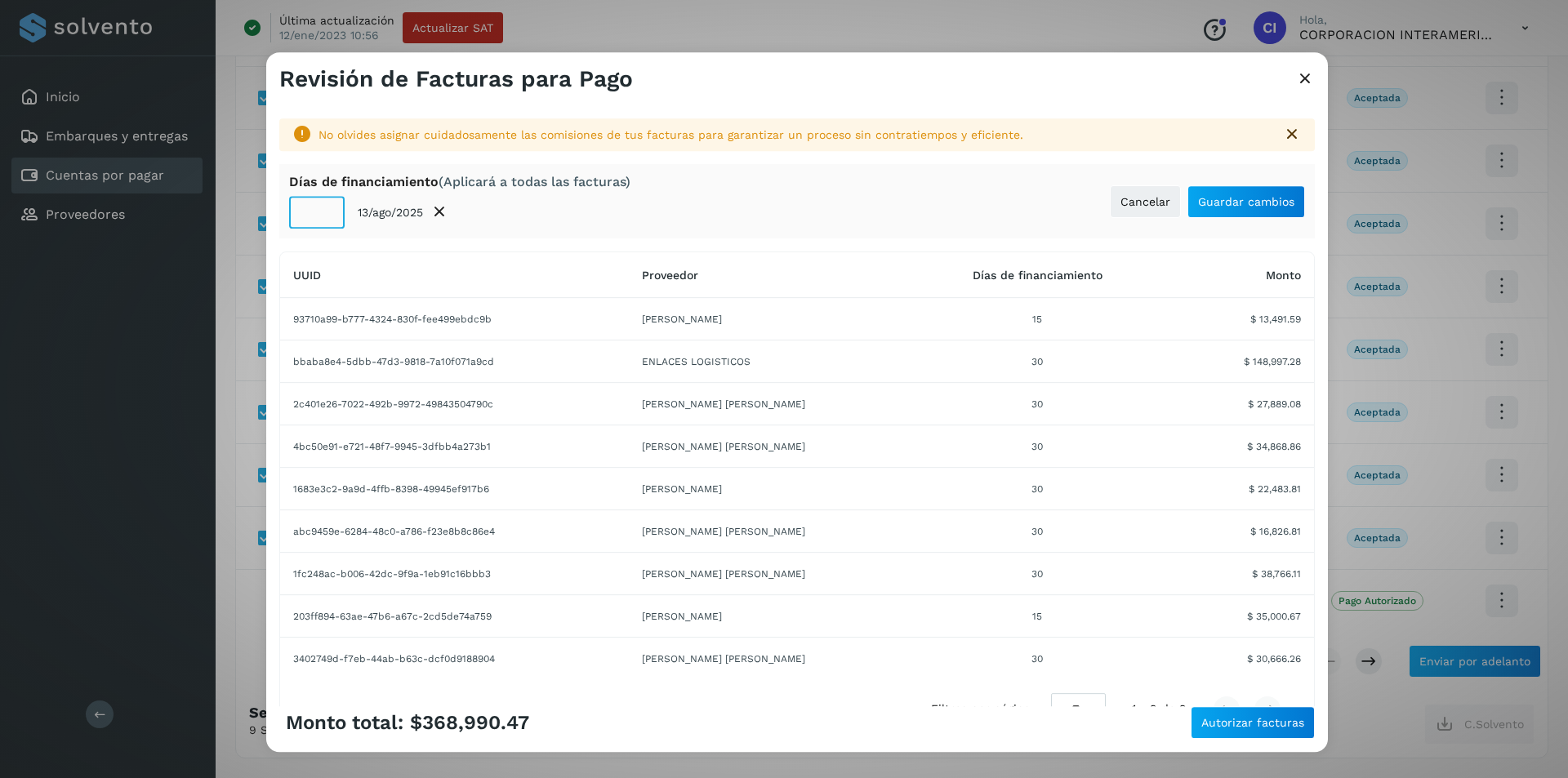 click on "**" 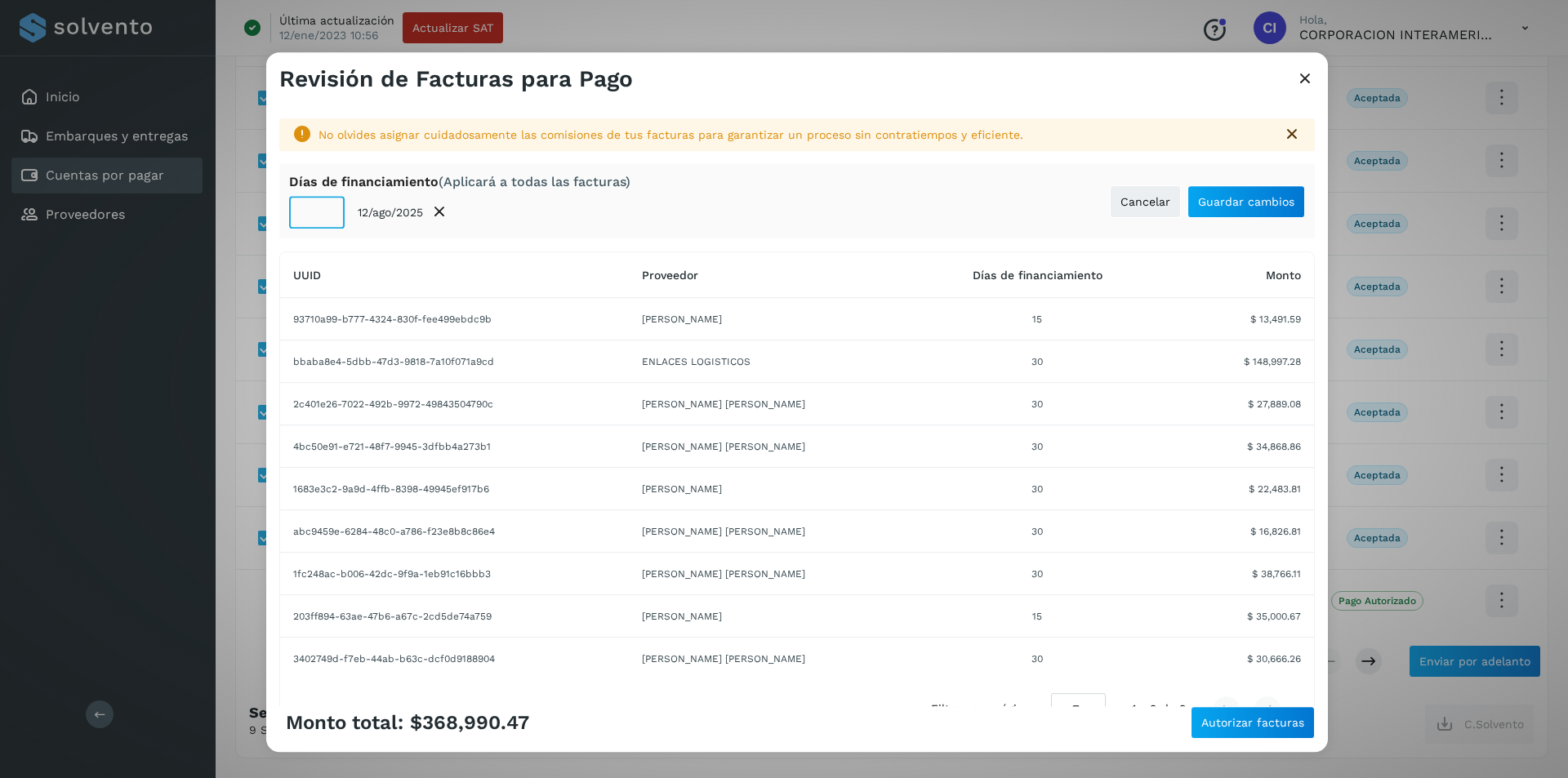 click on "**" 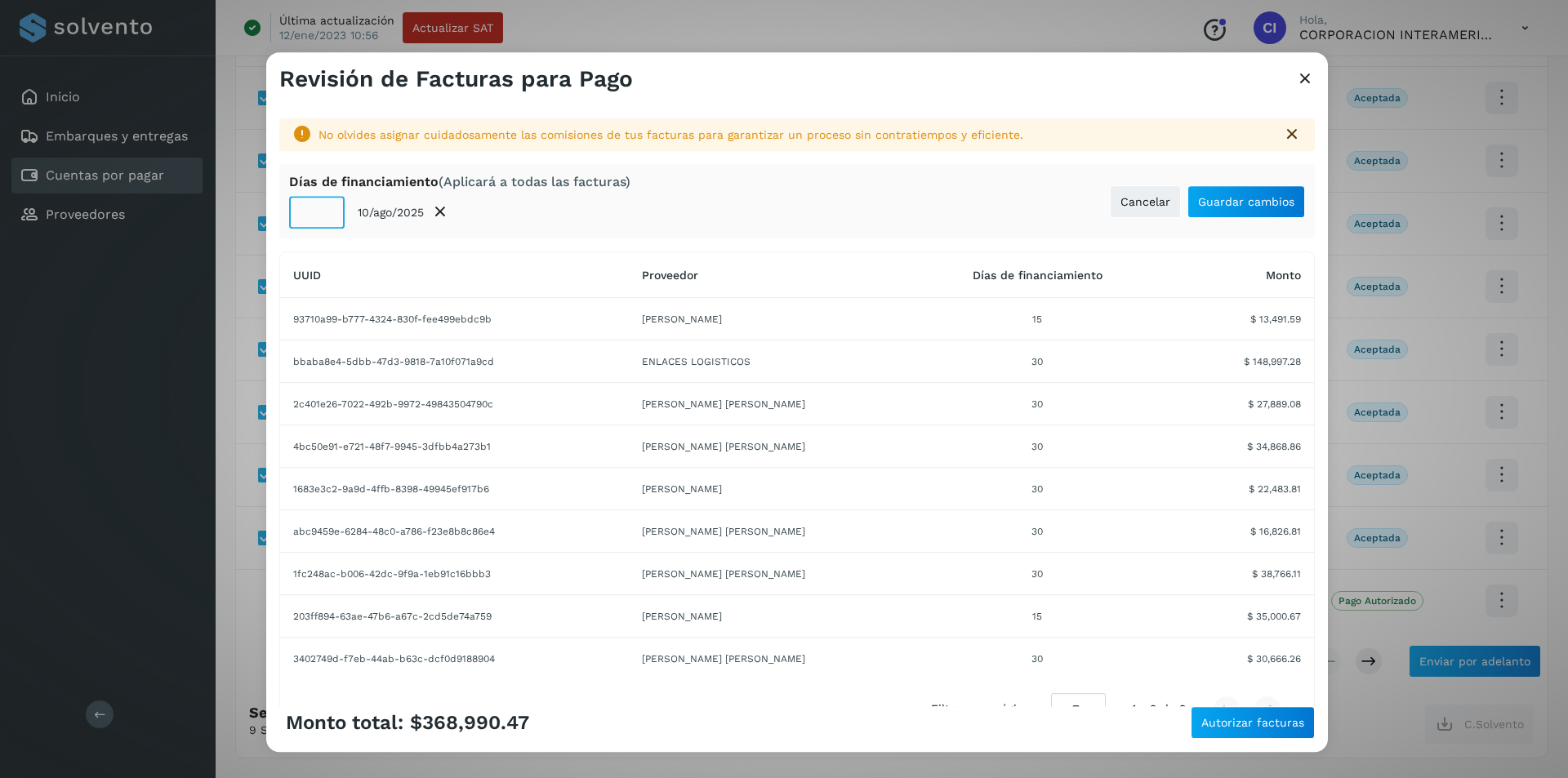 click on "**" 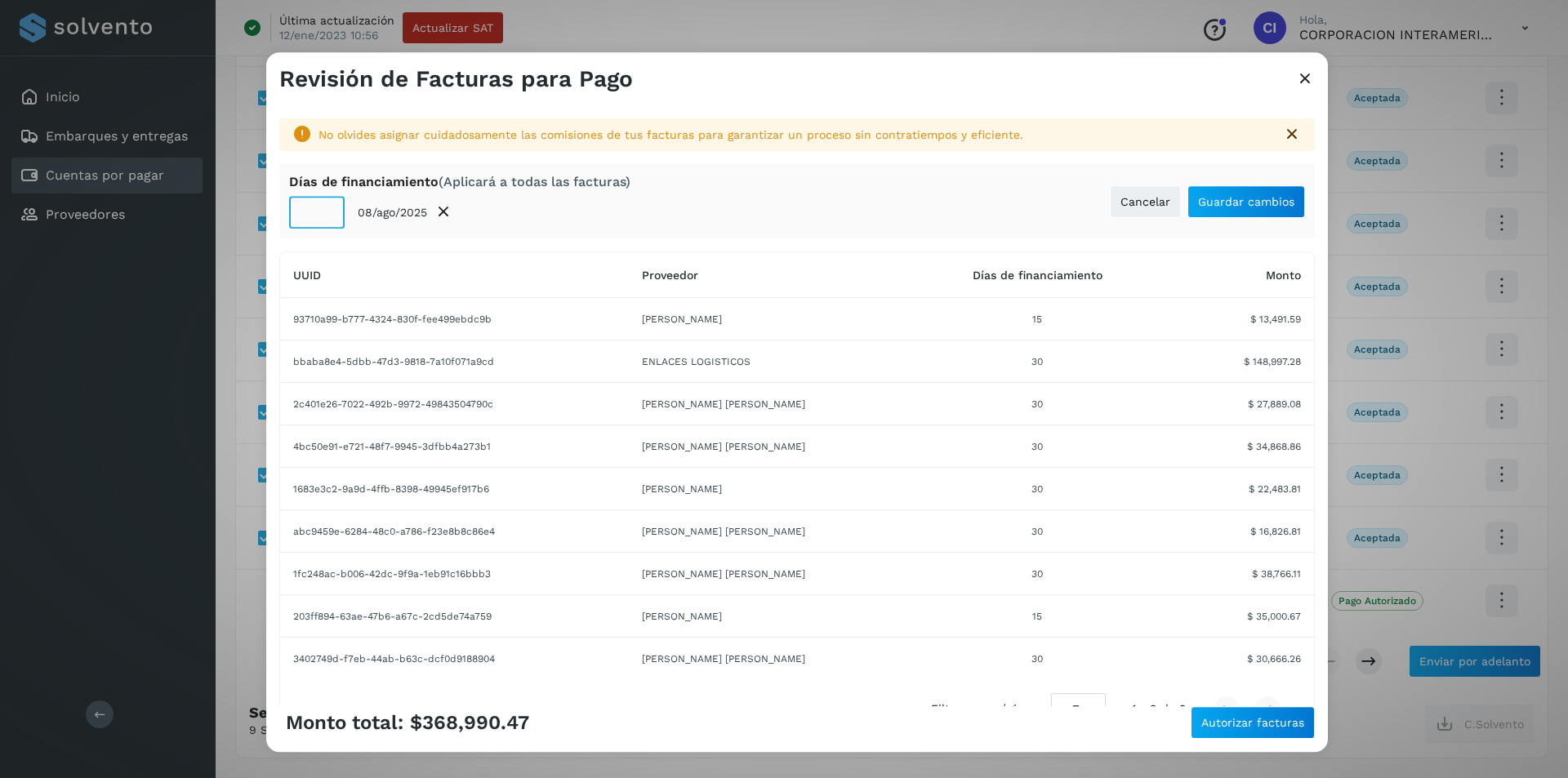click on "**" 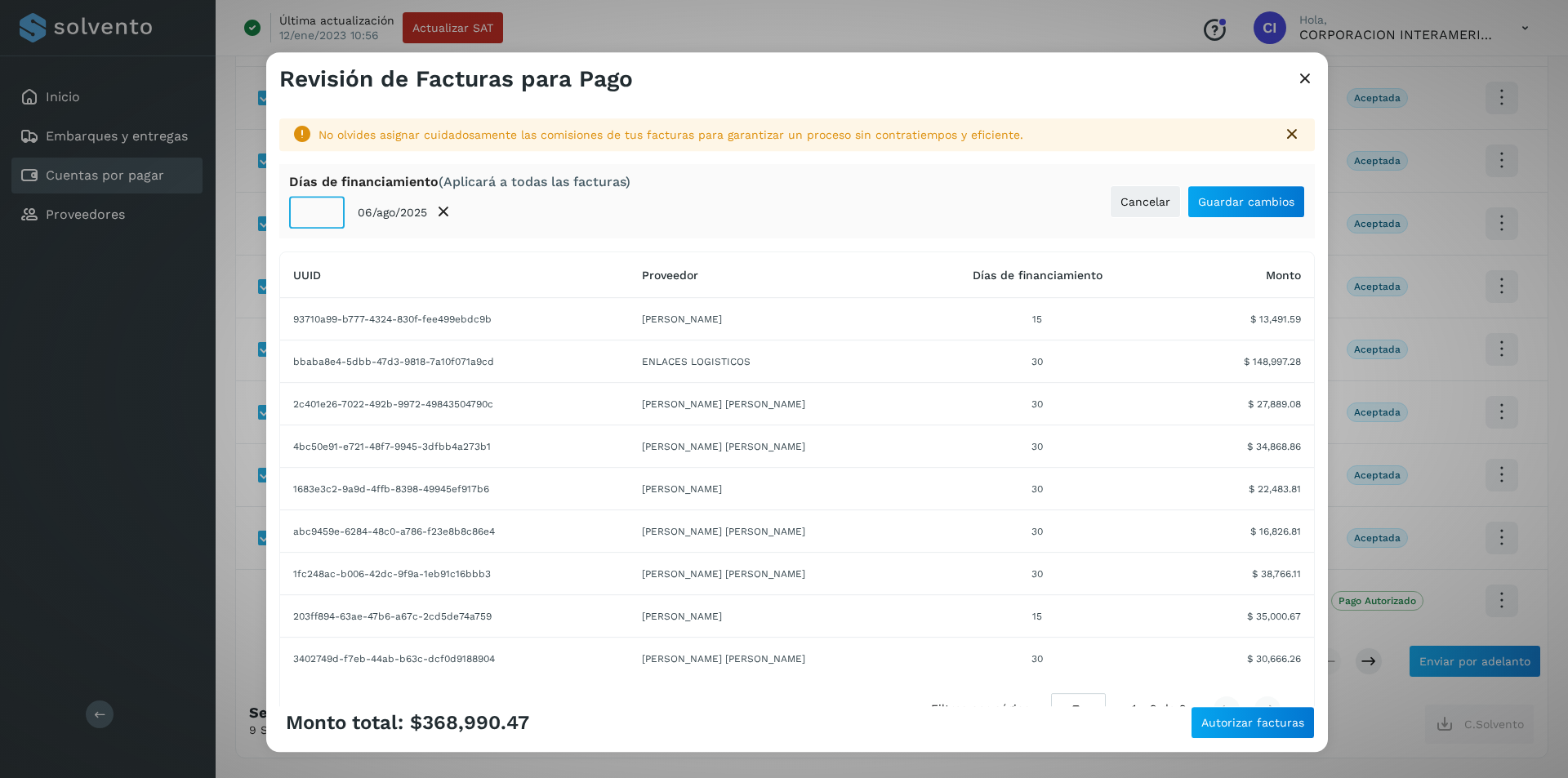 click on "**" 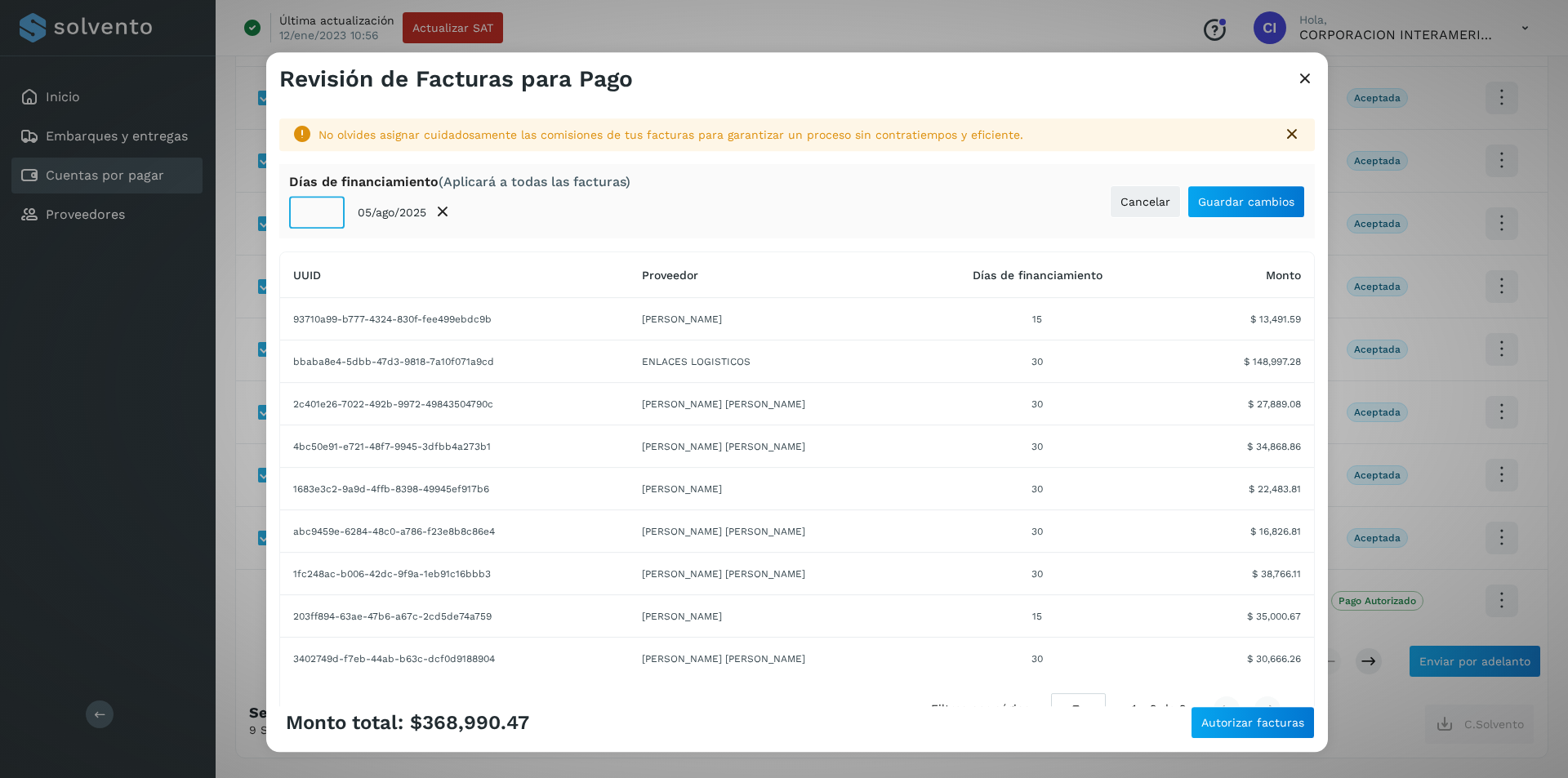 click on "**" 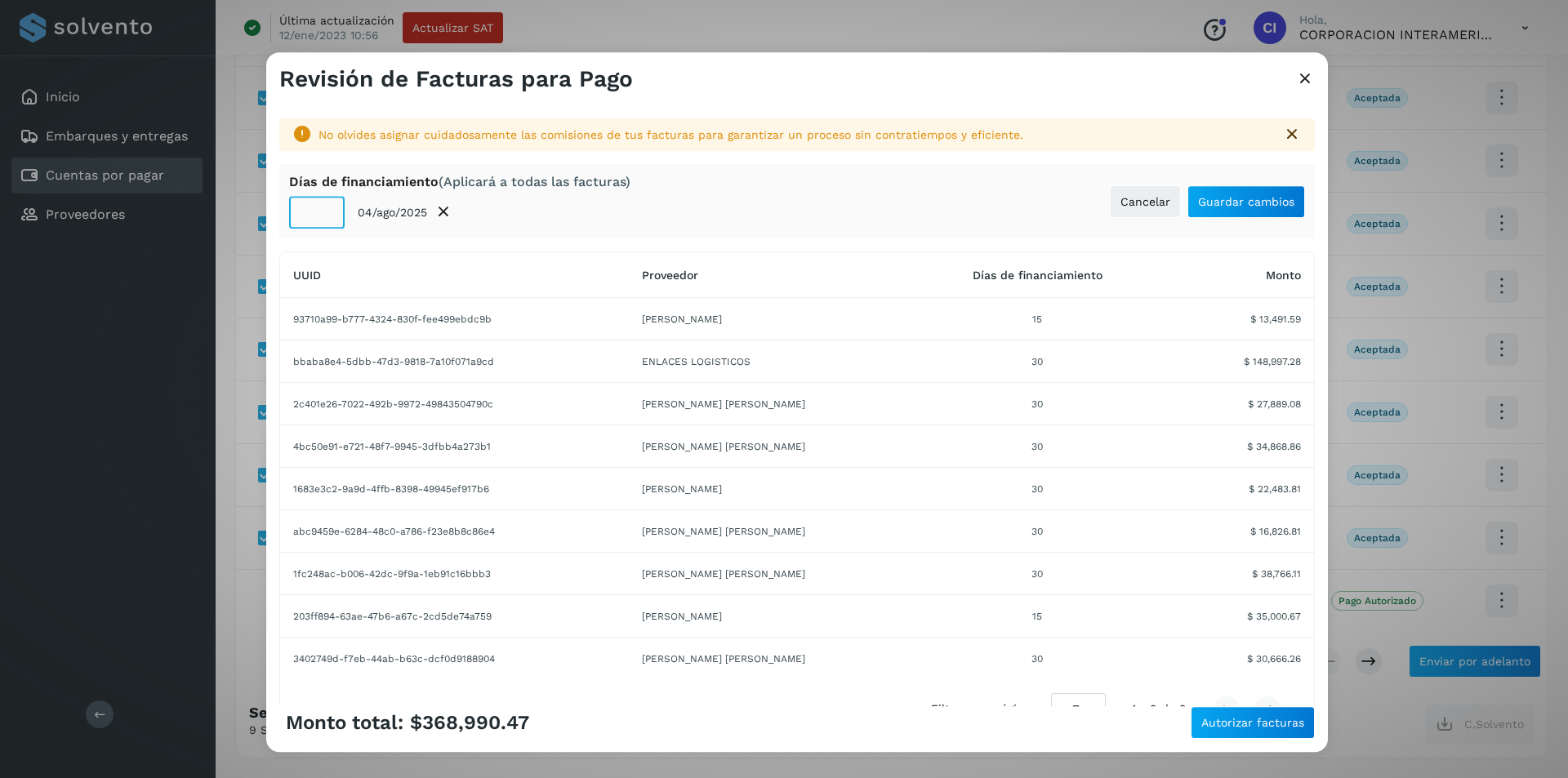 click on "**" 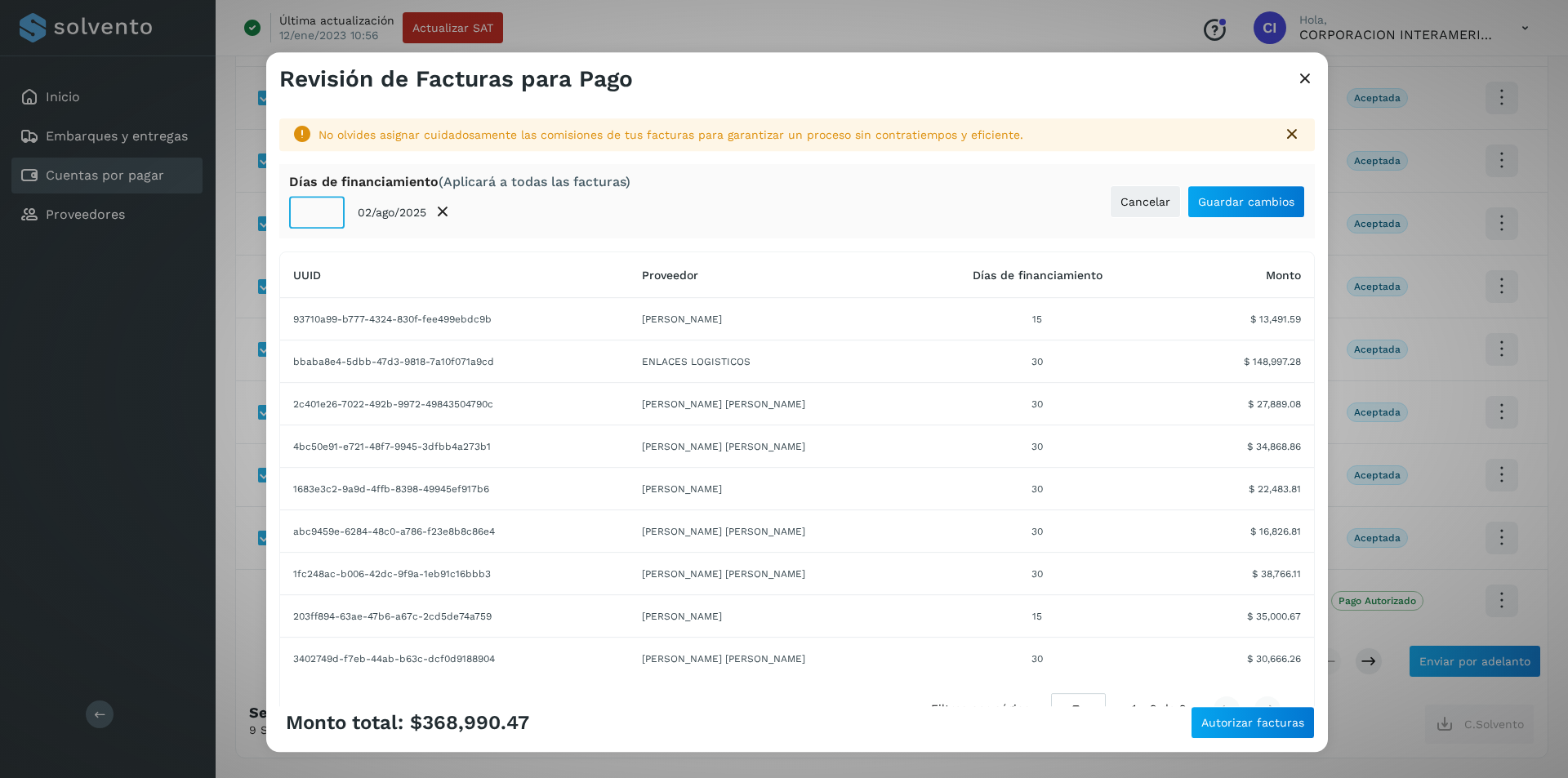 click on "**" 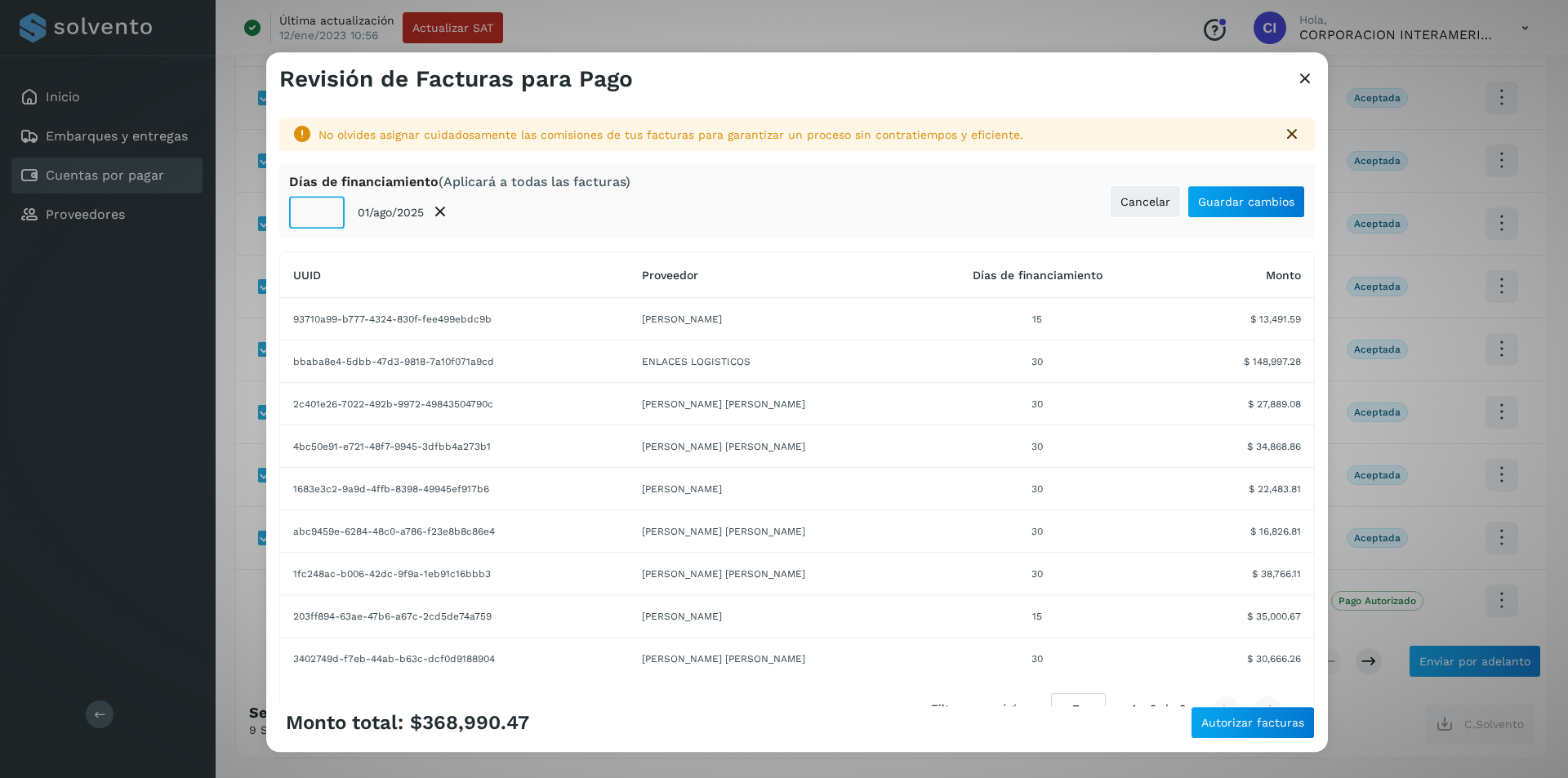 click on "**" 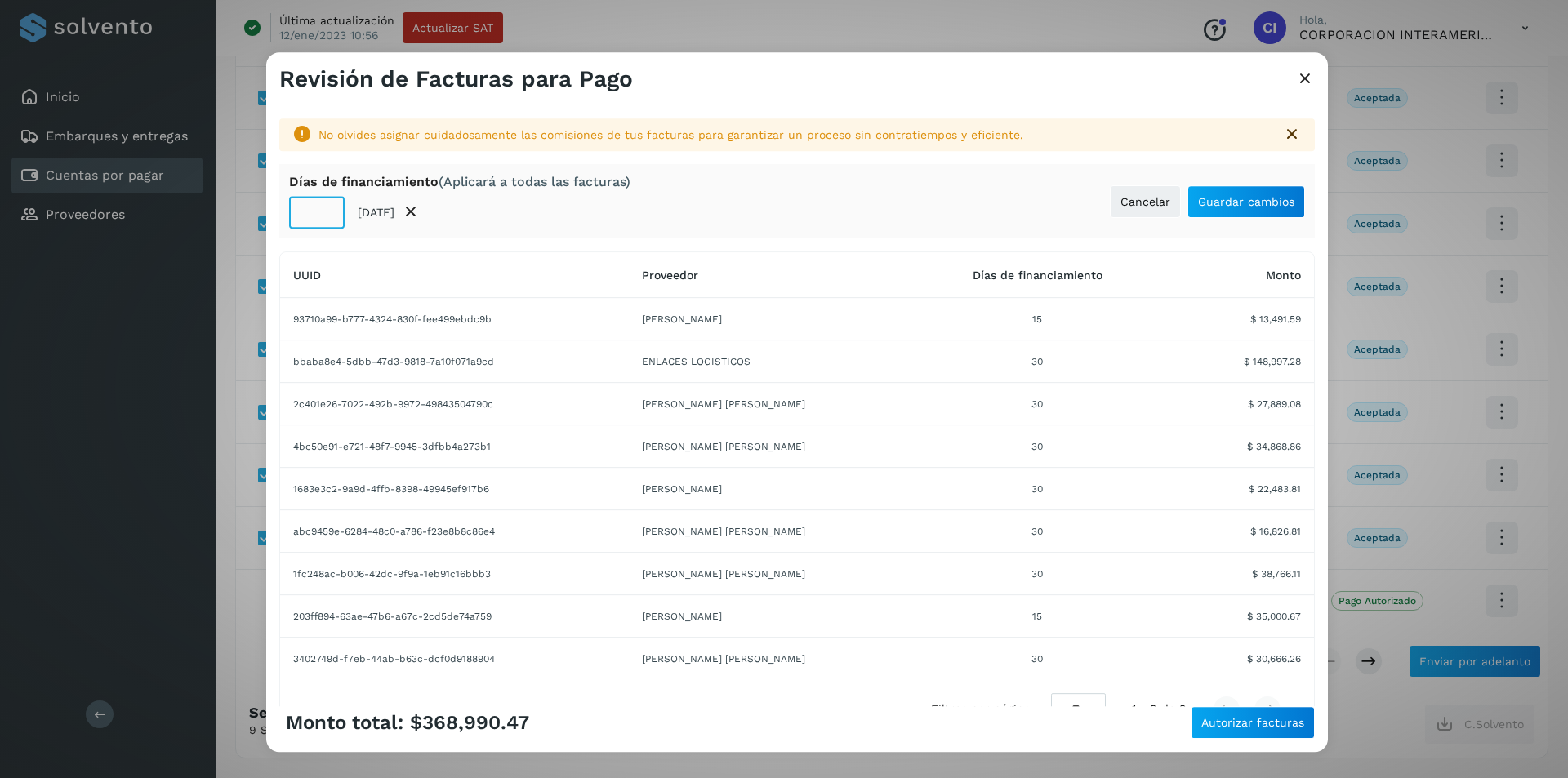 type on "**" 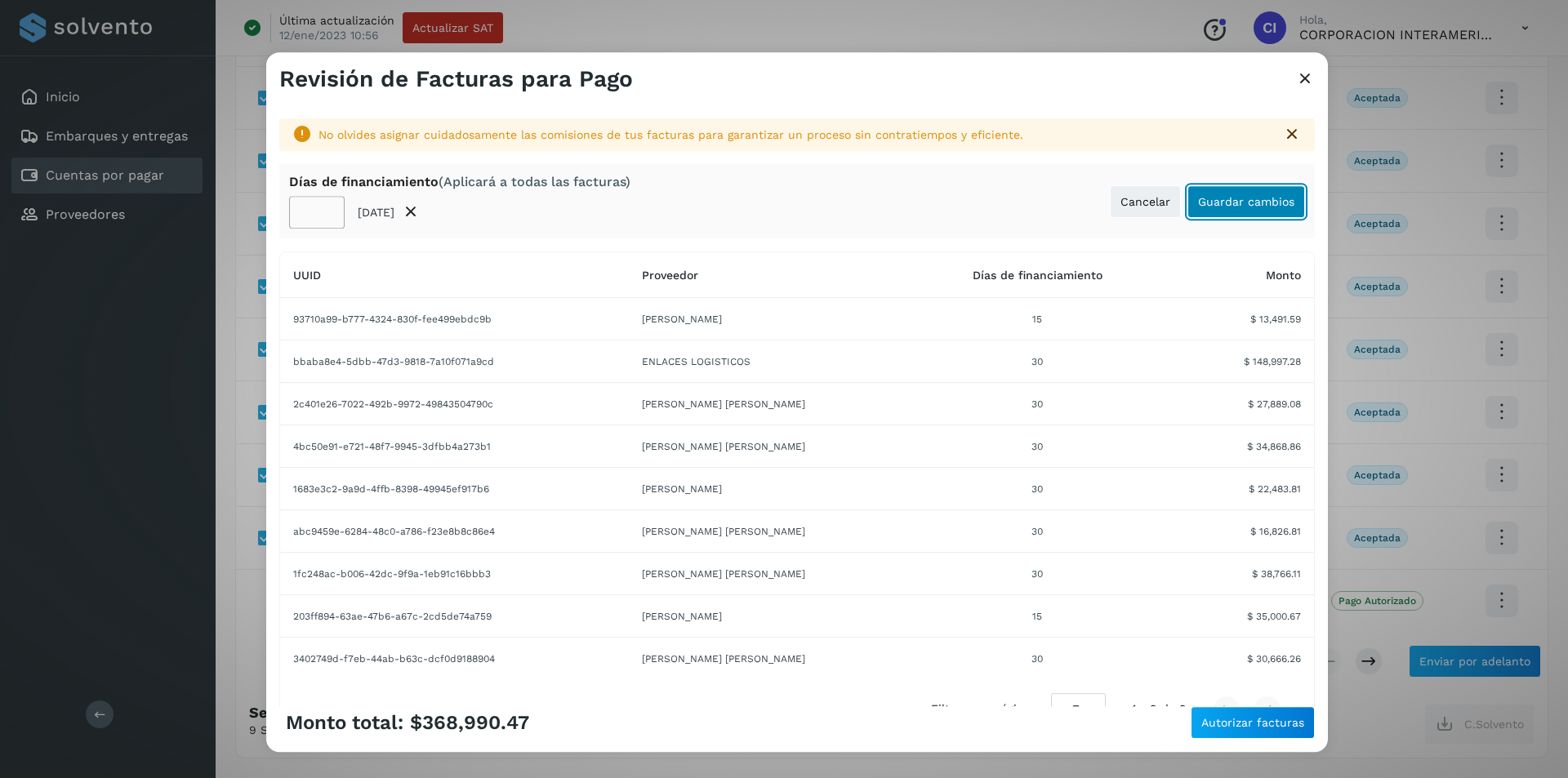 click on "Guardar cambios" 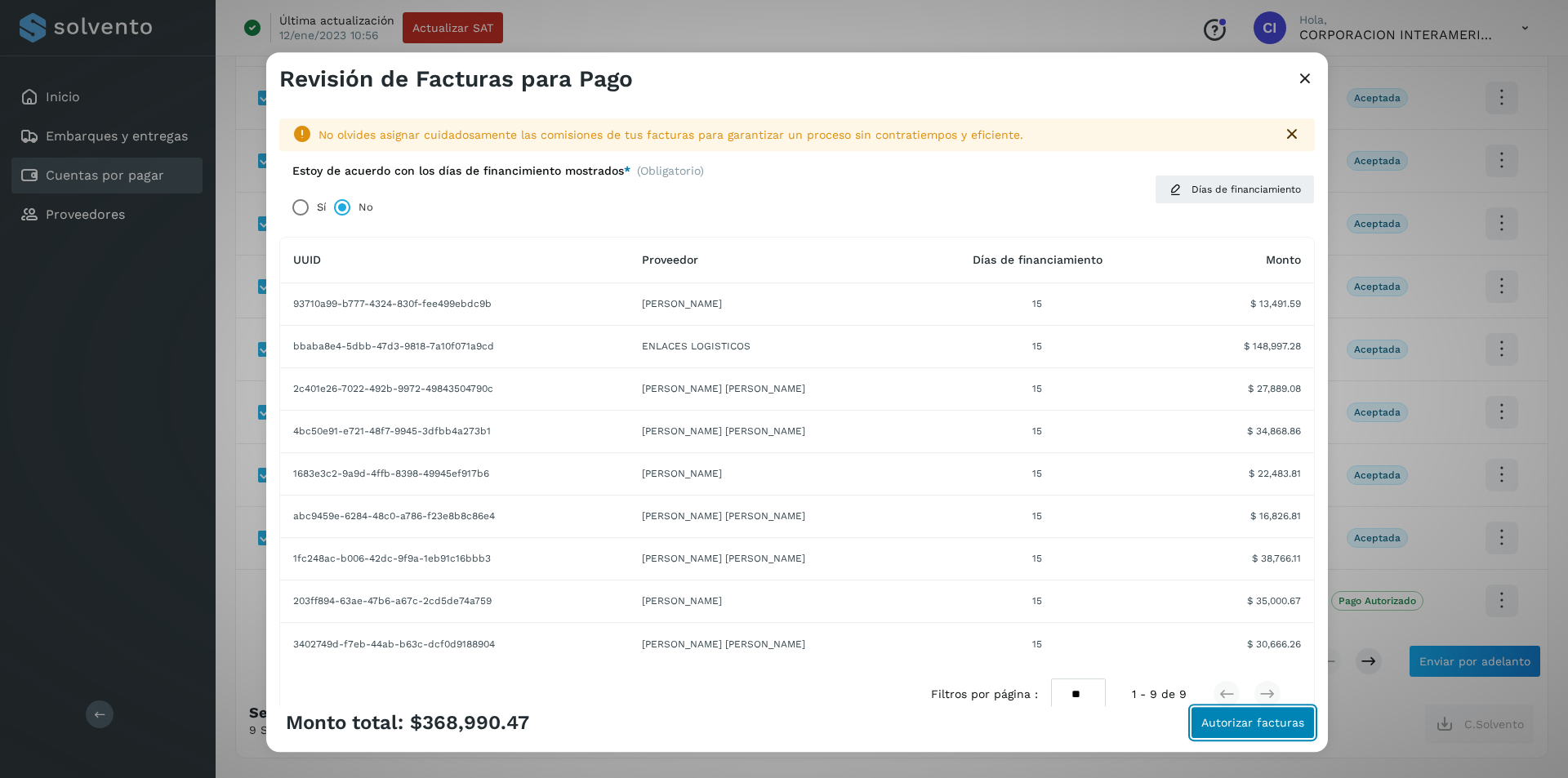 click on "Autorizar facturas" 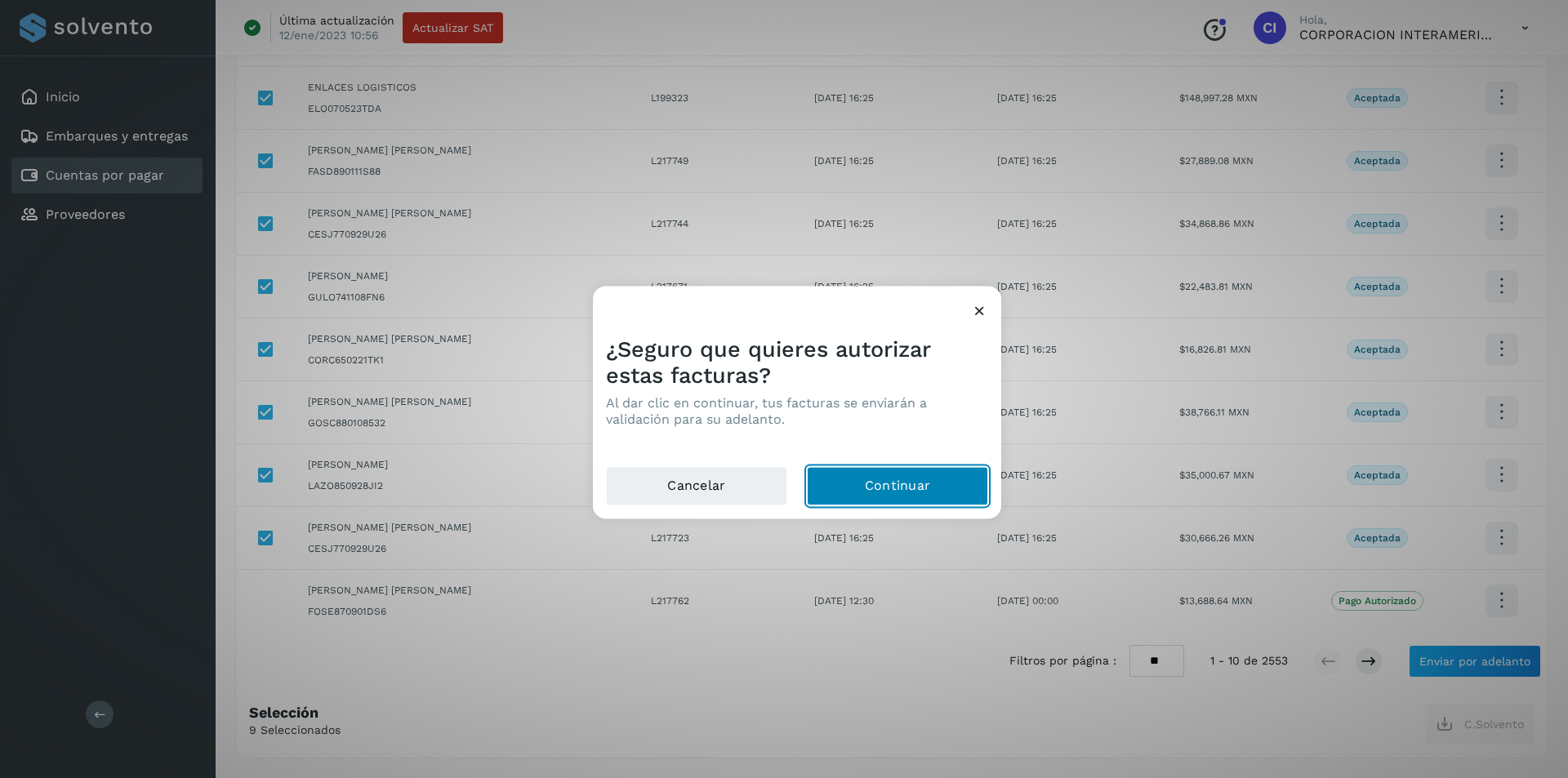 click on "Continuar" 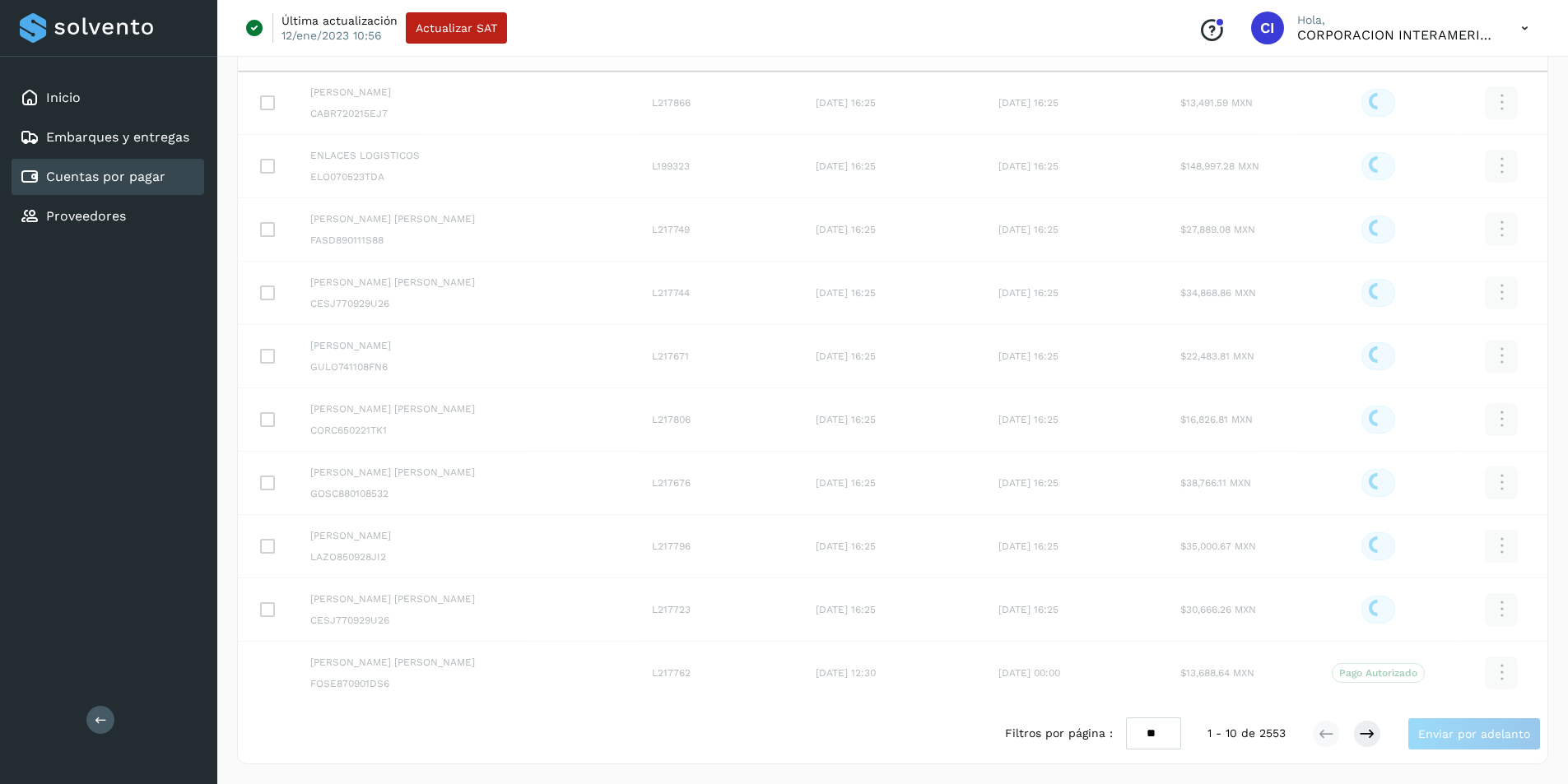 scroll, scrollTop: 157, scrollLeft: 0, axis: vertical 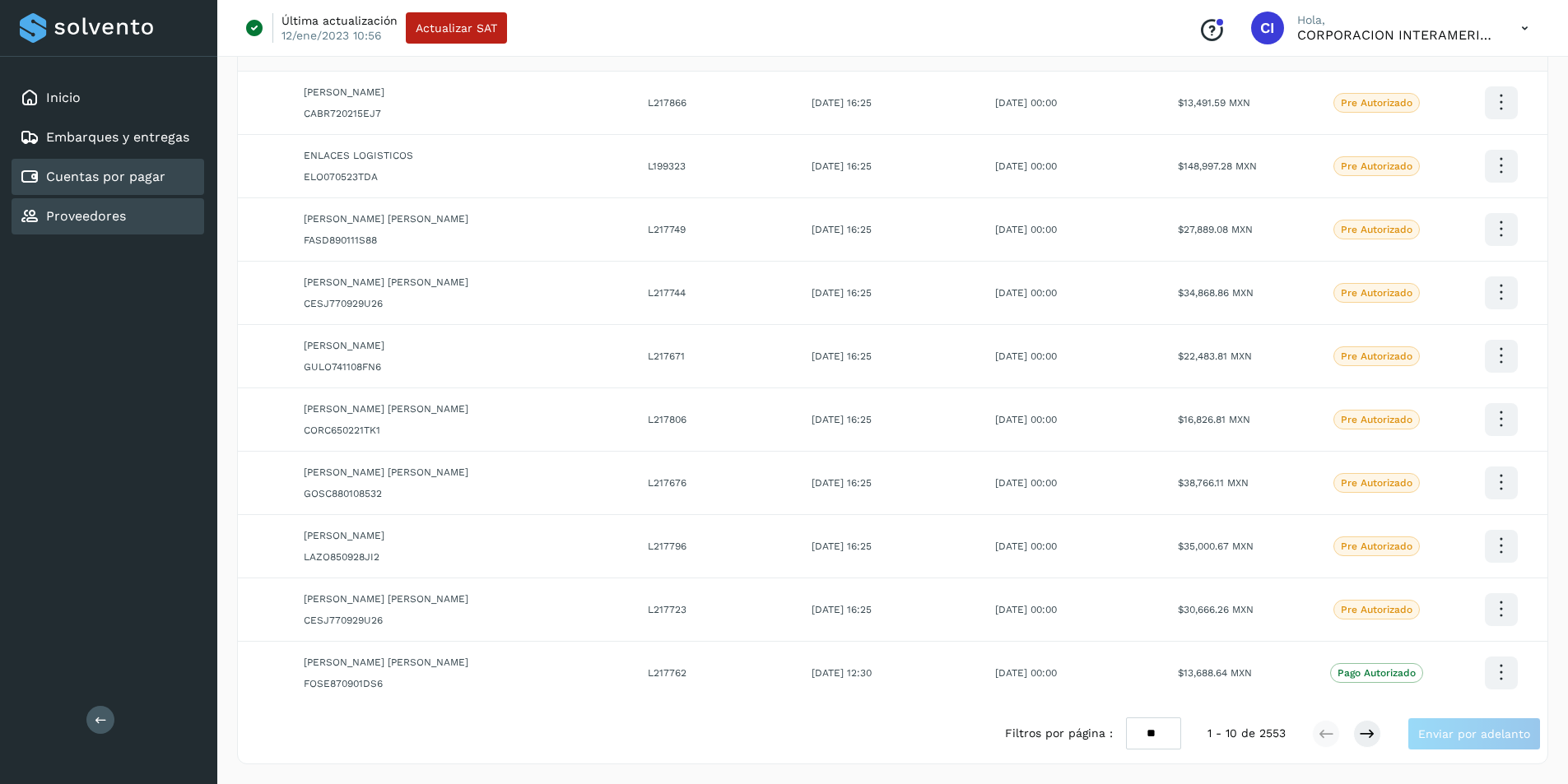 click on "Proveedores" at bounding box center [86, 216] 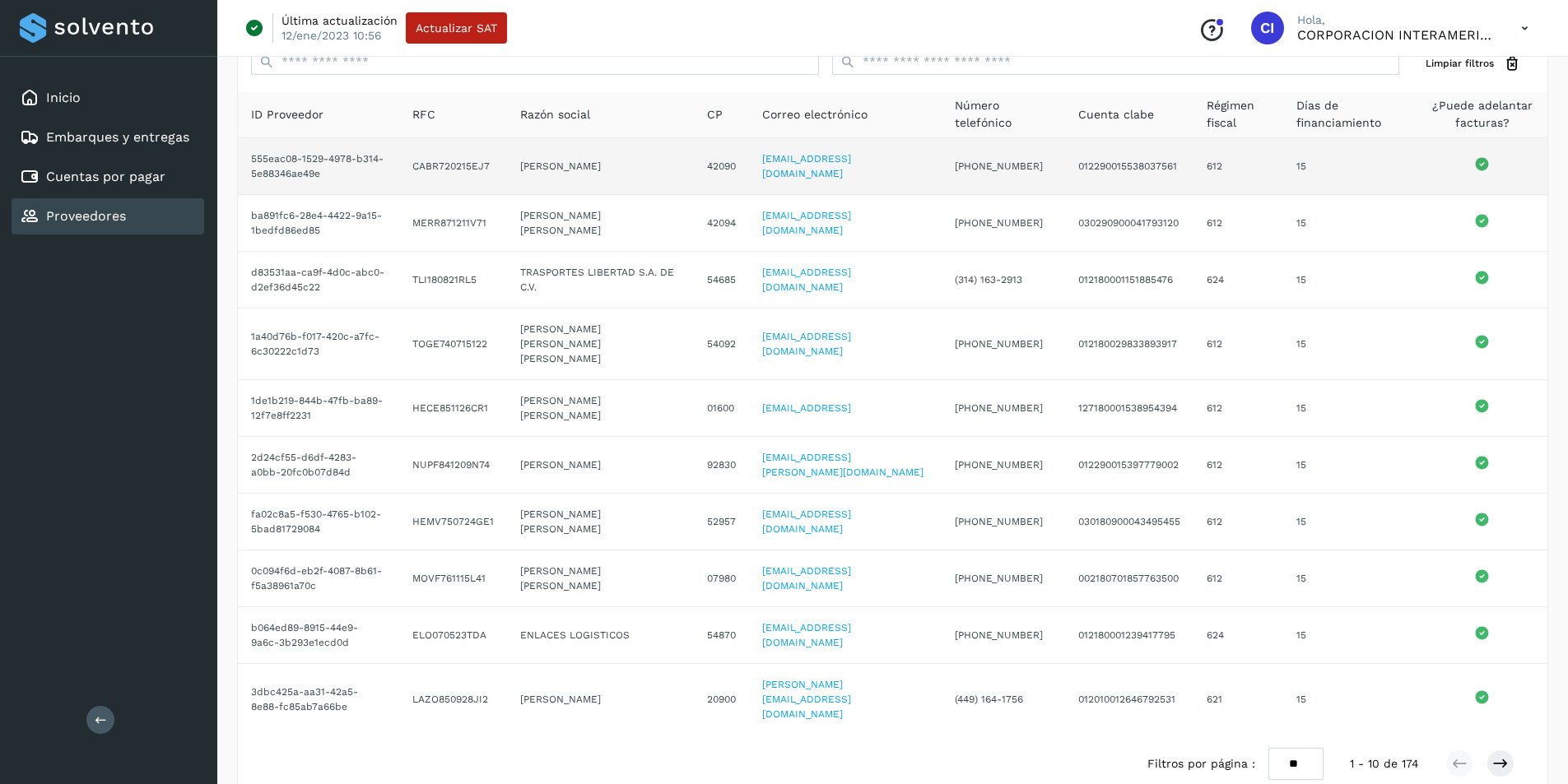 scroll, scrollTop: 0, scrollLeft: 0, axis: both 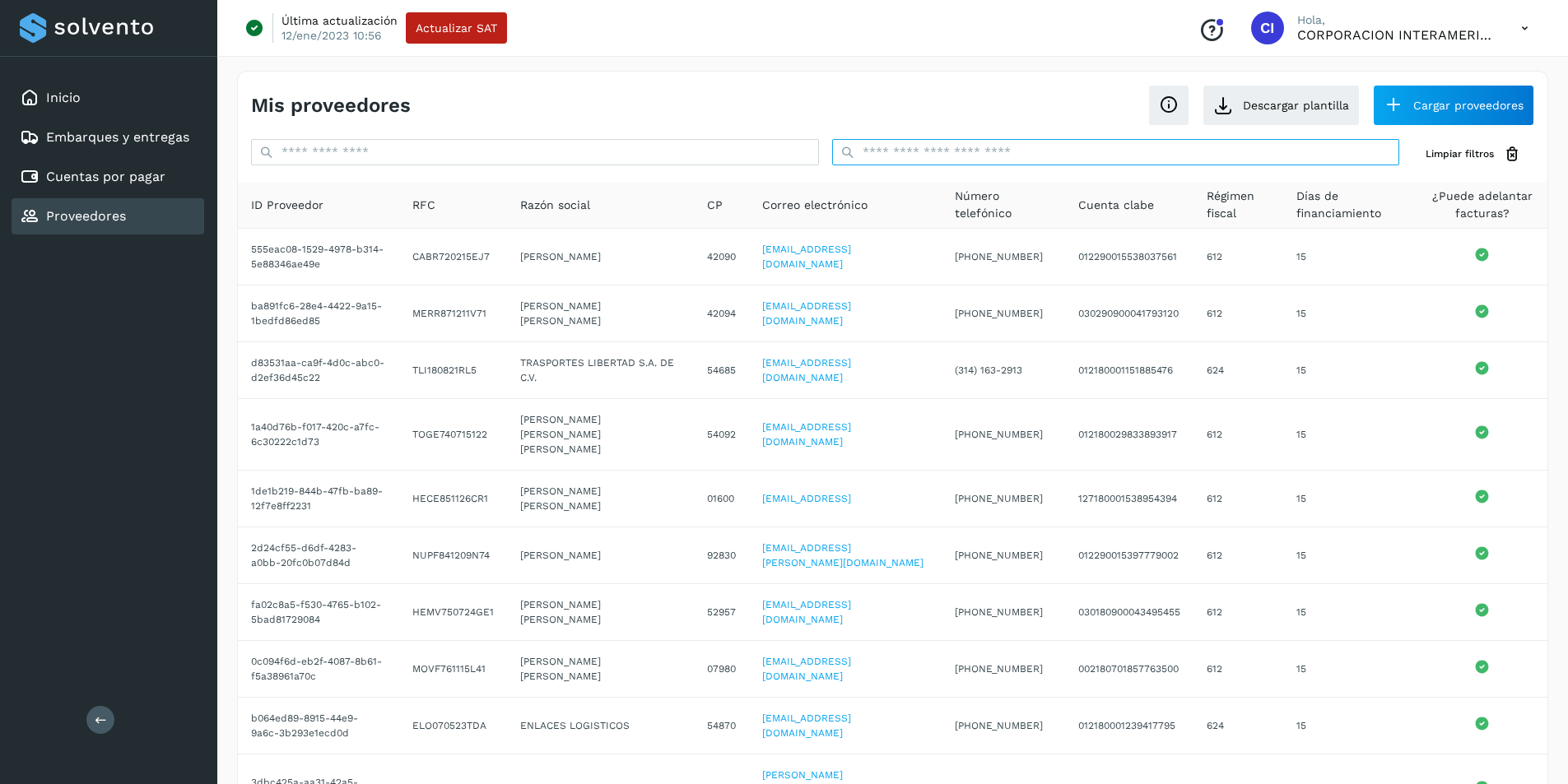 click at bounding box center [1116, 152] 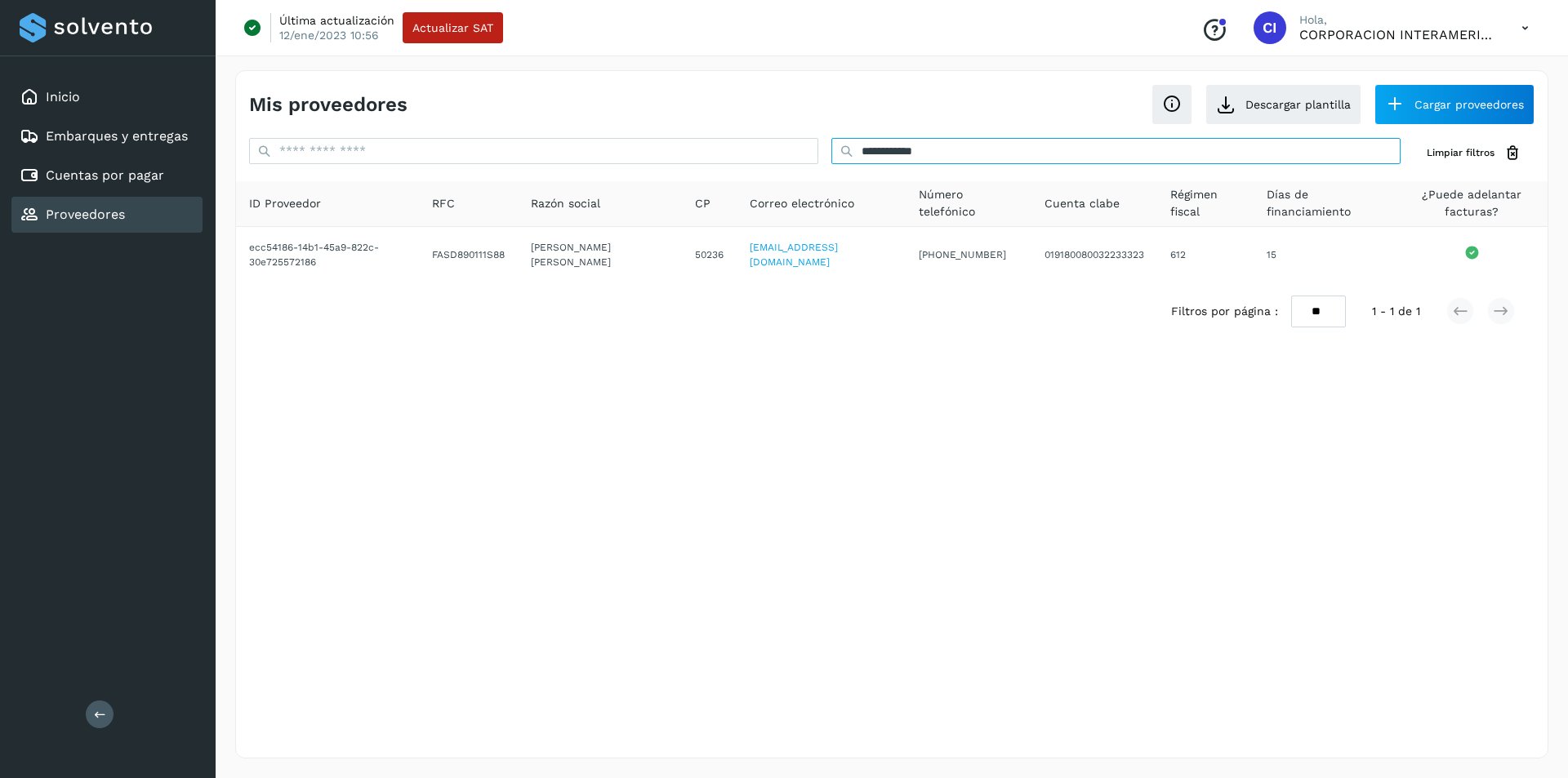 type on "**********" 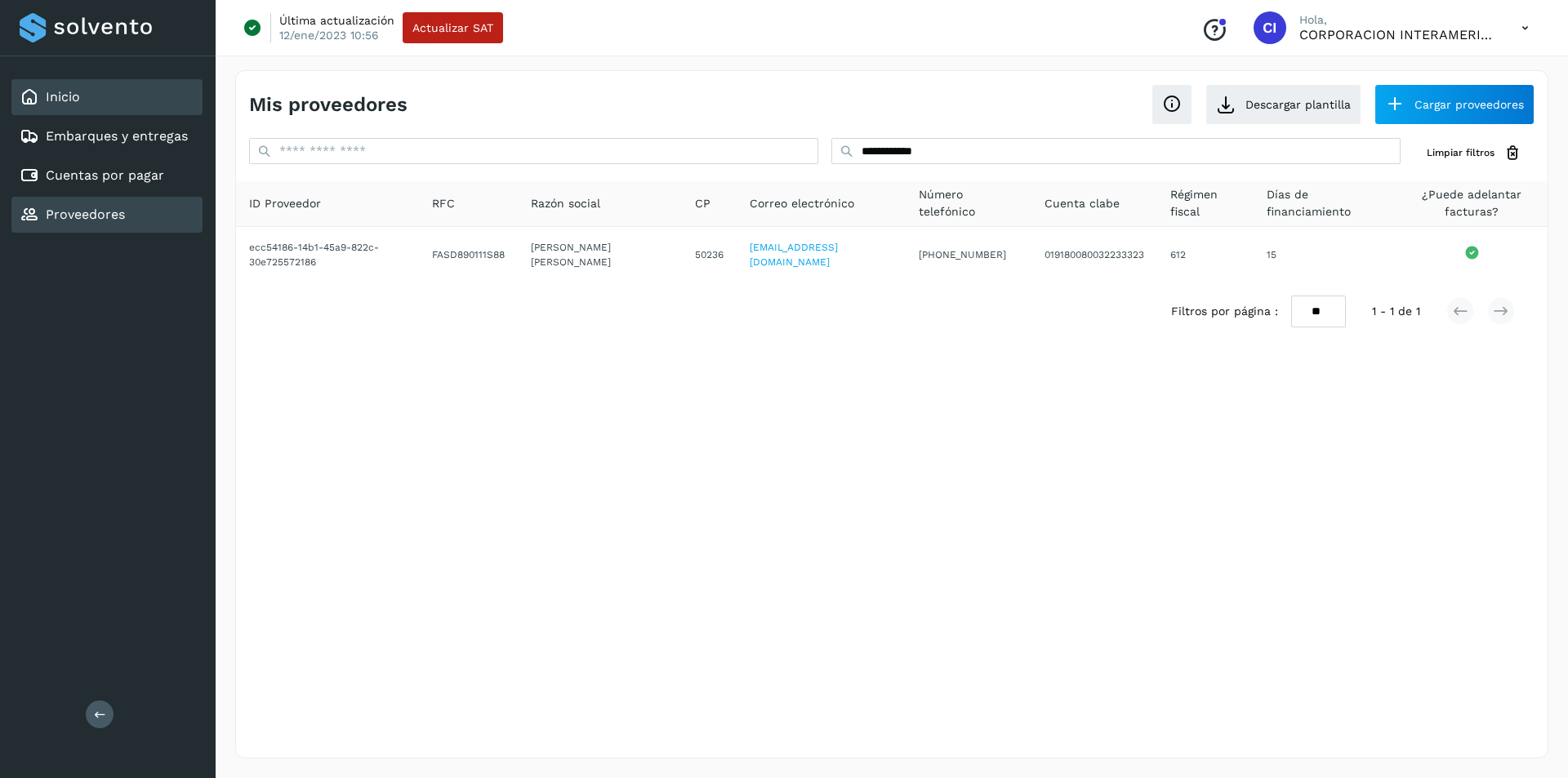 click on "Inicio" 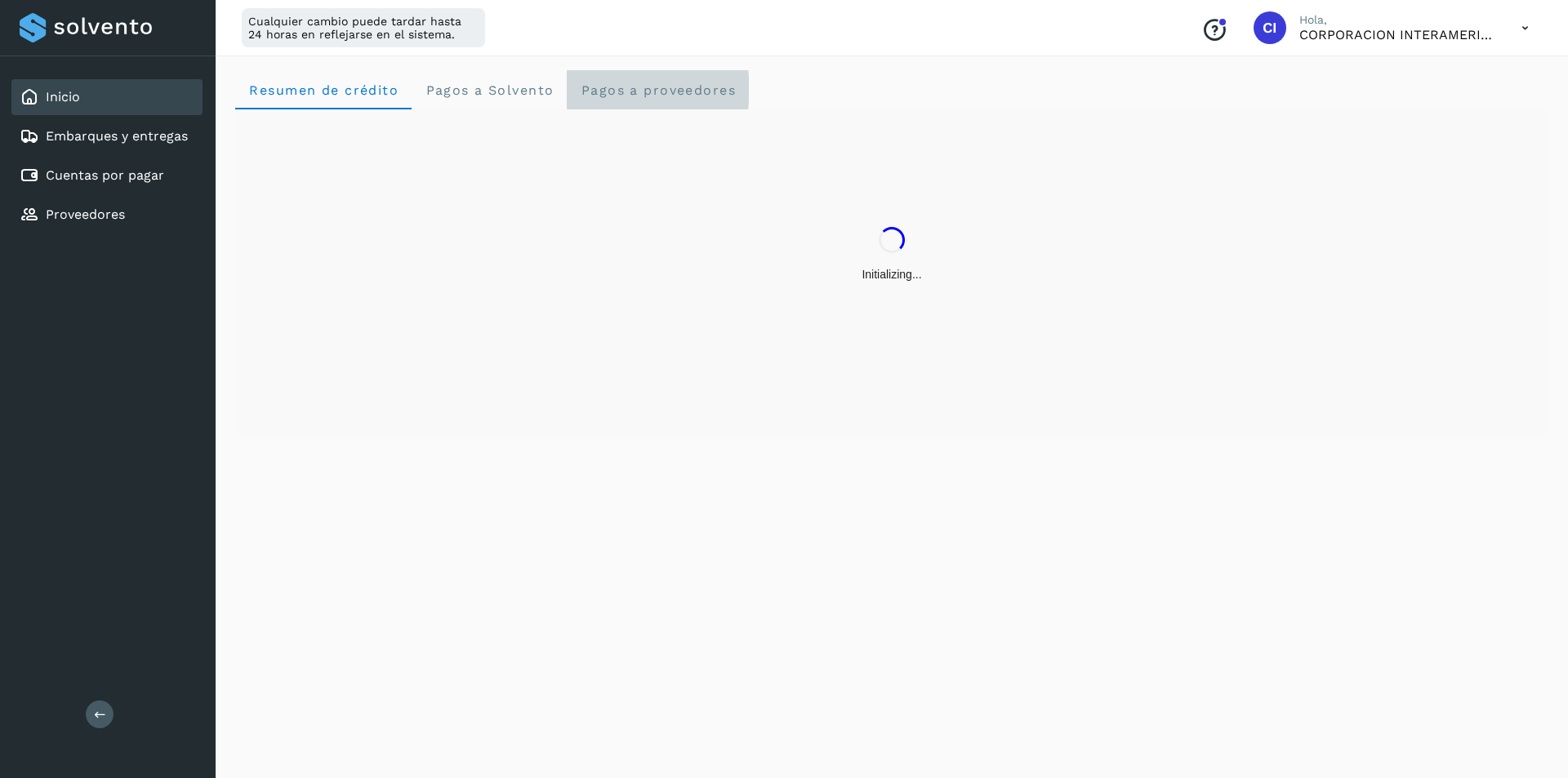 click on "Pagos a proveedores" 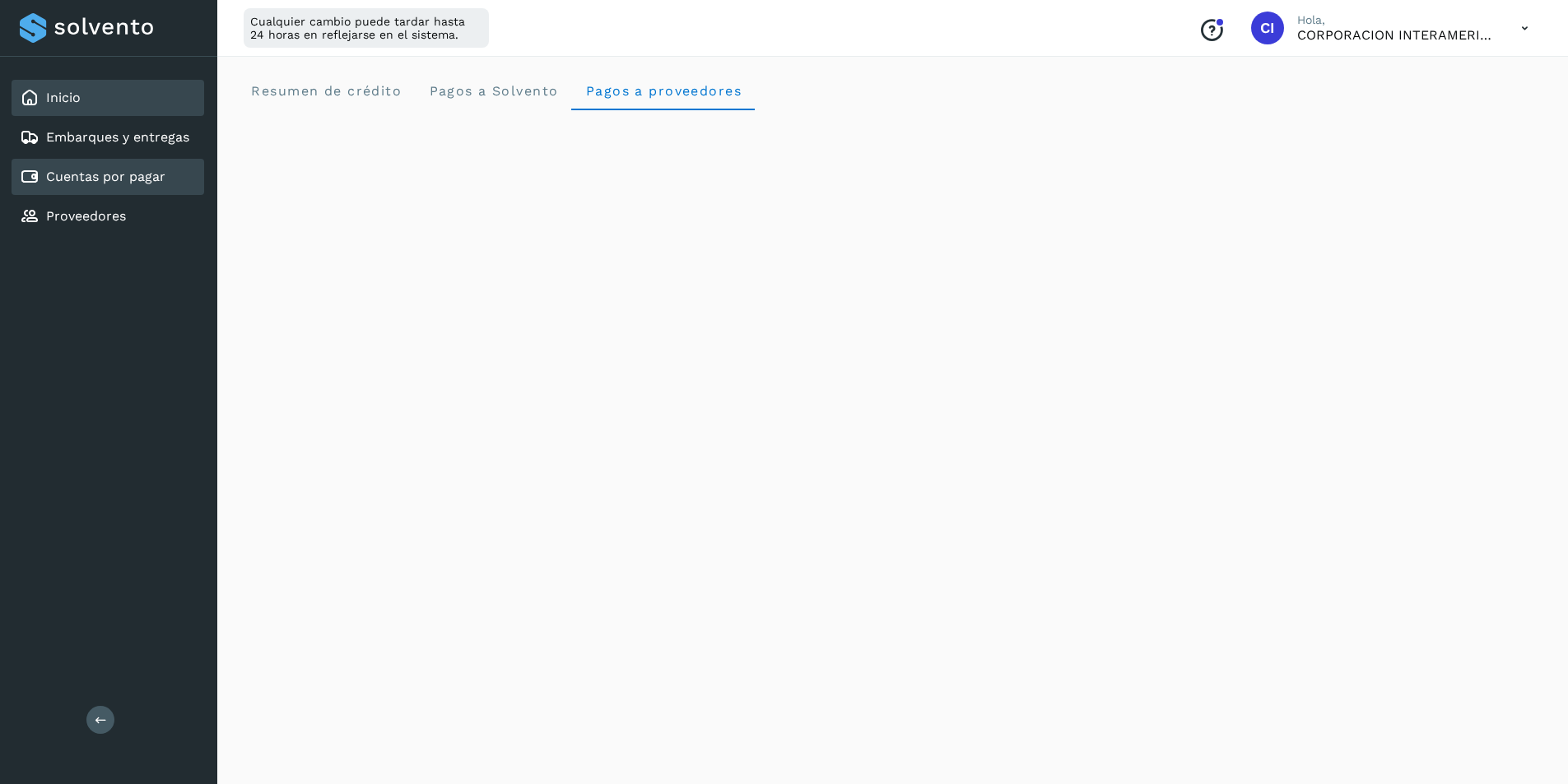 click on "Cuentas por pagar" at bounding box center [105, 176] 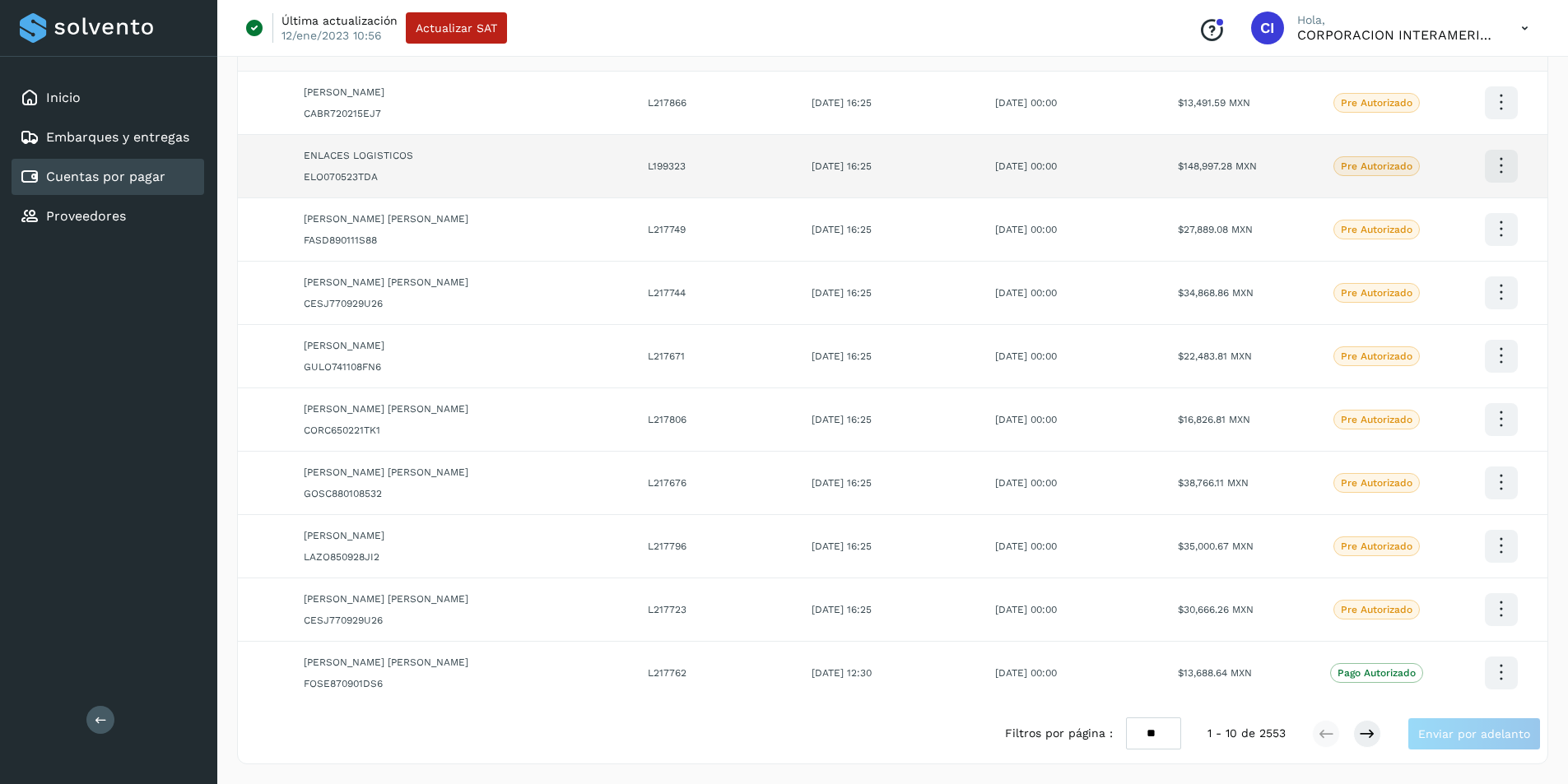 scroll, scrollTop: 0, scrollLeft: 0, axis: both 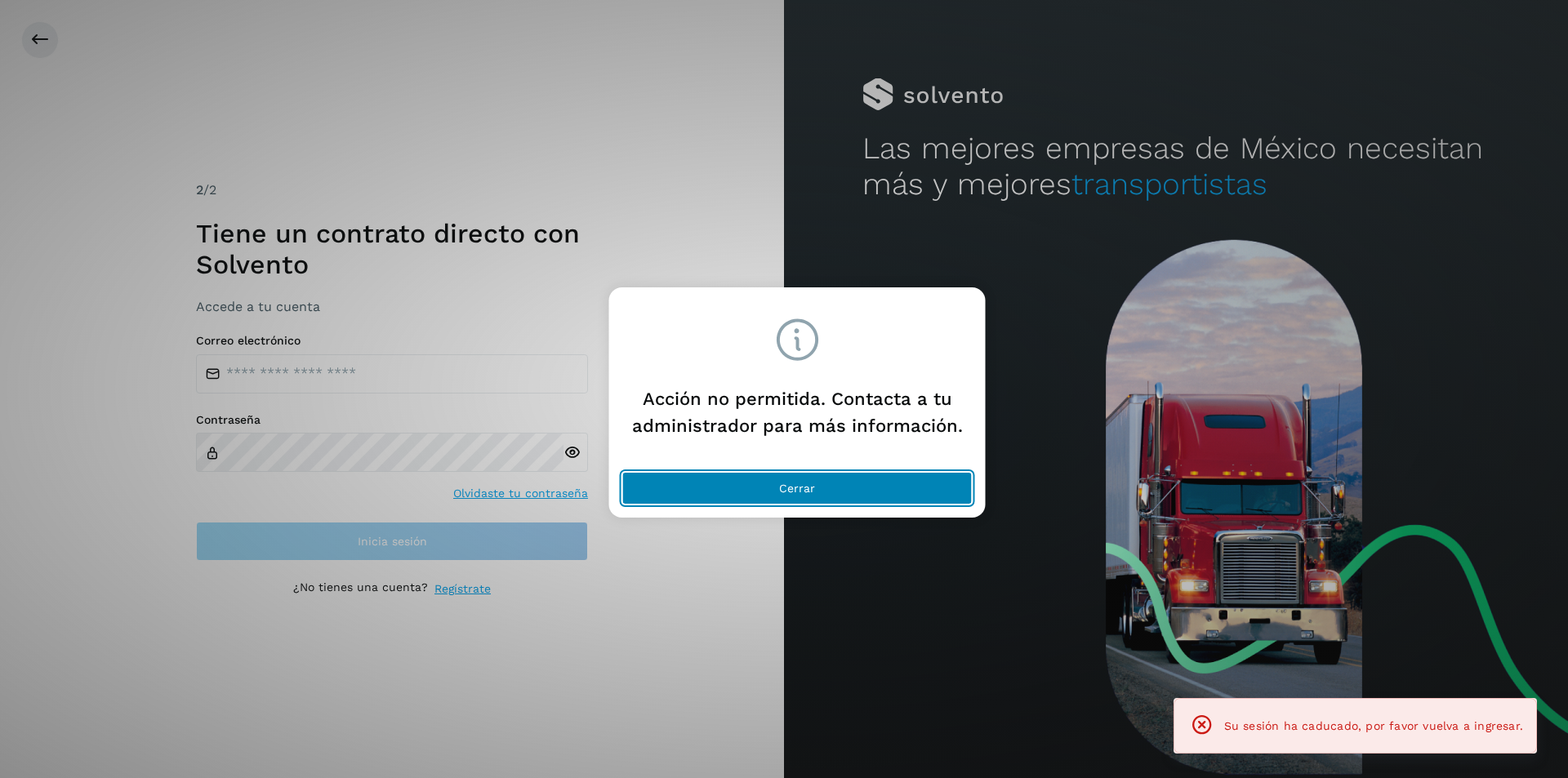 click on "Cerrar" 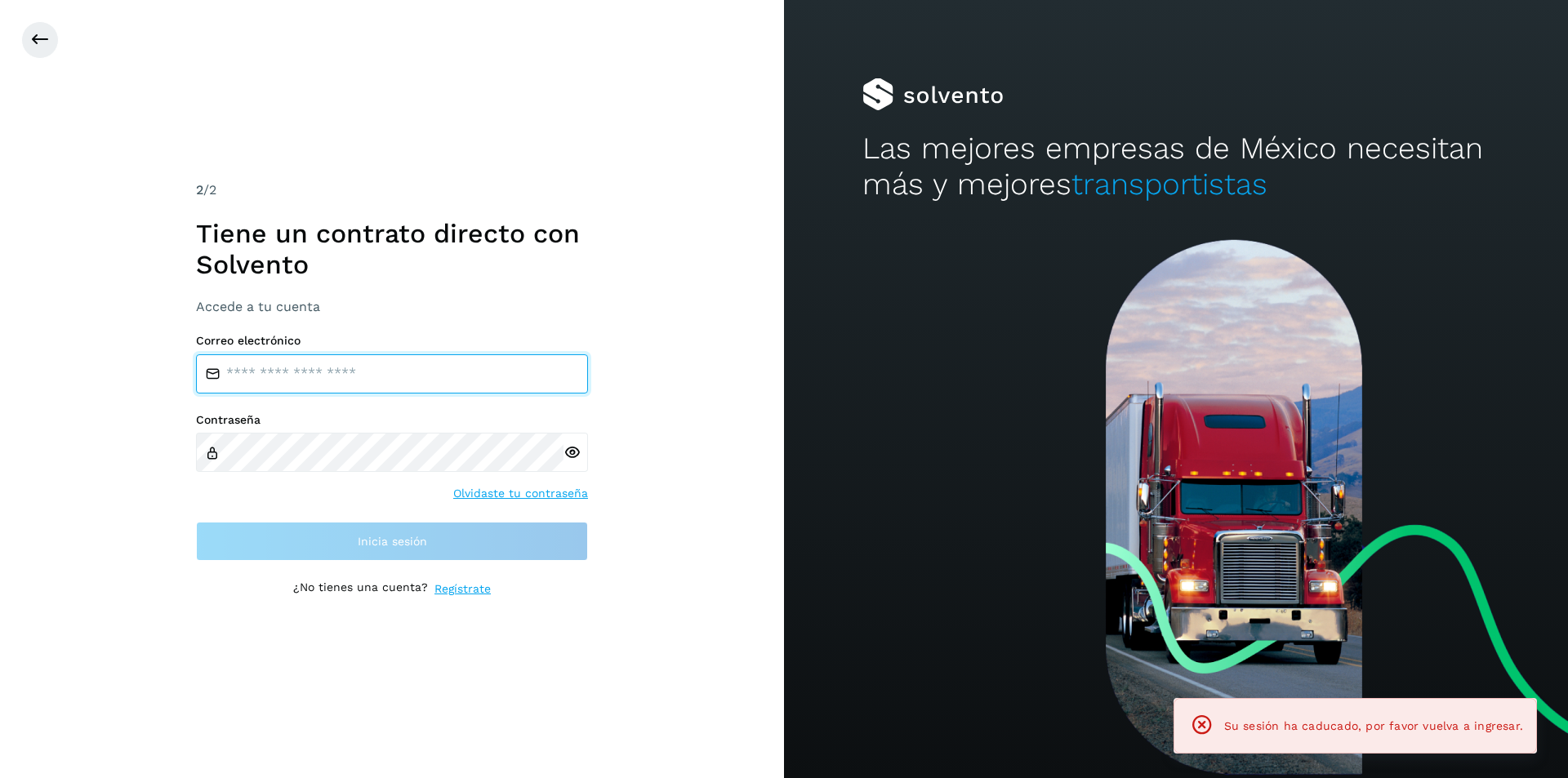 click at bounding box center [392, 374] 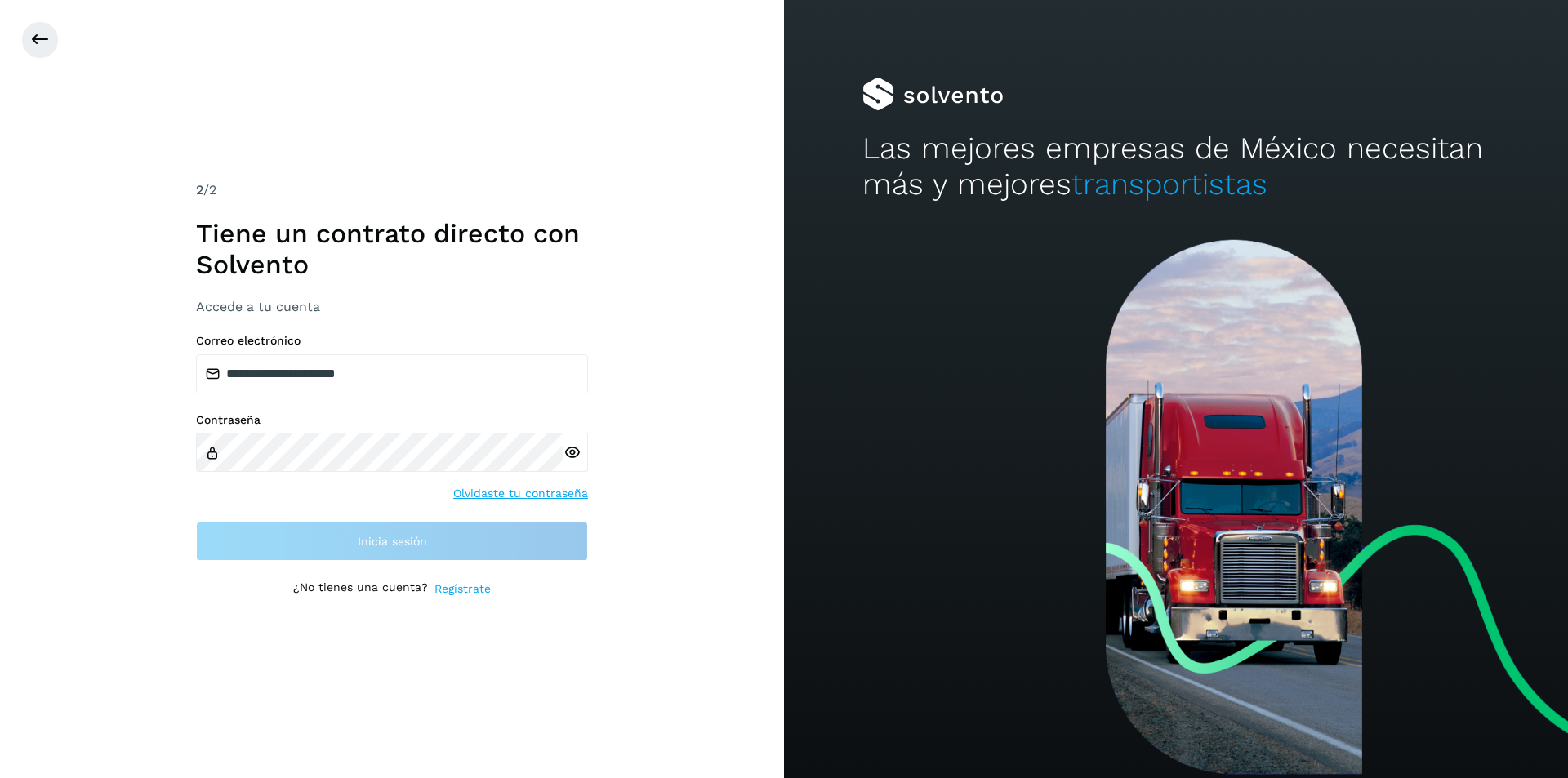 click at bounding box center [572, 452] 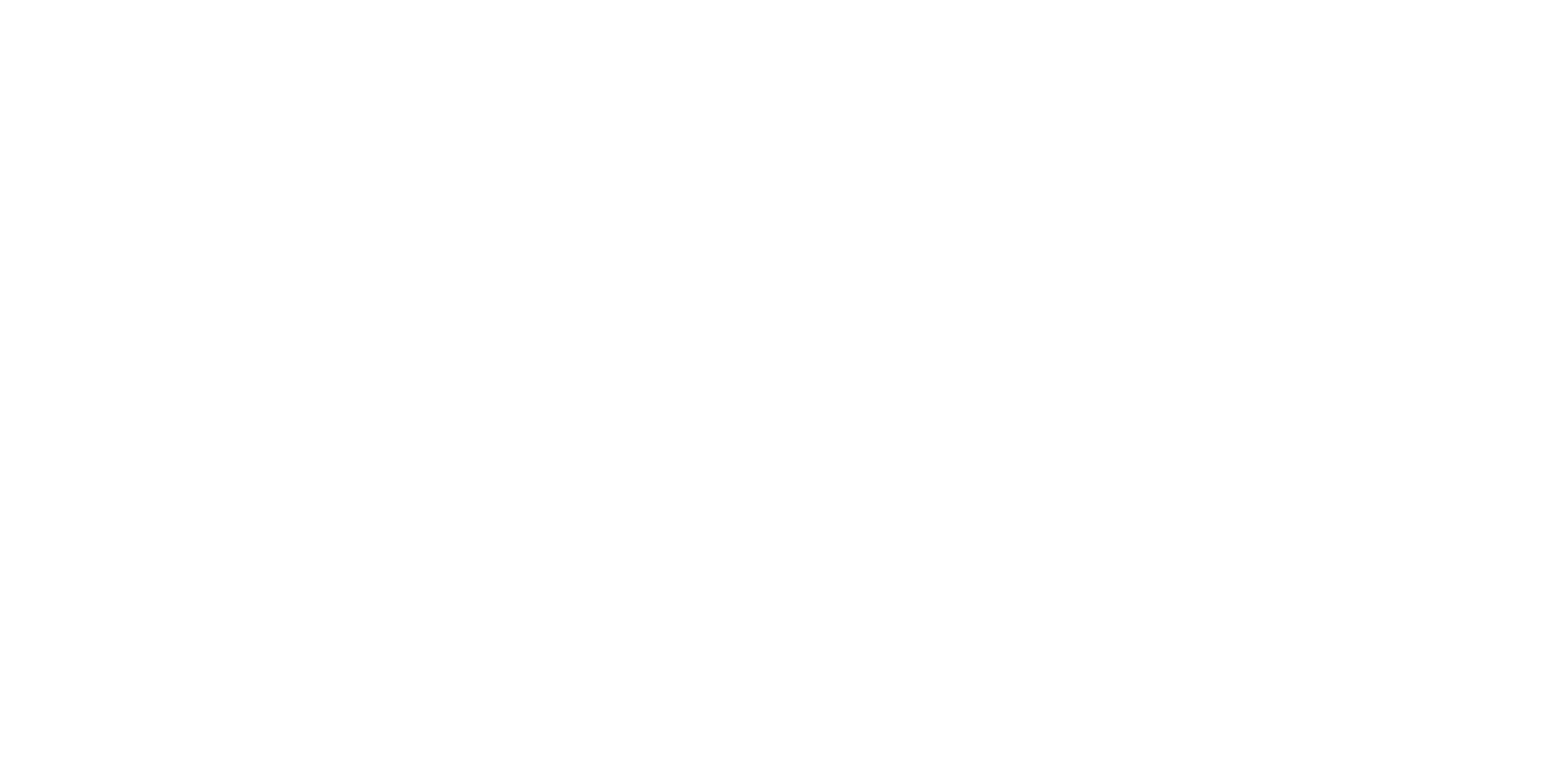 scroll, scrollTop: 0, scrollLeft: 0, axis: both 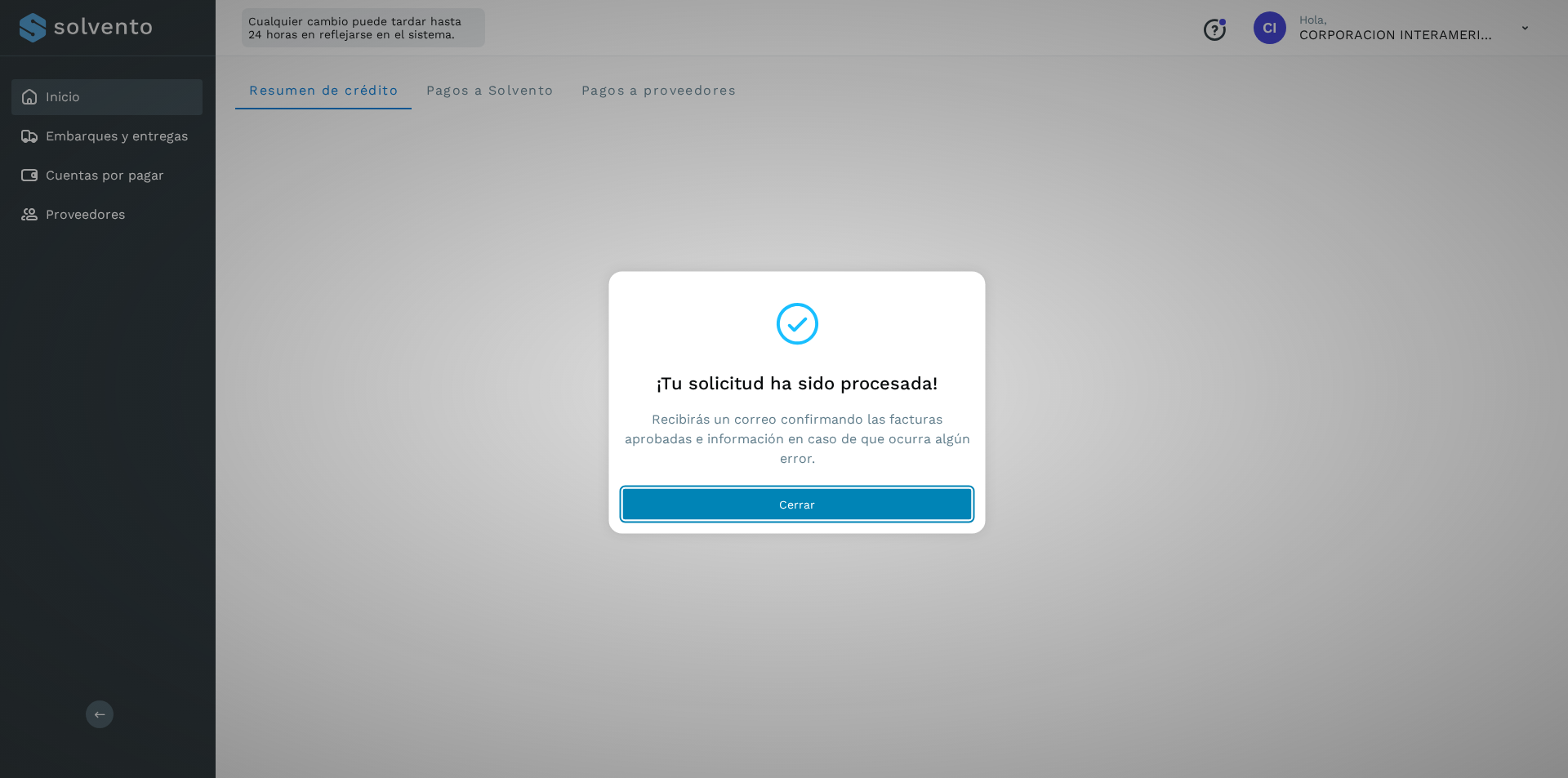 click on "Cerrar" 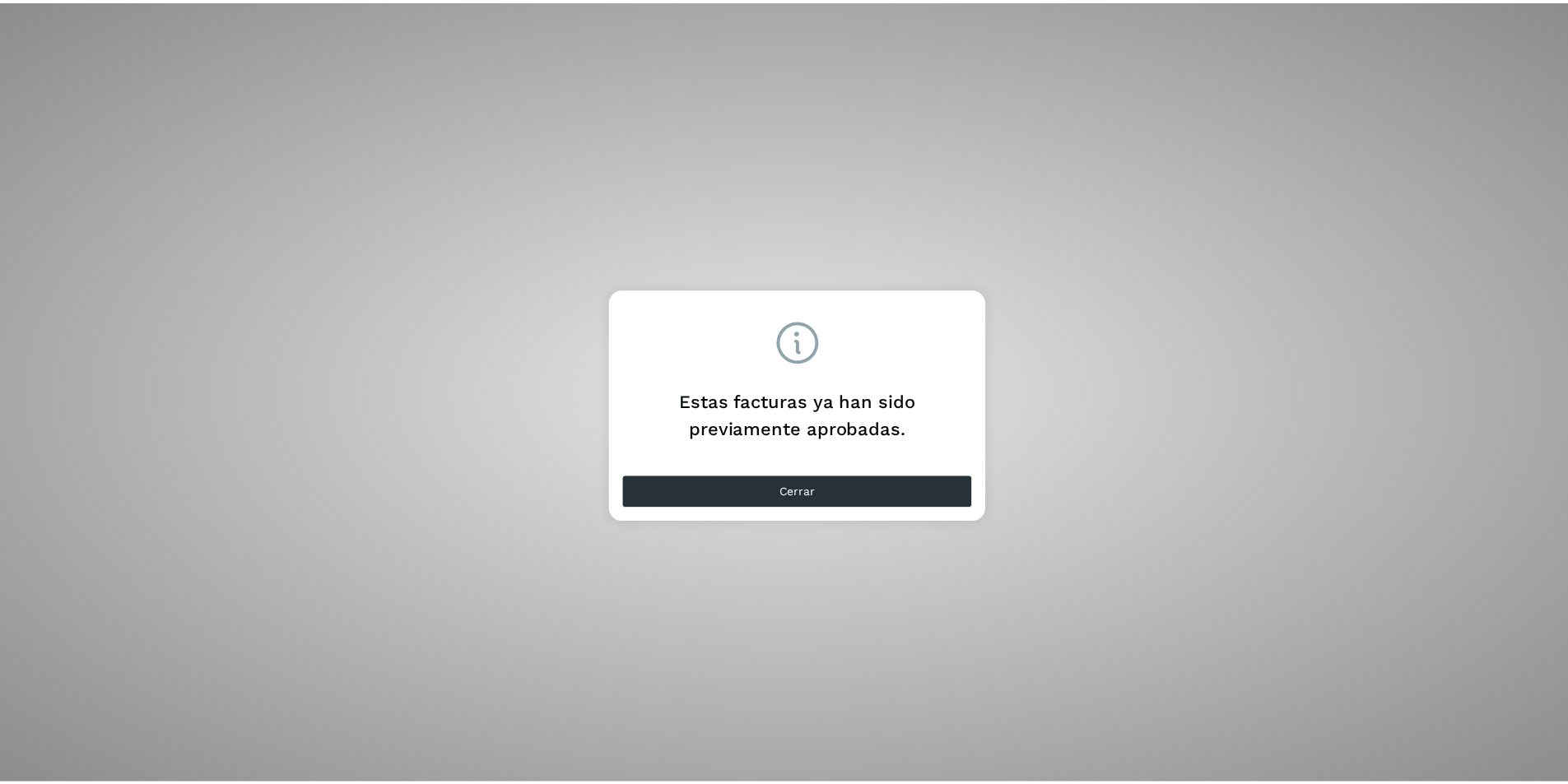 scroll, scrollTop: 0, scrollLeft: 0, axis: both 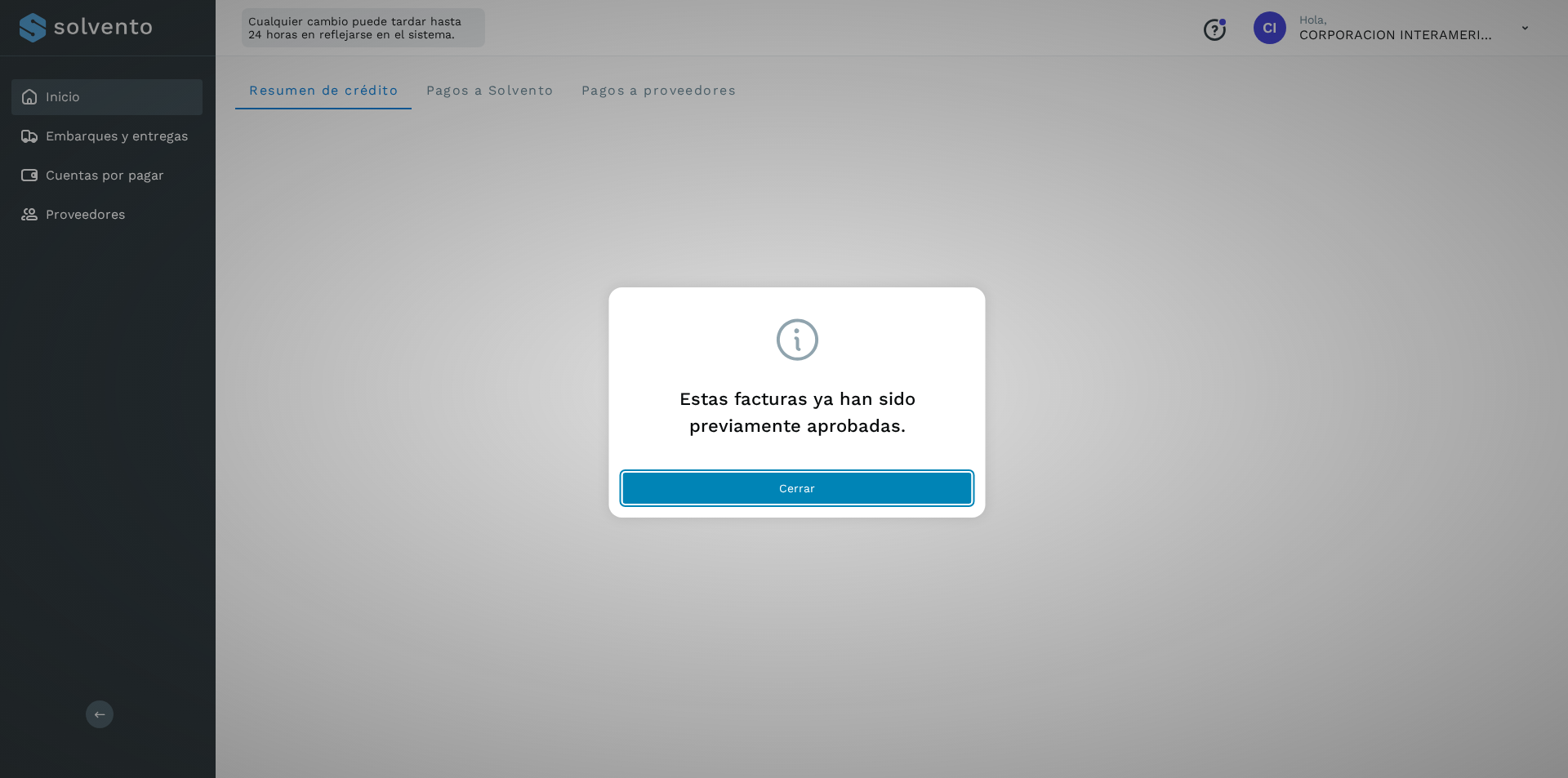click on "Cerrar" 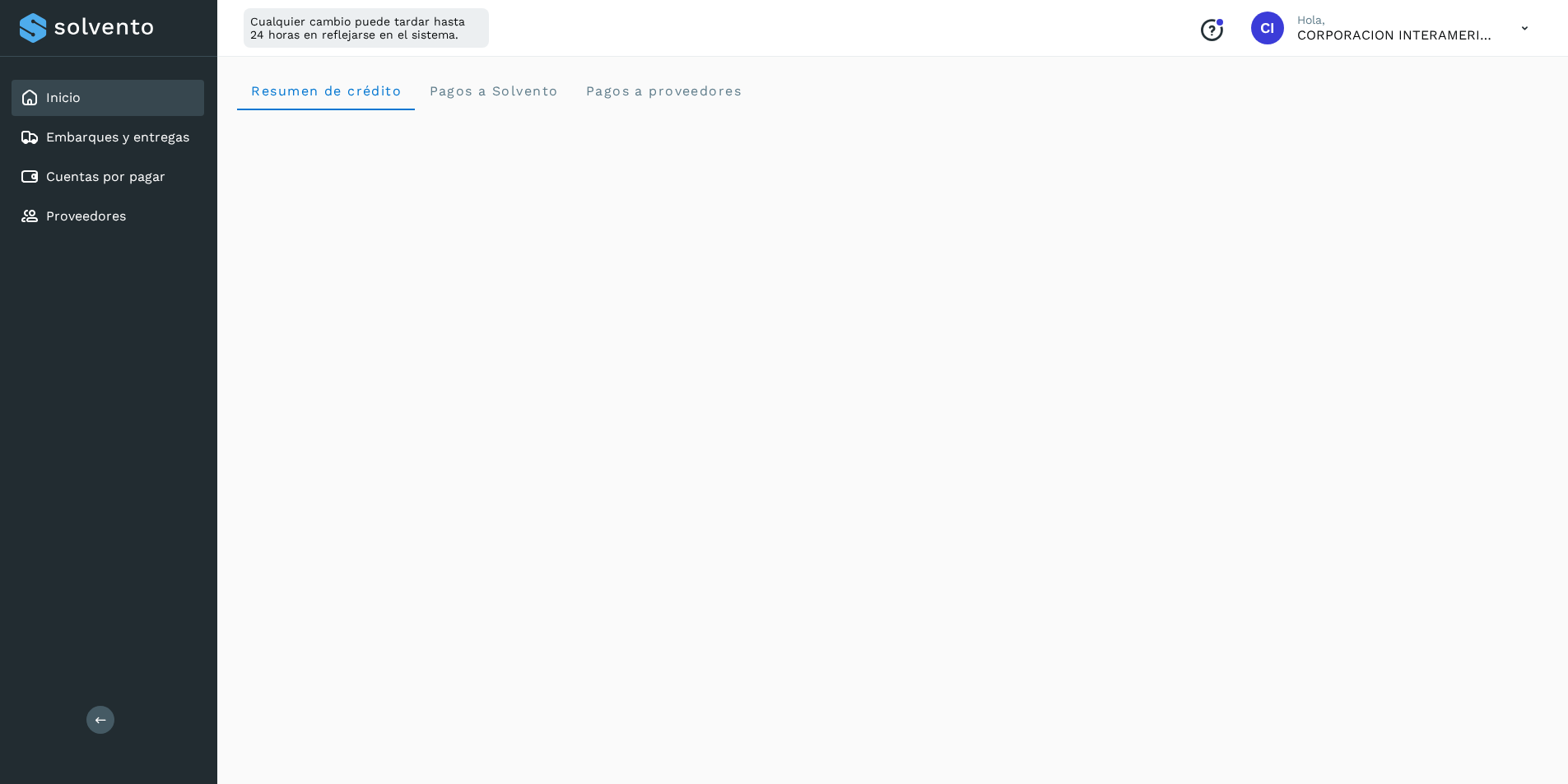 click on "Inicio" at bounding box center [63, 97] 